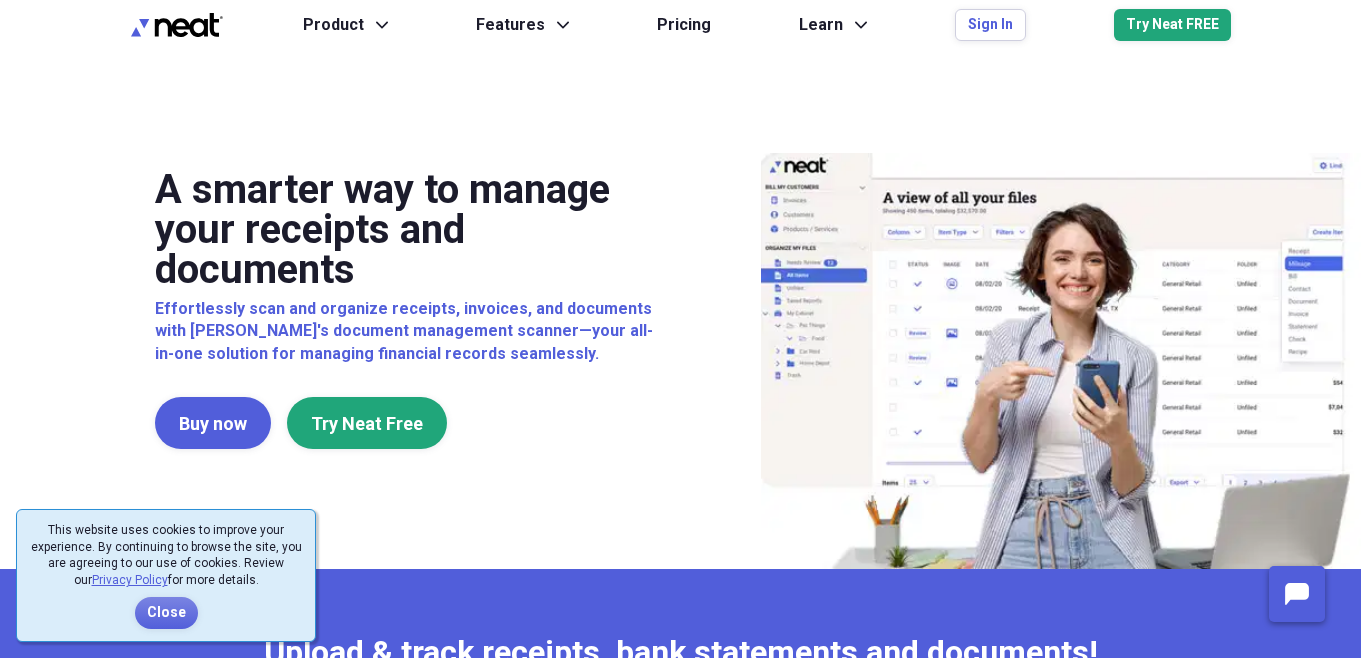 scroll, scrollTop: 0, scrollLeft: 0, axis: both 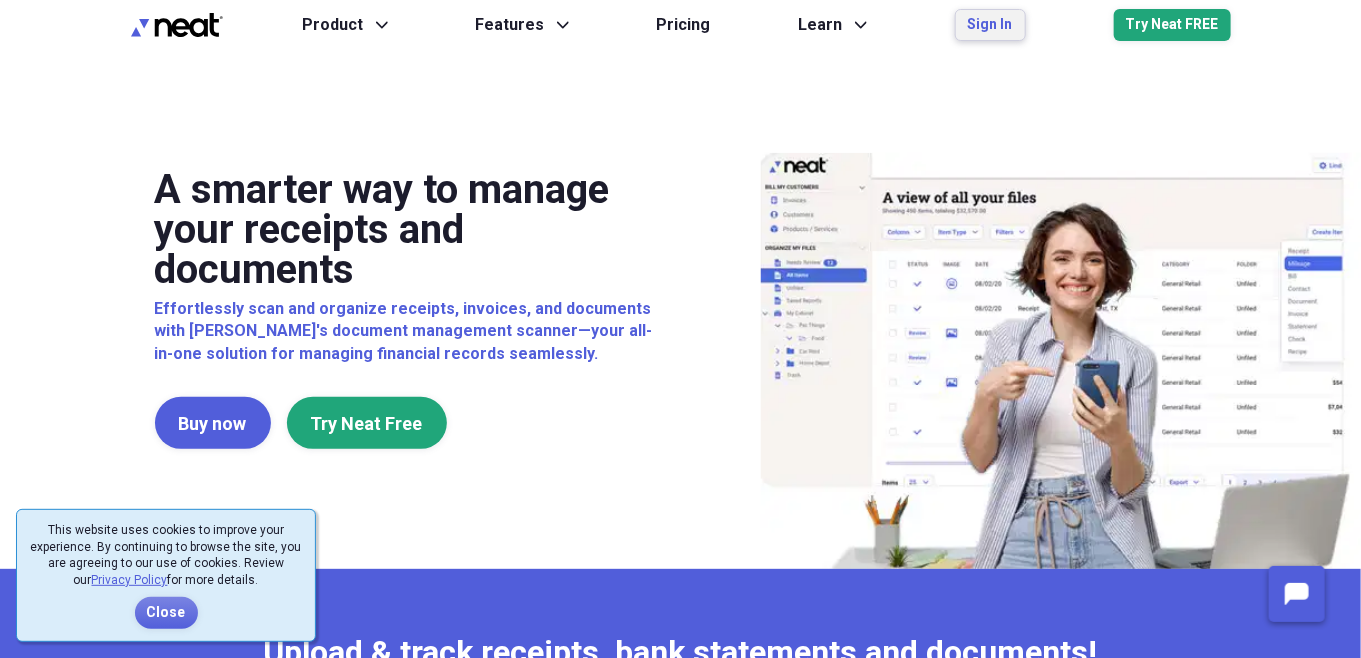 click on "Sign In" at bounding box center [990, 25] 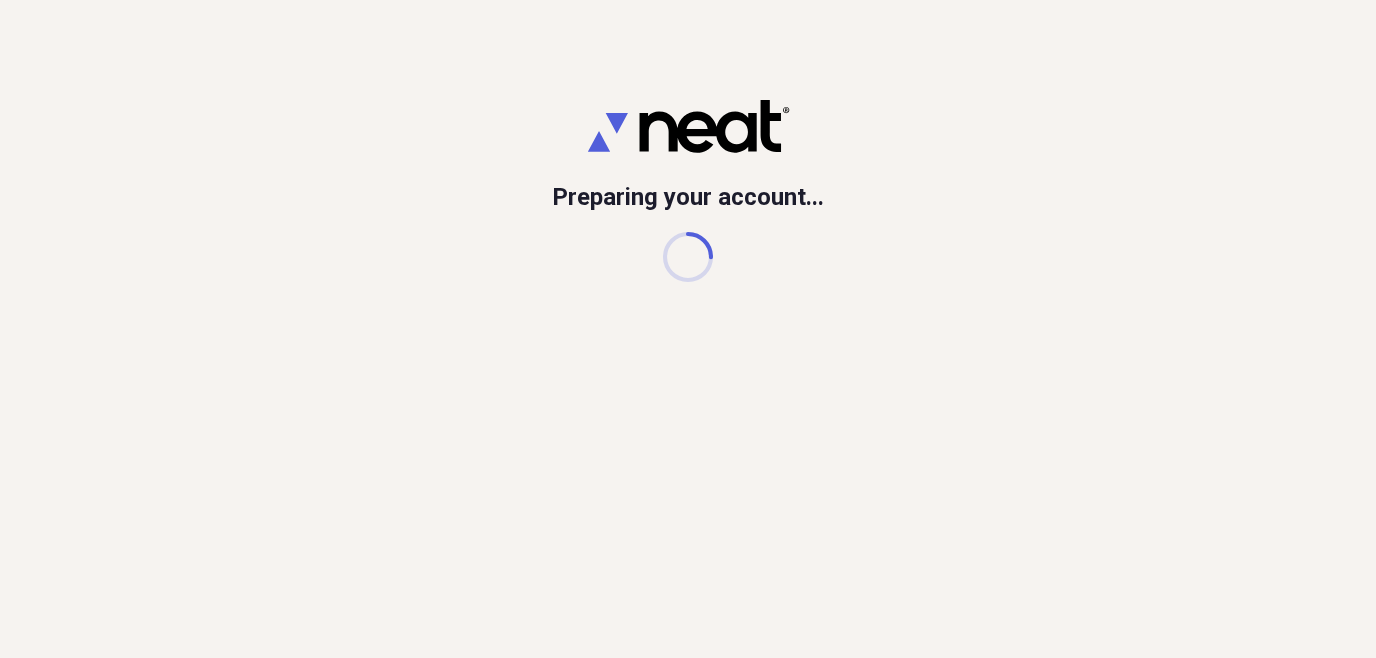 scroll, scrollTop: 0, scrollLeft: 0, axis: both 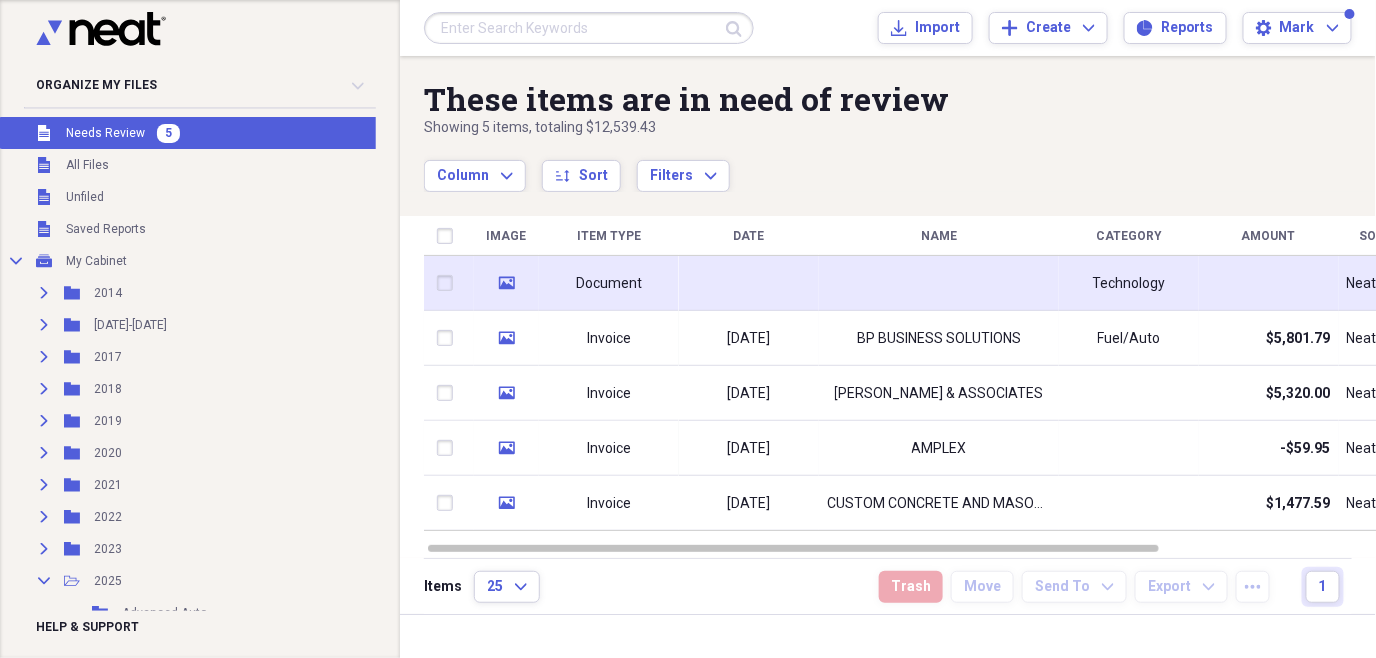 click on "media" at bounding box center [507, 283] 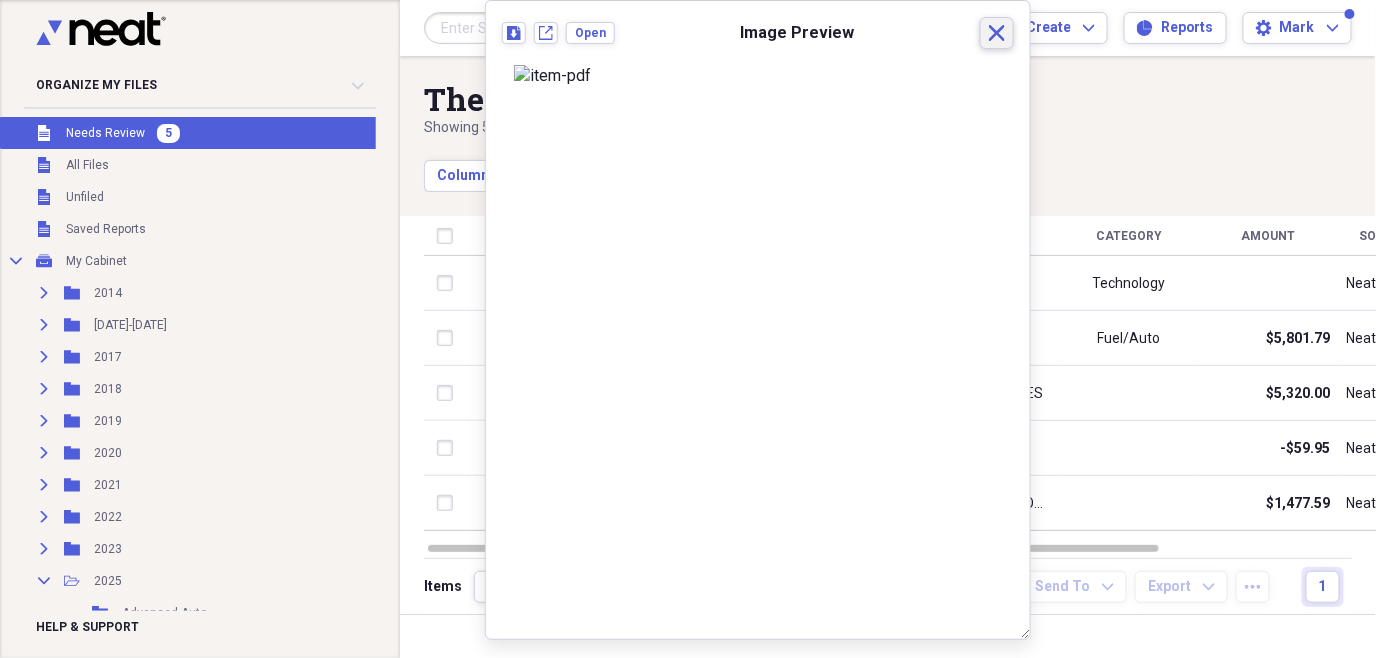 click on "Close" 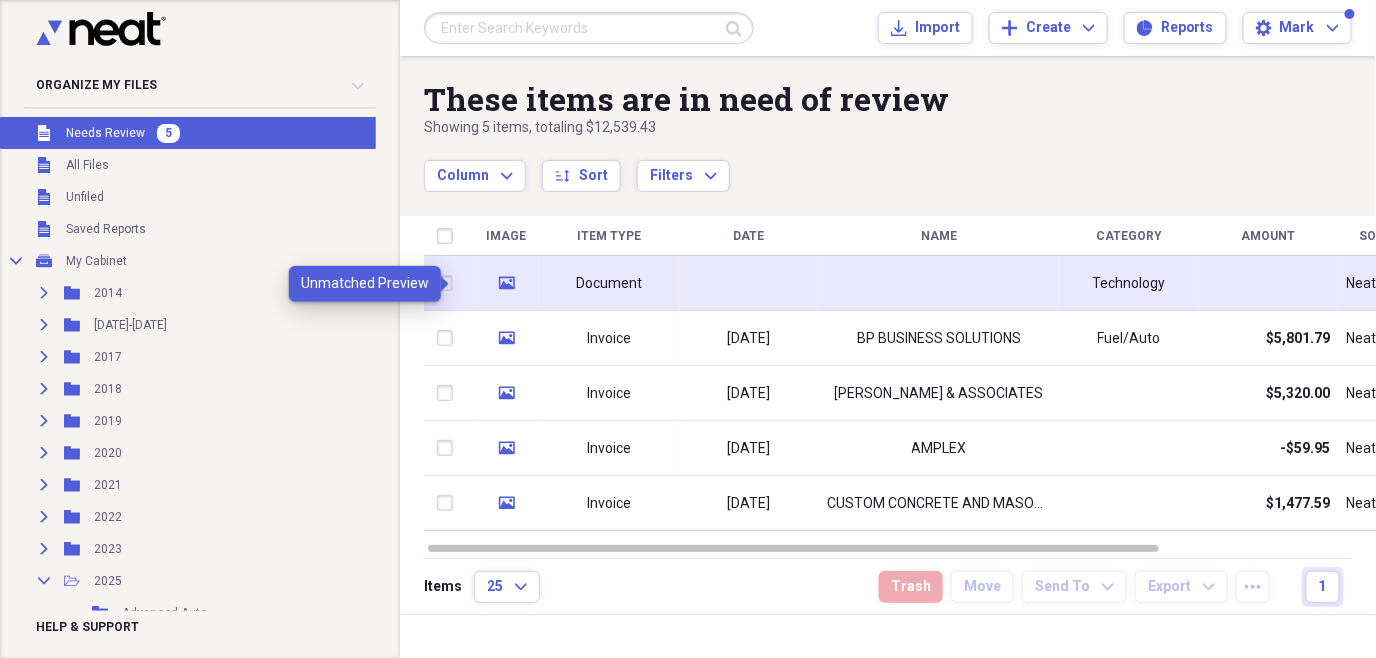 click on "media" at bounding box center [507, 283] 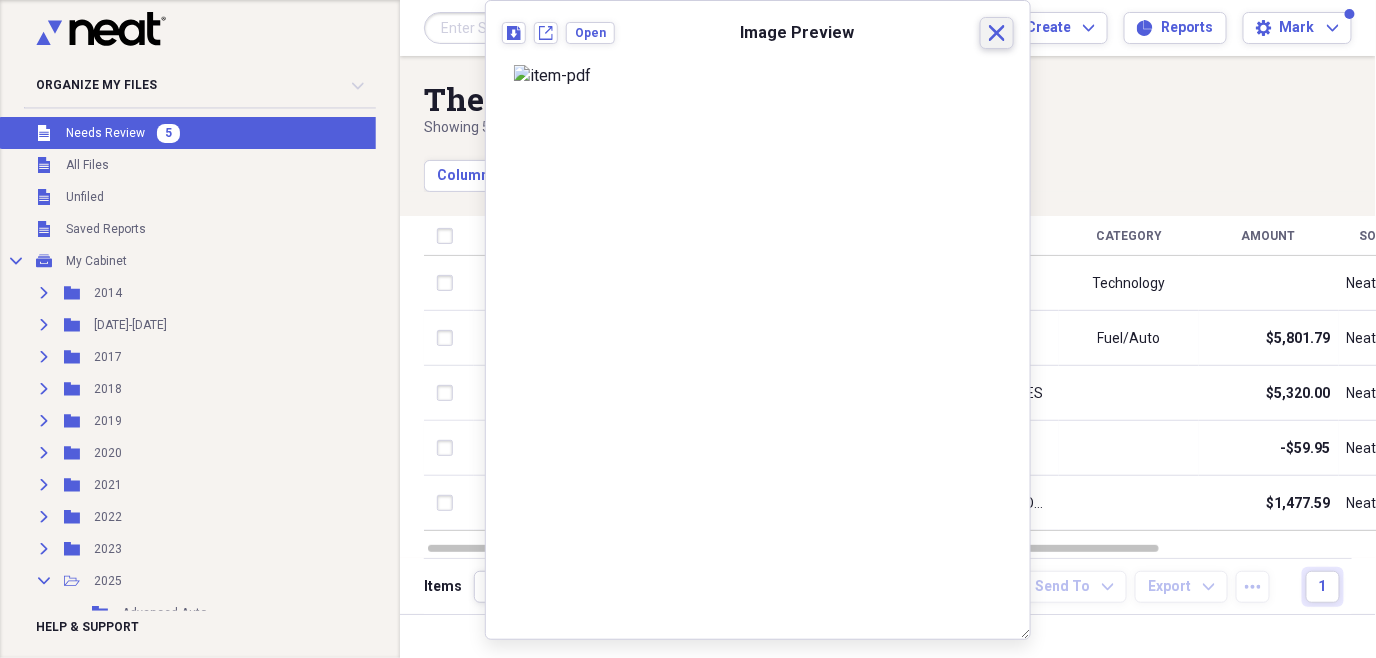click on "Close" at bounding box center (997, 33) 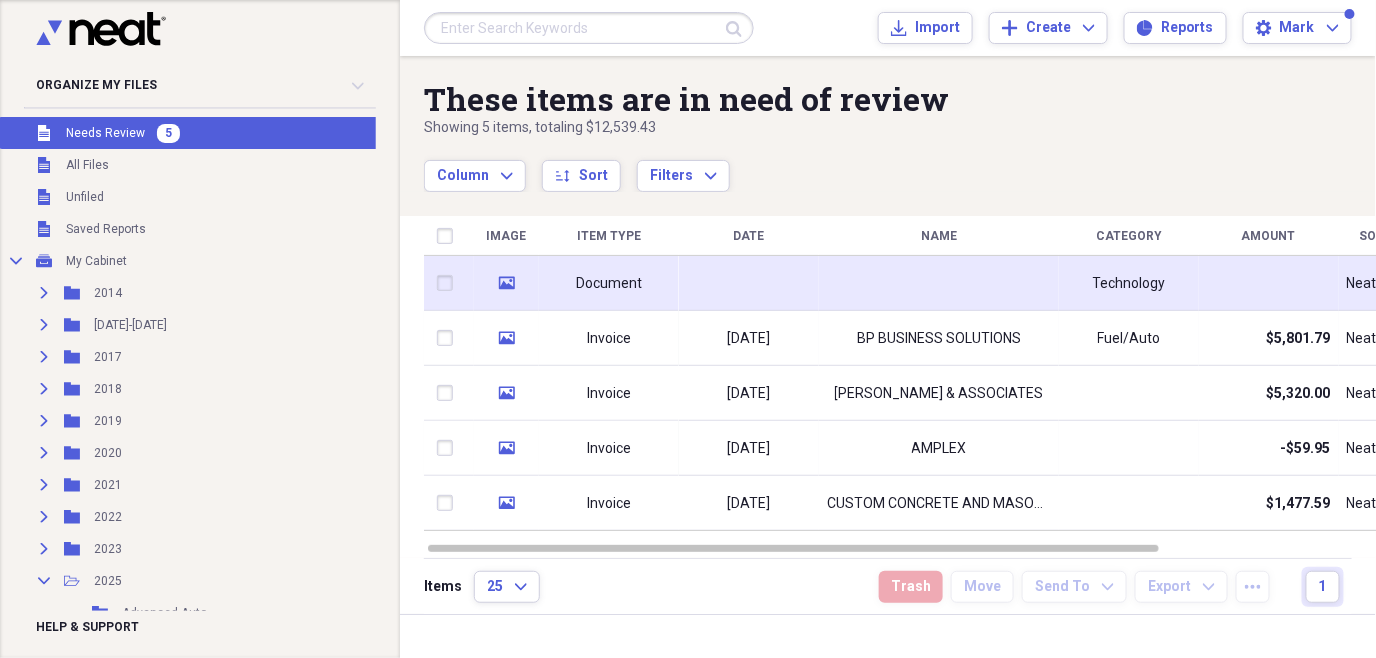 click on "Document" at bounding box center [609, 283] 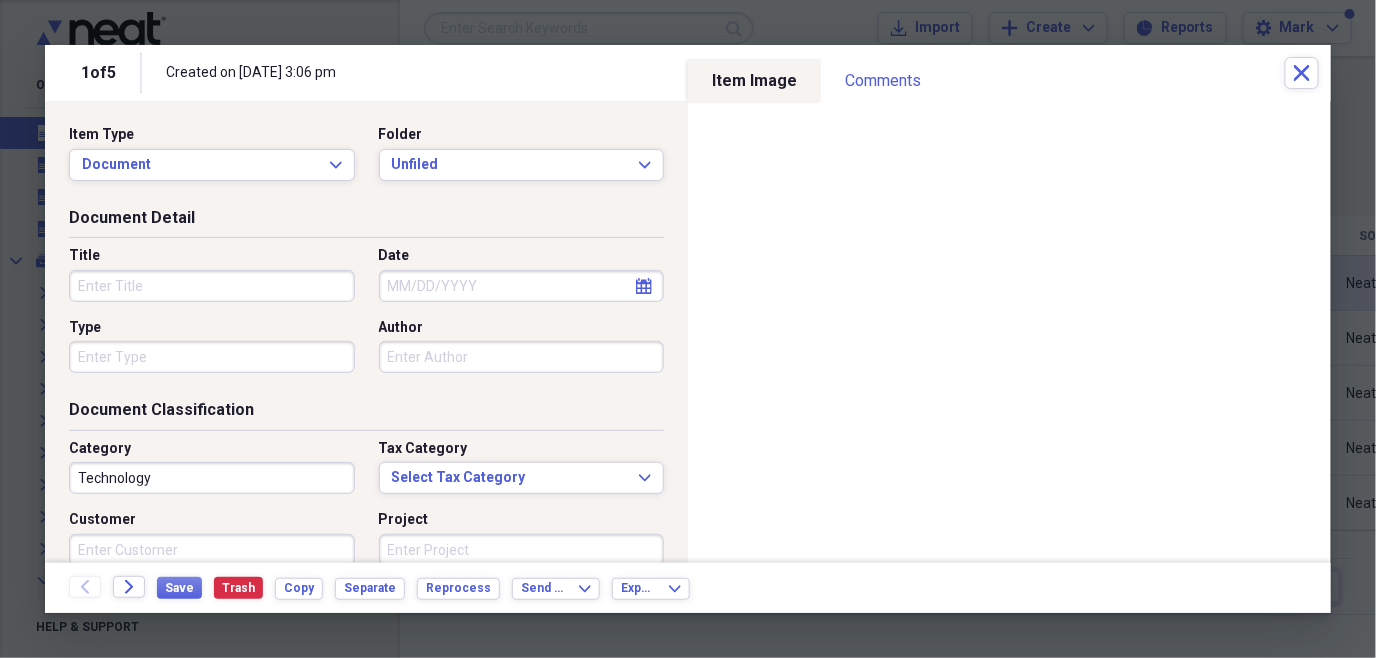 click on "Organize My Files 5 Collapse Unfiled Needs Review 5 Unfiled All Files Unfiled Unfiled Unfiled Saved Reports Collapse My Cabinet My Cabinet Add Folder Expand Folder 2014 Add Folder Expand Folder 2015-2016 Add Folder Expand Folder 2017 Add Folder Expand Folder 2018 Add Folder Expand Folder 2019 Add Folder Expand Folder 2020 Add Folder Expand Folder 2021 Add Folder Expand Folder 2022 Add Folder Expand Folder 2023 Add Folder Collapse Open Folder 2025 Add Folder Folder Advanced Auto Add Folder Folder Amize (Holcim) Add Folder Folder Amplex Add Folder Folder Apling Add Folder Folder Auto & Truck expenses Add Folder Folder Bio Fill Add Folder Folder Boat & Jet Ski expenses Add Folder Folder Capital One Add Folder Folder Carter Lumber Add Folder Folder Castalia Trenching Add Folder Folder CAT Add Folder Folder Catawba Security Add Folder Folder Chas Phipps Add Folder Folder CMF Capital barn rent Add Folder Folder Construction Equipment Add Folder Folder Data Services Add Folder Folder DCH Homes Add Folder Folder Fuel" at bounding box center [688, 329] 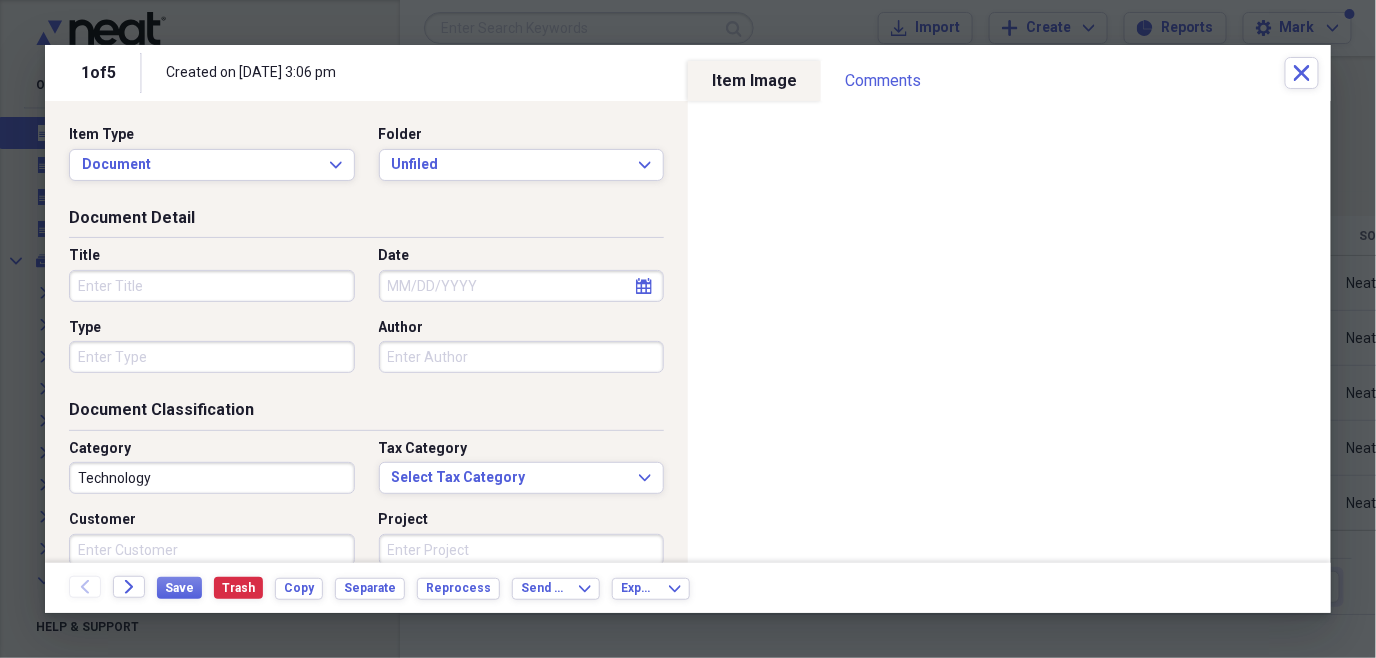 click on "Title" at bounding box center [212, 286] 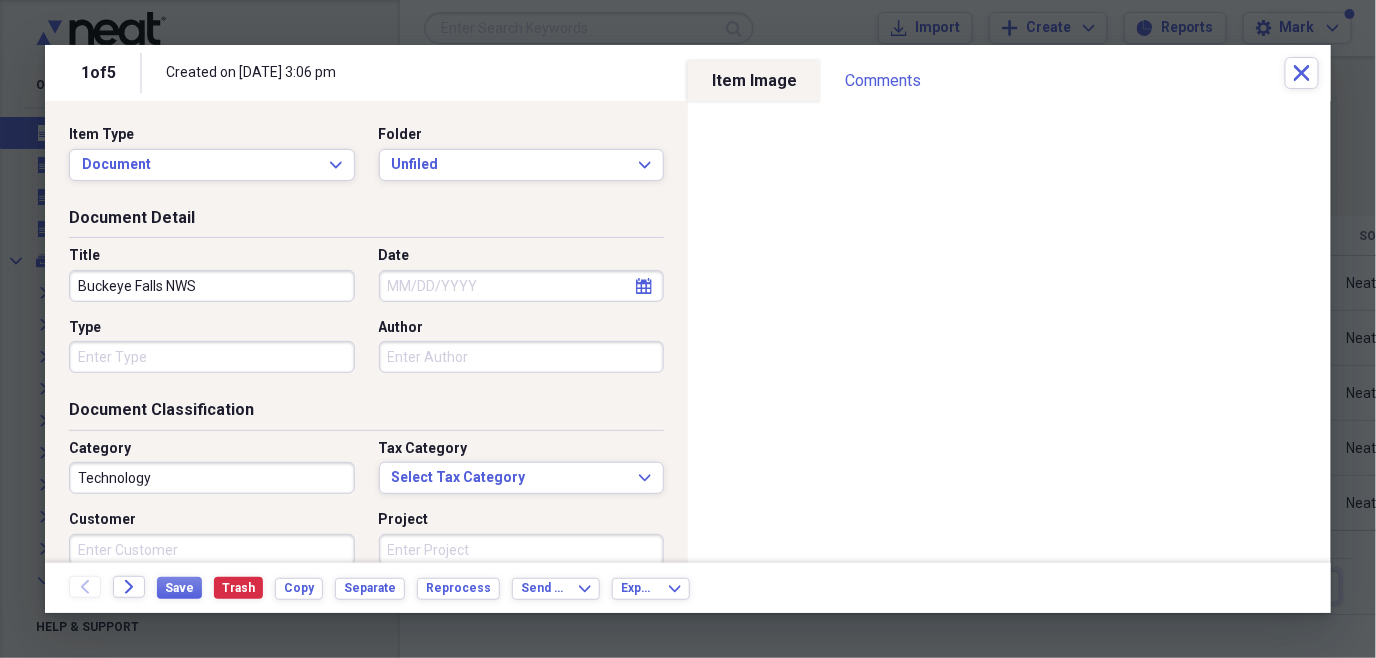 type on "Buckeye Falls NWS" 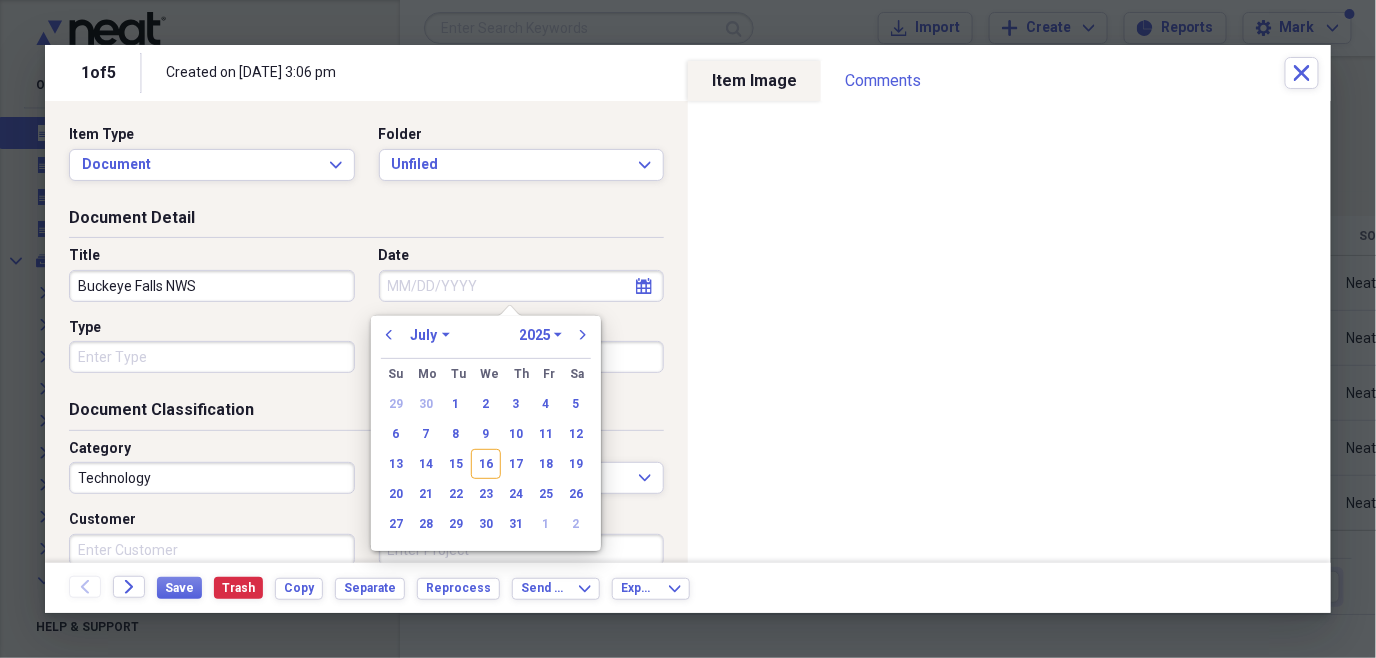 click on "Date" at bounding box center (522, 286) 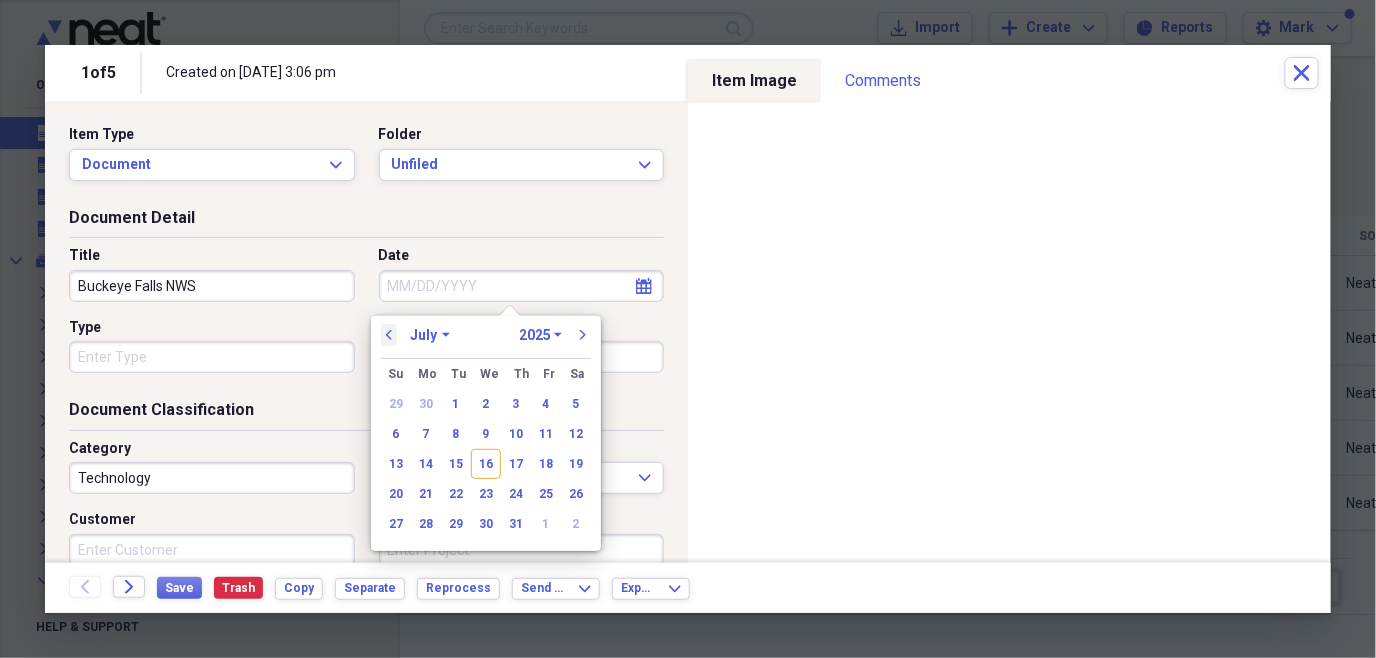 click on "previous" at bounding box center [389, 335] 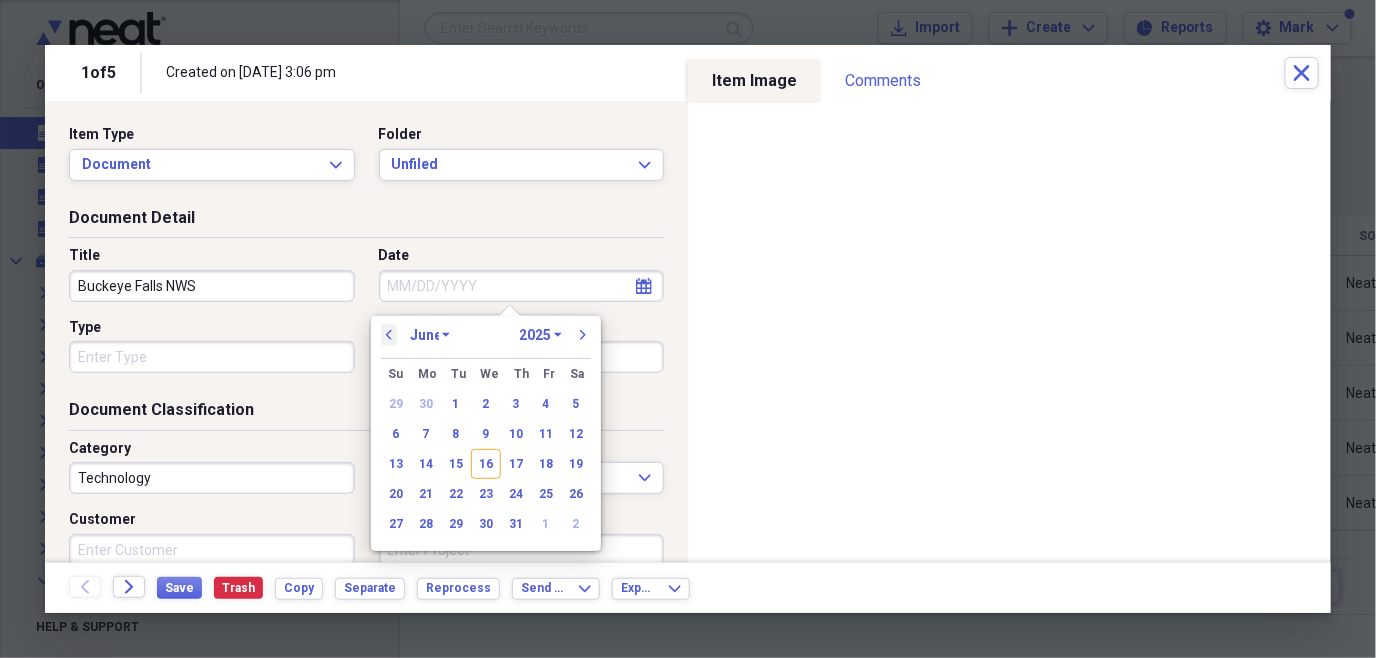 click on "previous" at bounding box center (389, 335) 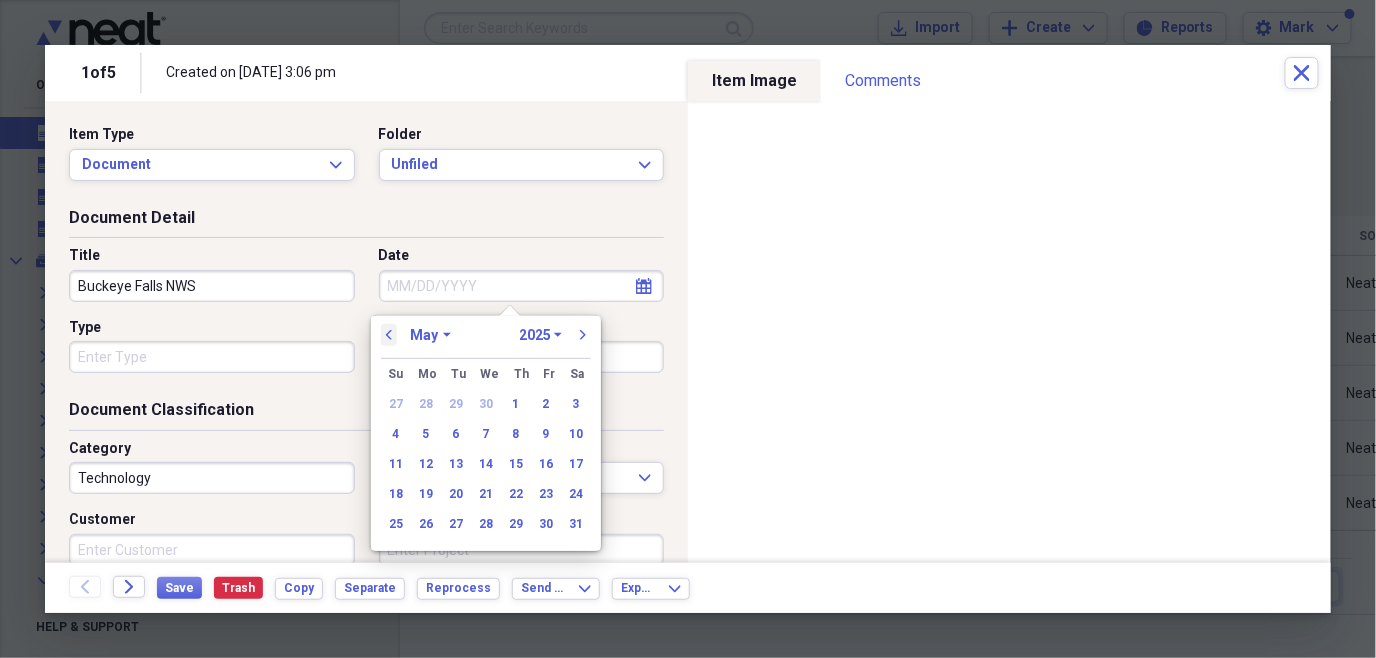 click on "previous" at bounding box center (389, 335) 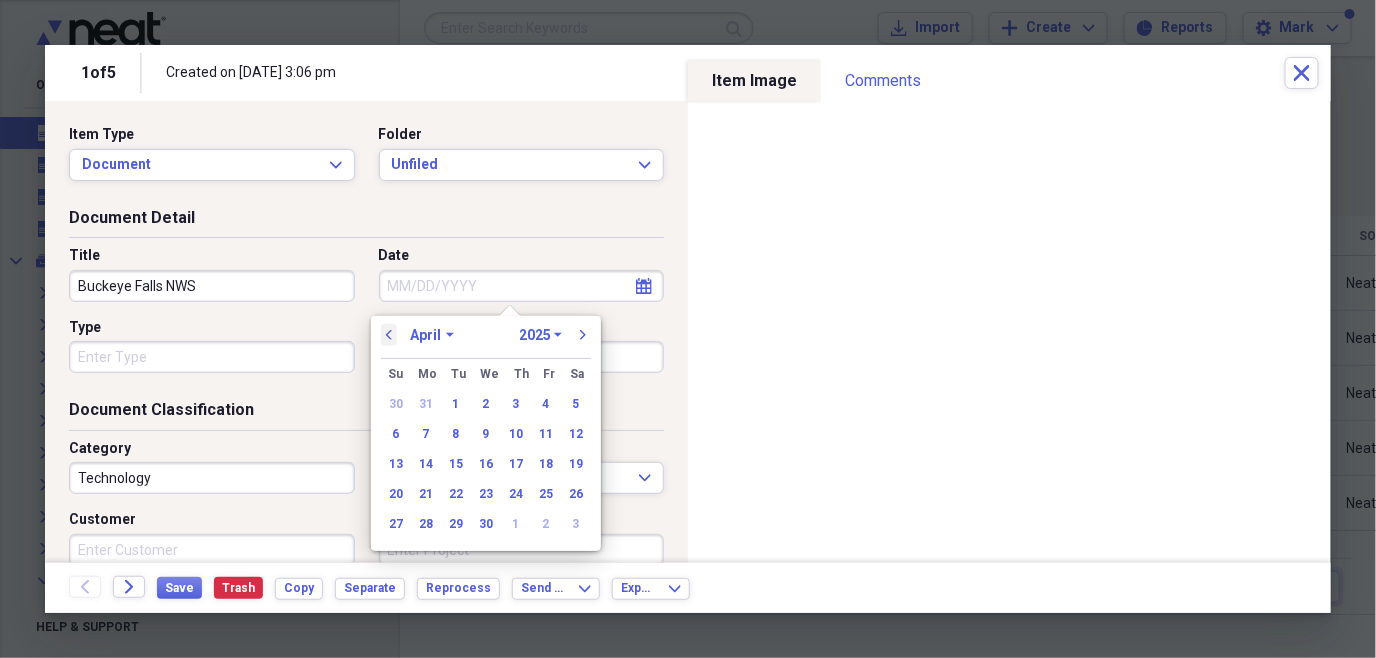click on "previous" at bounding box center [389, 335] 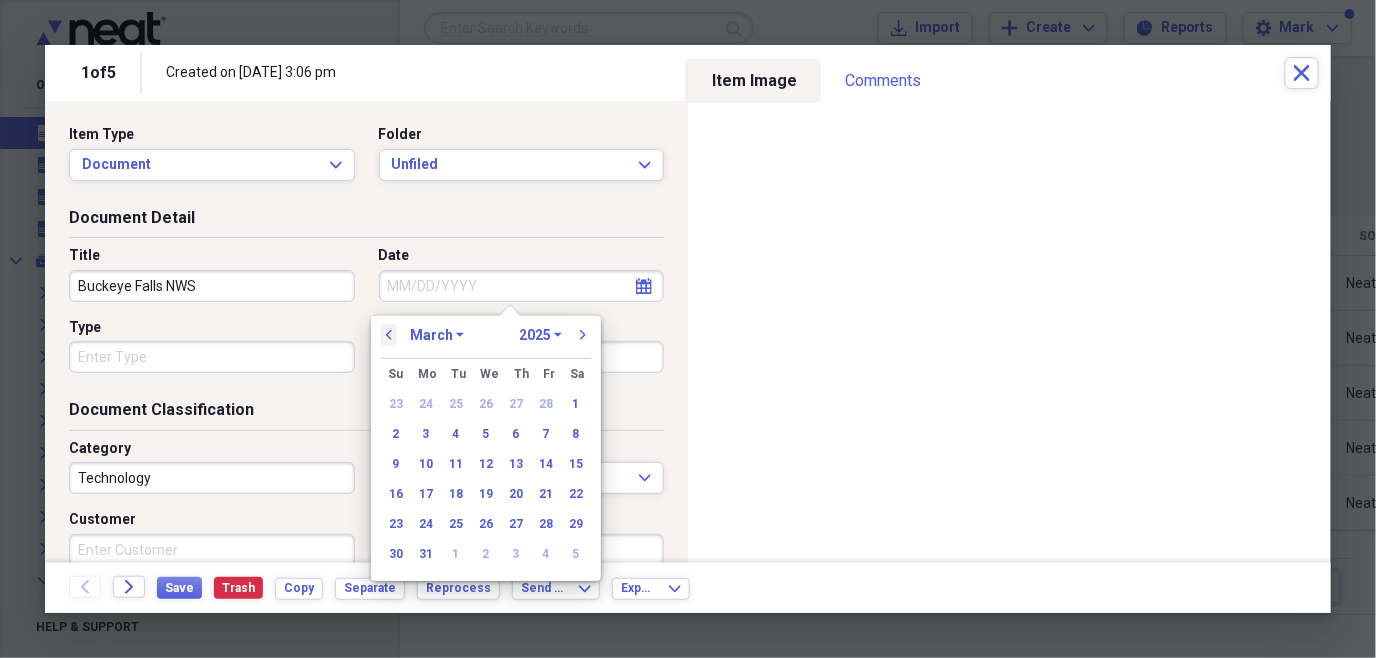 click on "previous" at bounding box center [389, 335] 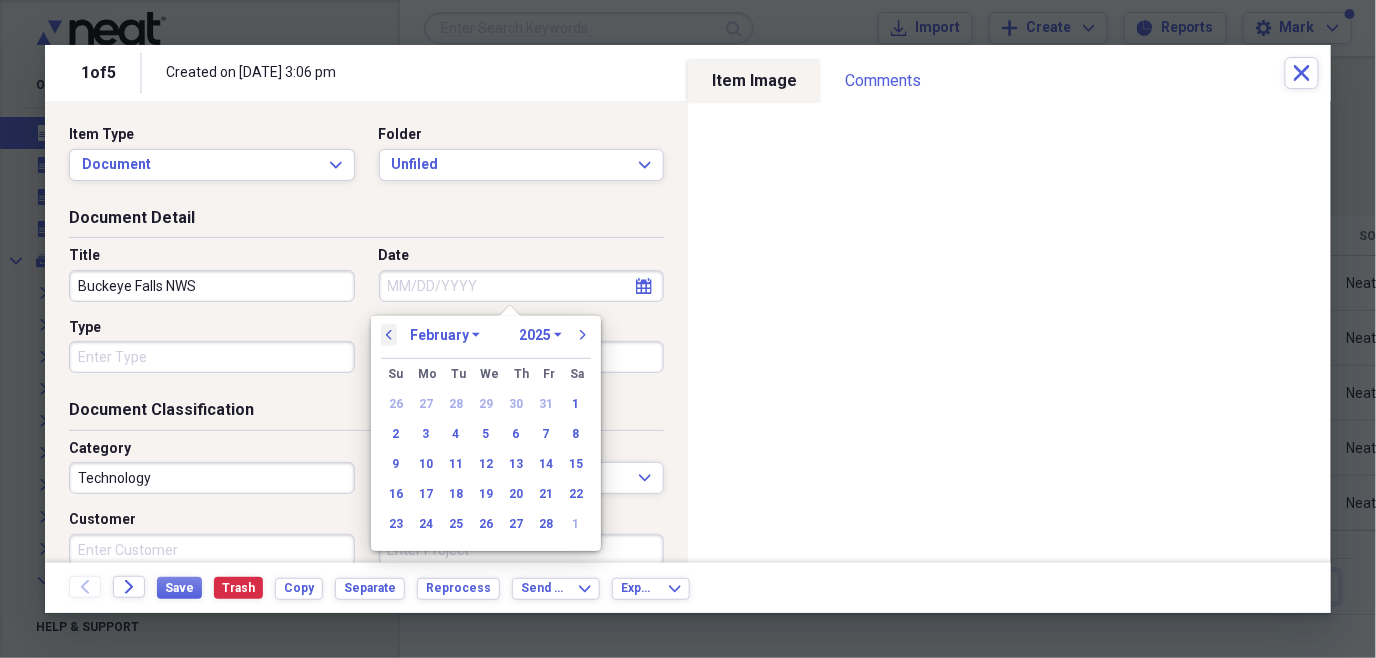 click on "previous" at bounding box center (389, 335) 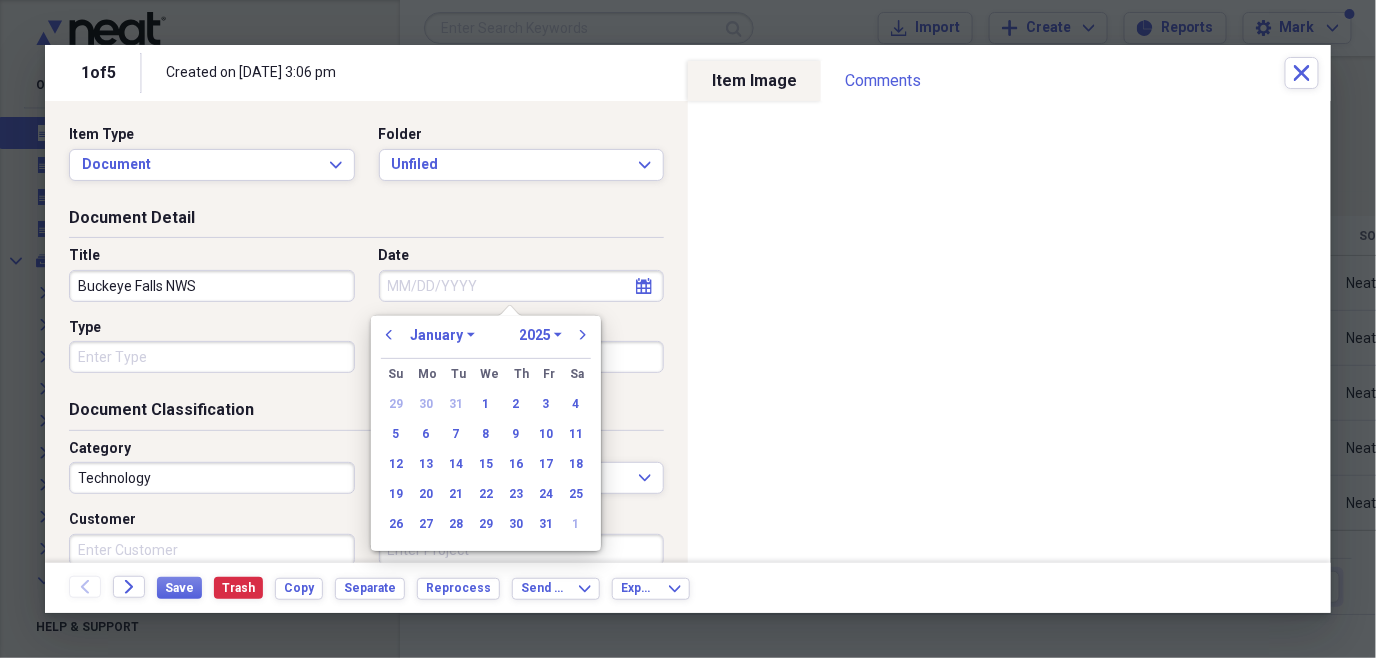 drag, startPoint x: 581, startPoint y: 335, endPoint x: 559, endPoint y: 336, distance: 22.022715 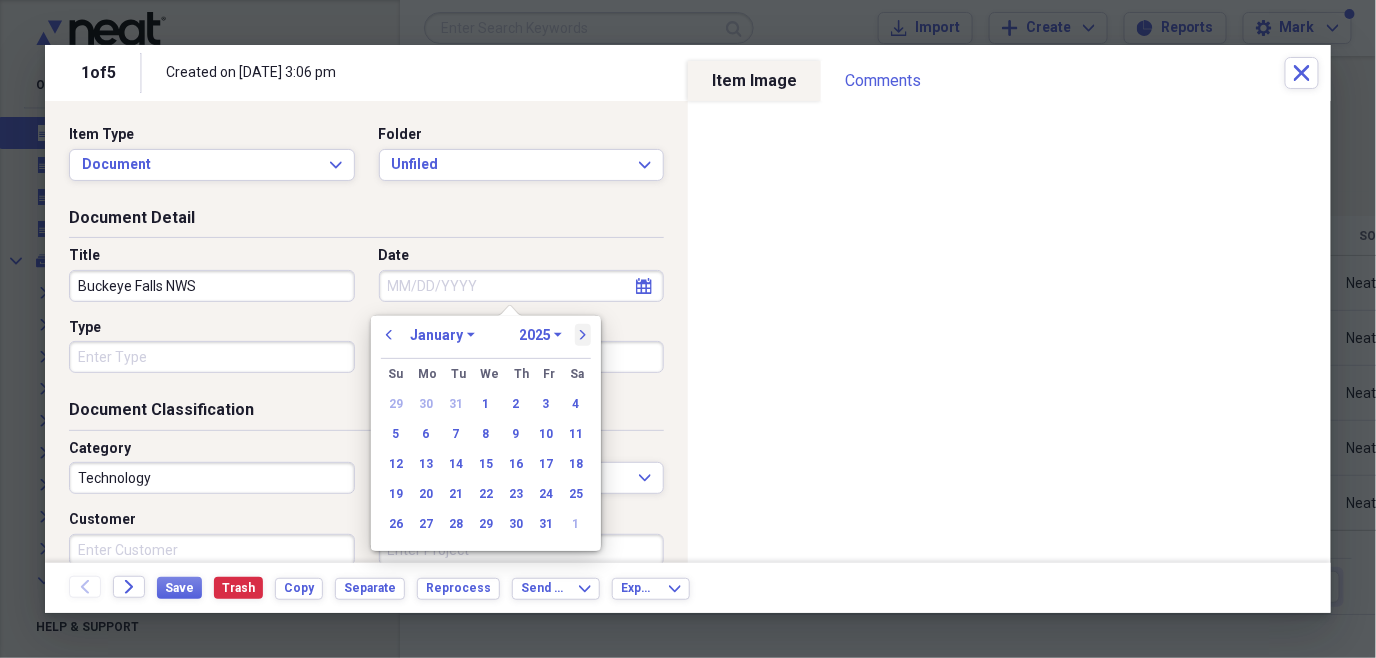 click on "next" at bounding box center (583, 335) 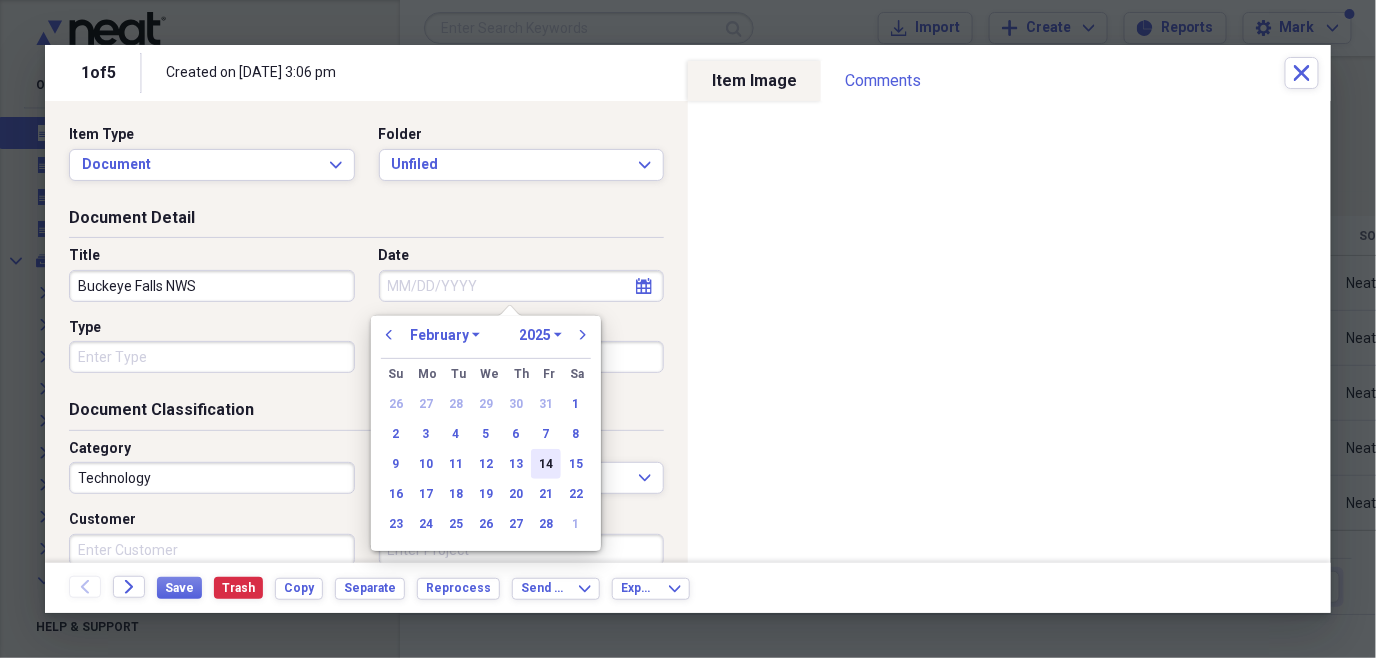click on "14" at bounding box center [546, 464] 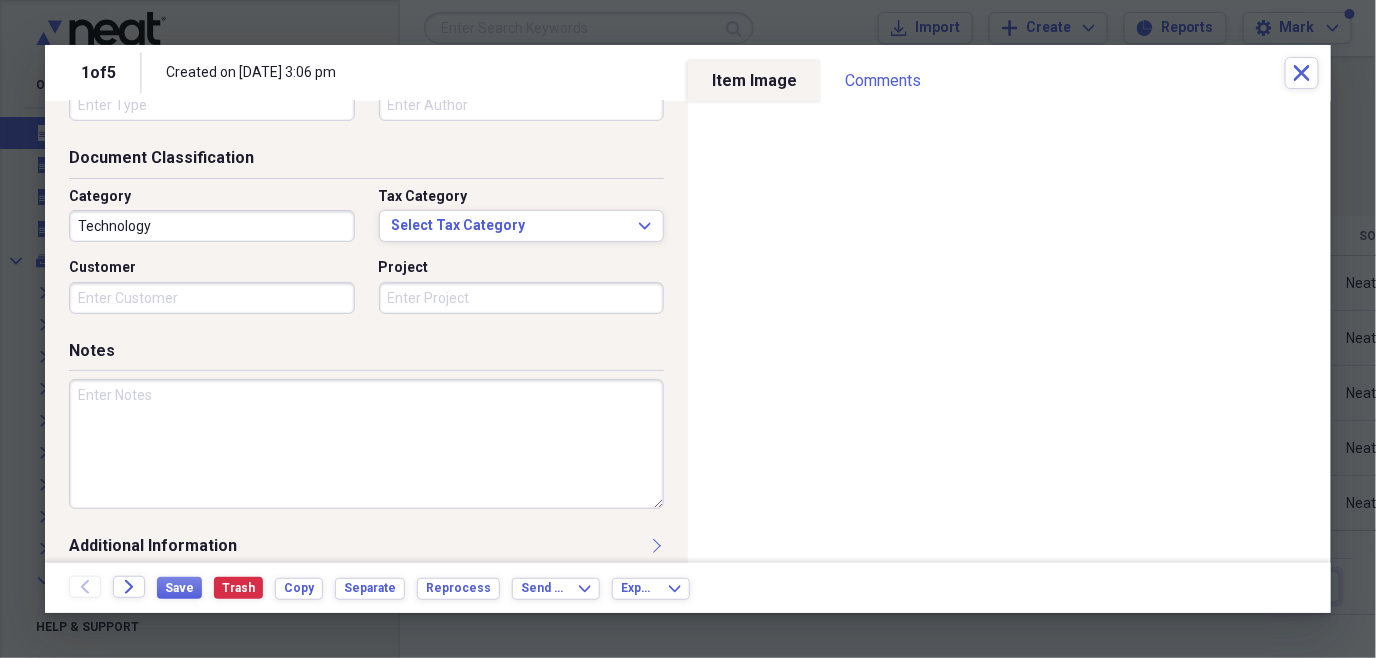 scroll, scrollTop: 271, scrollLeft: 0, axis: vertical 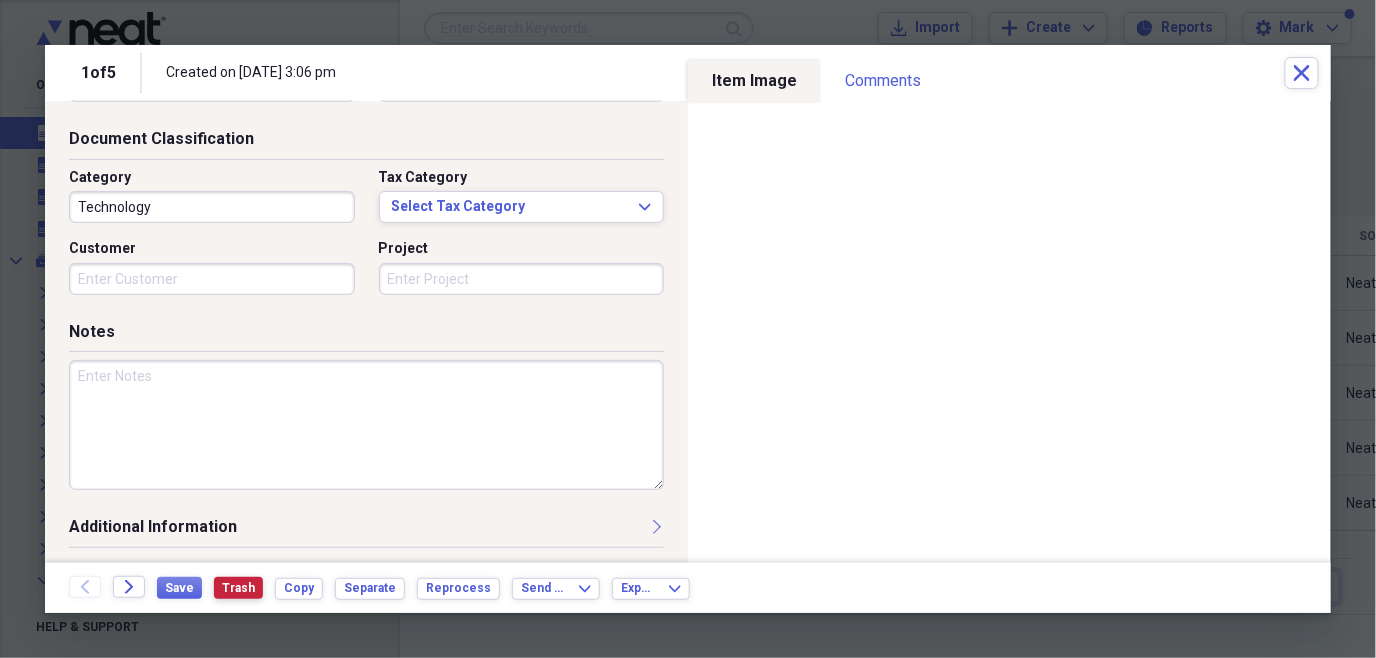 click on "Trash" at bounding box center (238, 588) 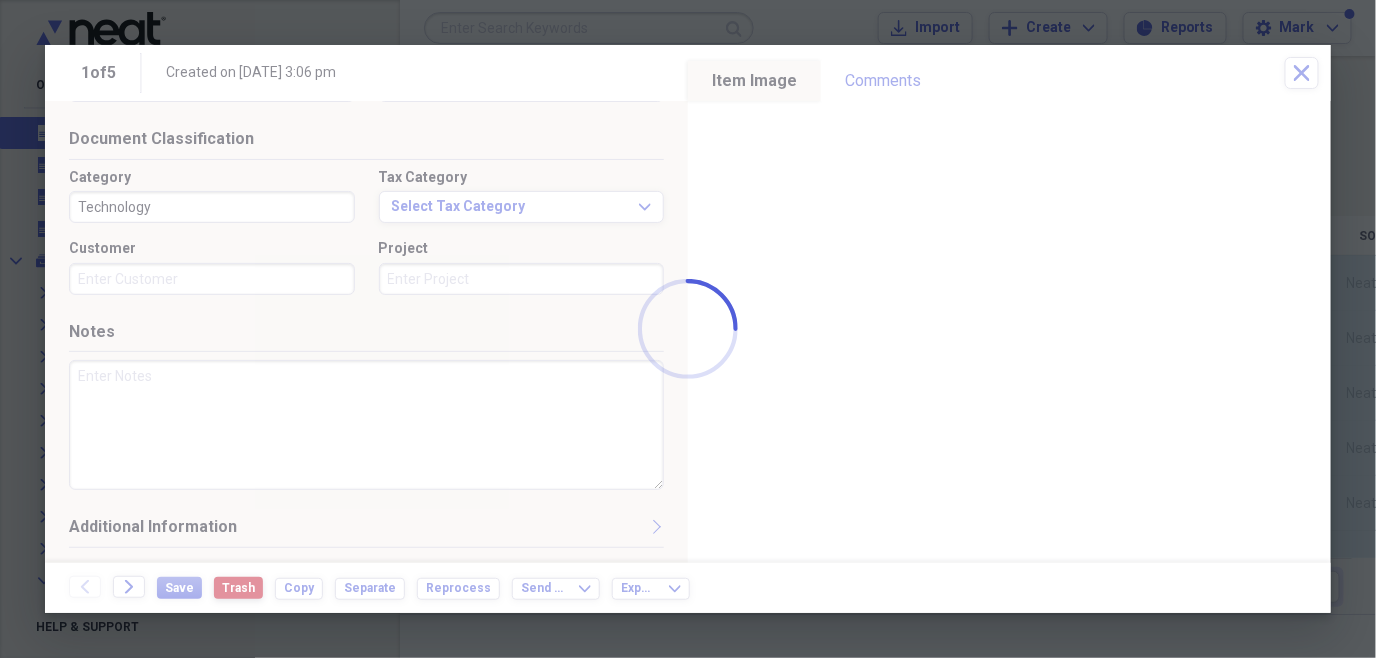 type 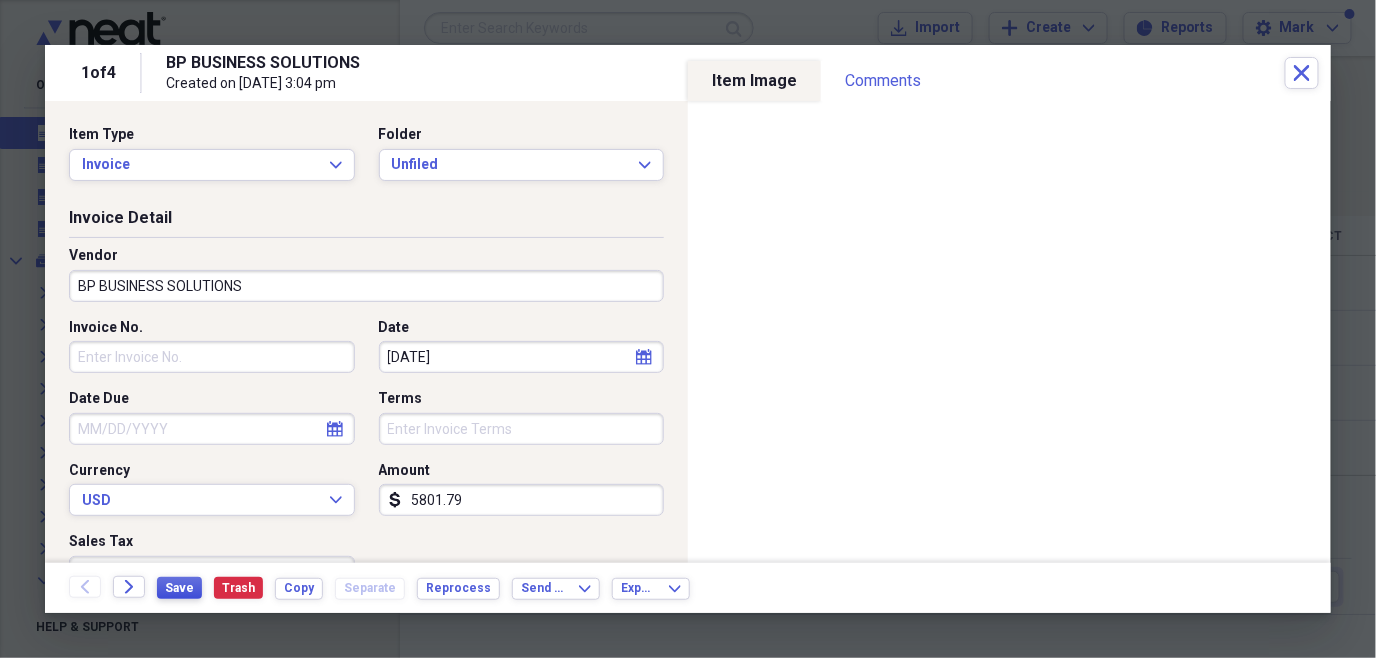 click on "Save" at bounding box center (179, 588) 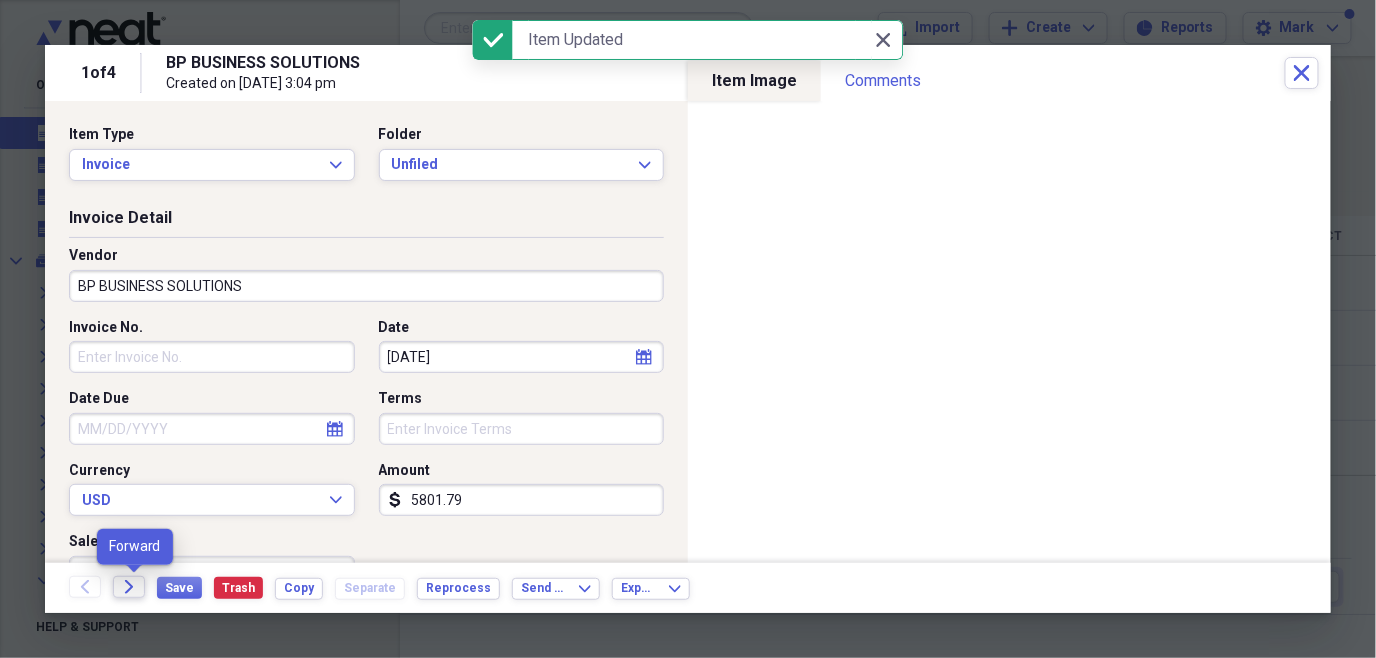 click on "Forward" 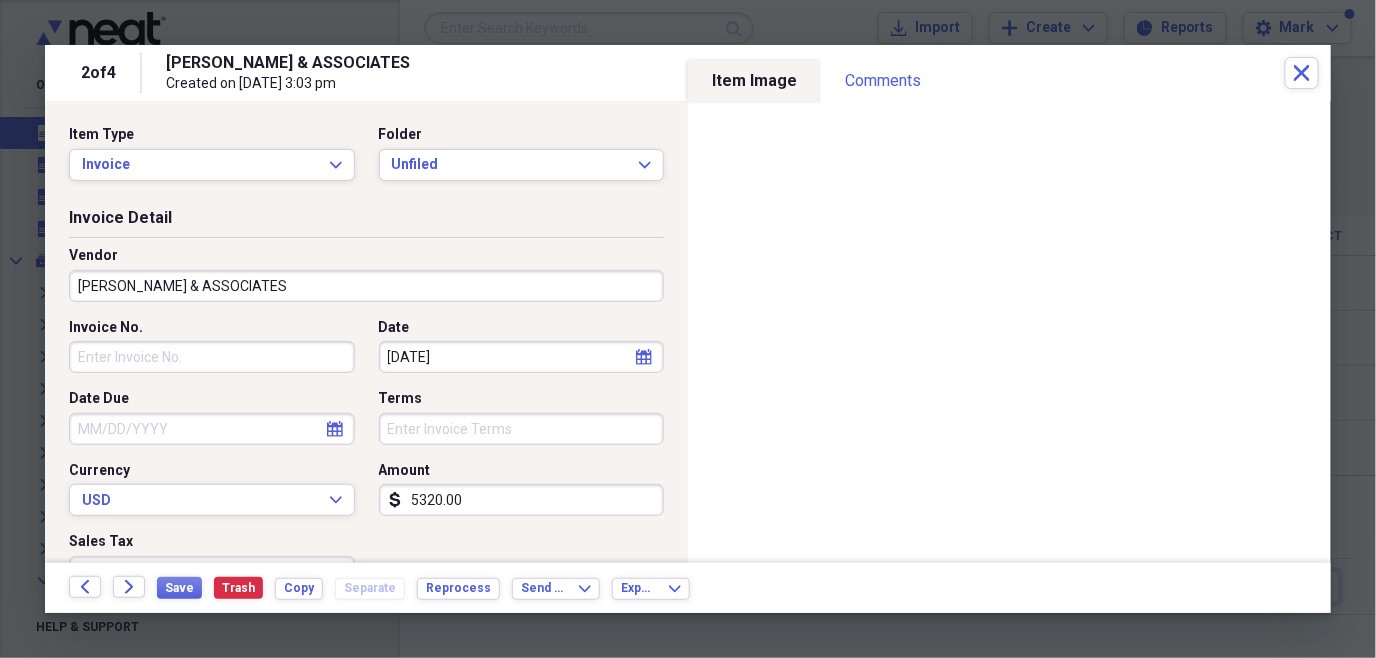 select on "11" 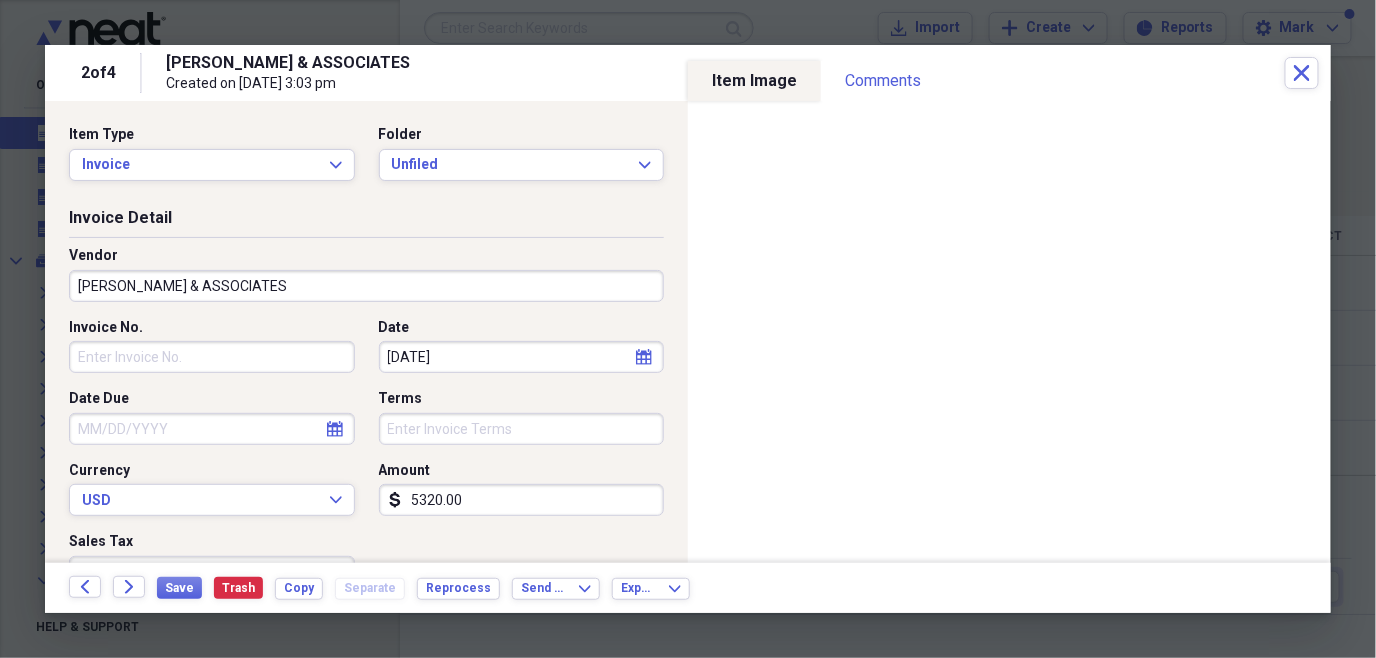 select on "2024" 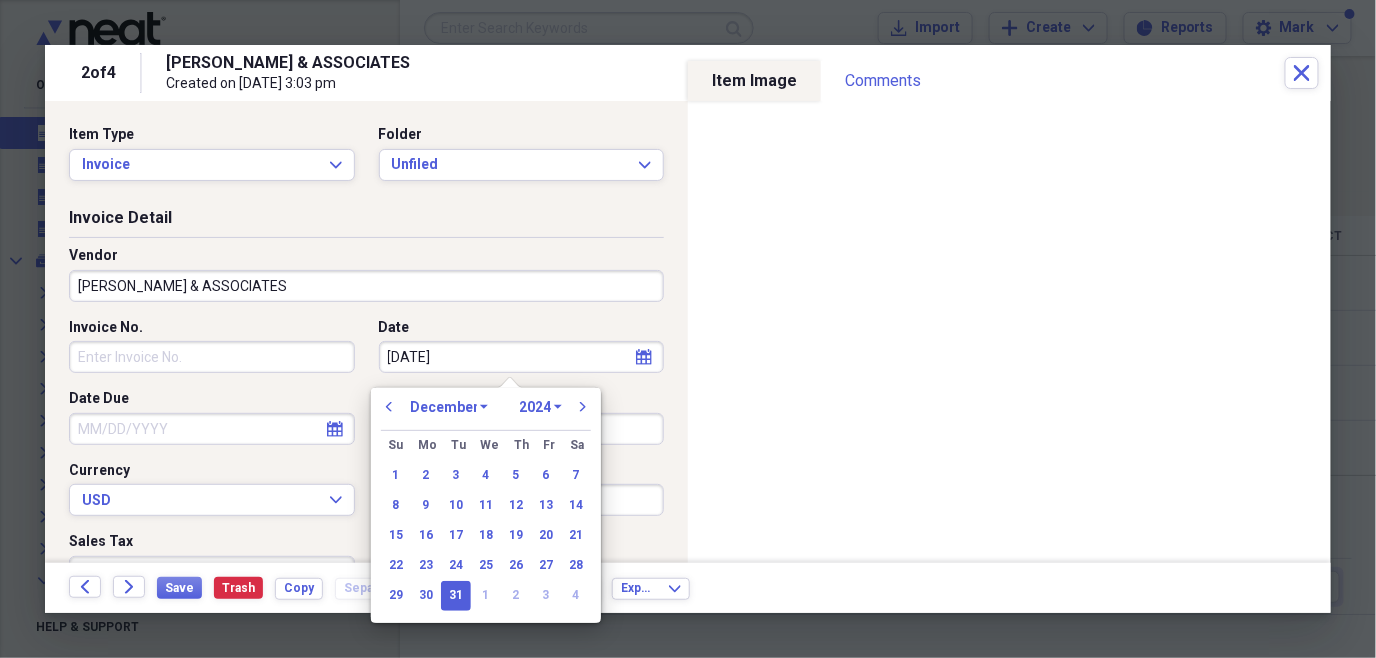 click on "12/31/2024" at bounding box center [522, 357] 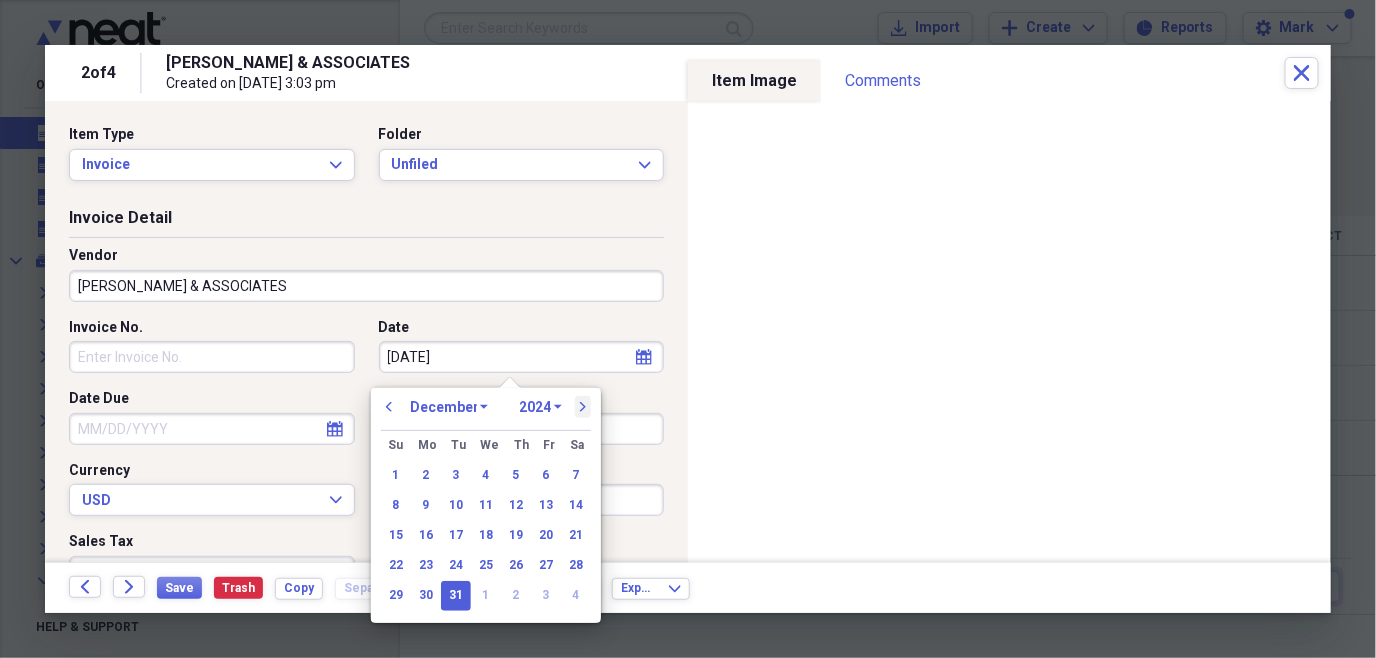 click on "next" at bounding box center (583, 407) 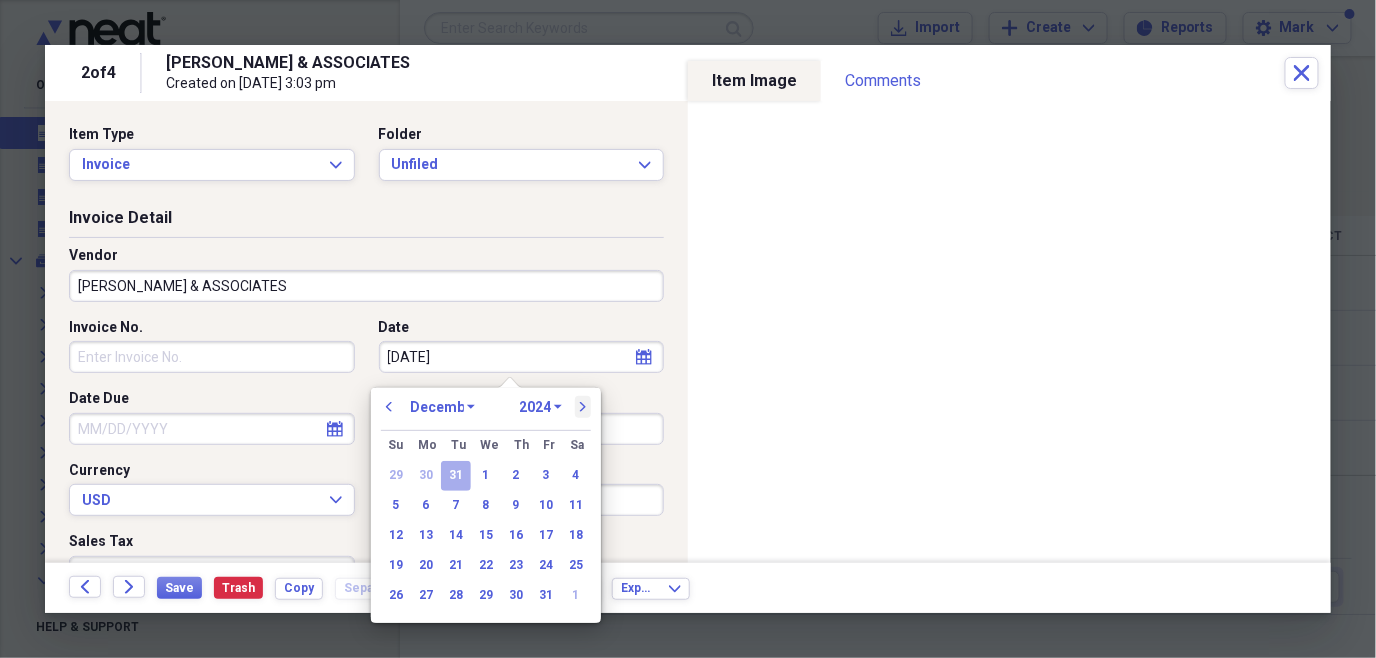 select on "0" 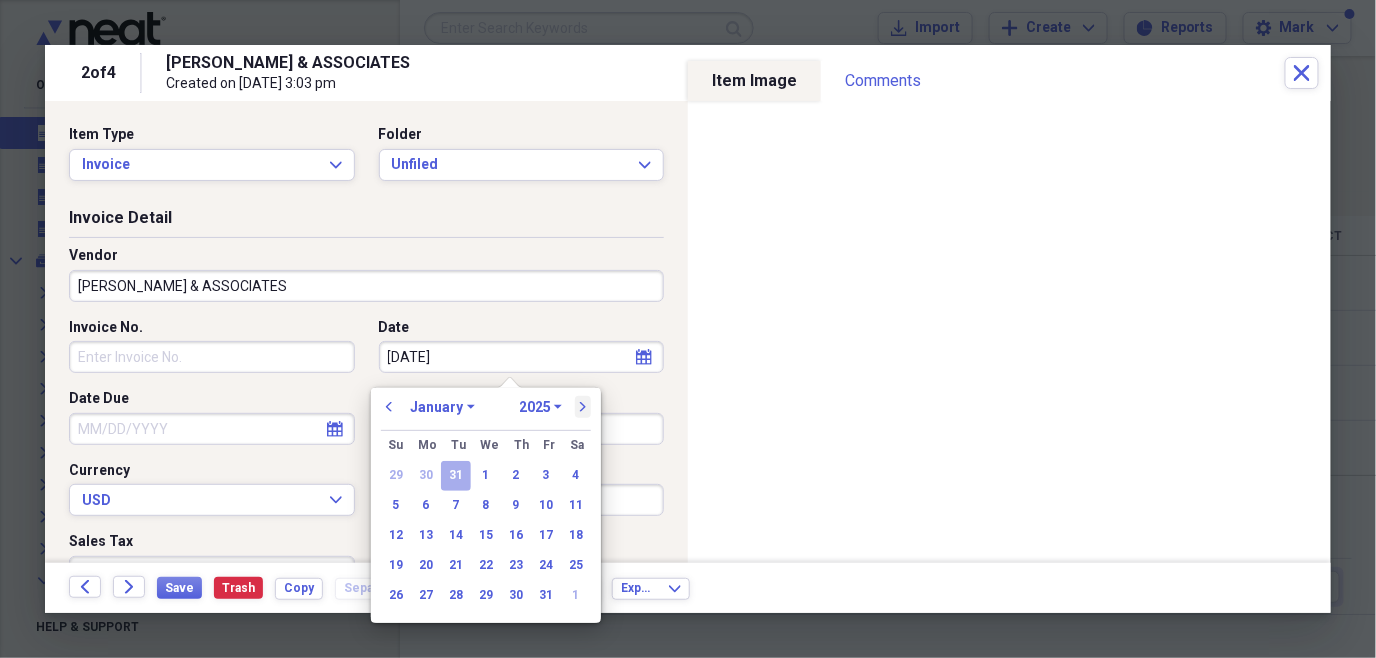 click on "next" at bounding box center [583, 407] 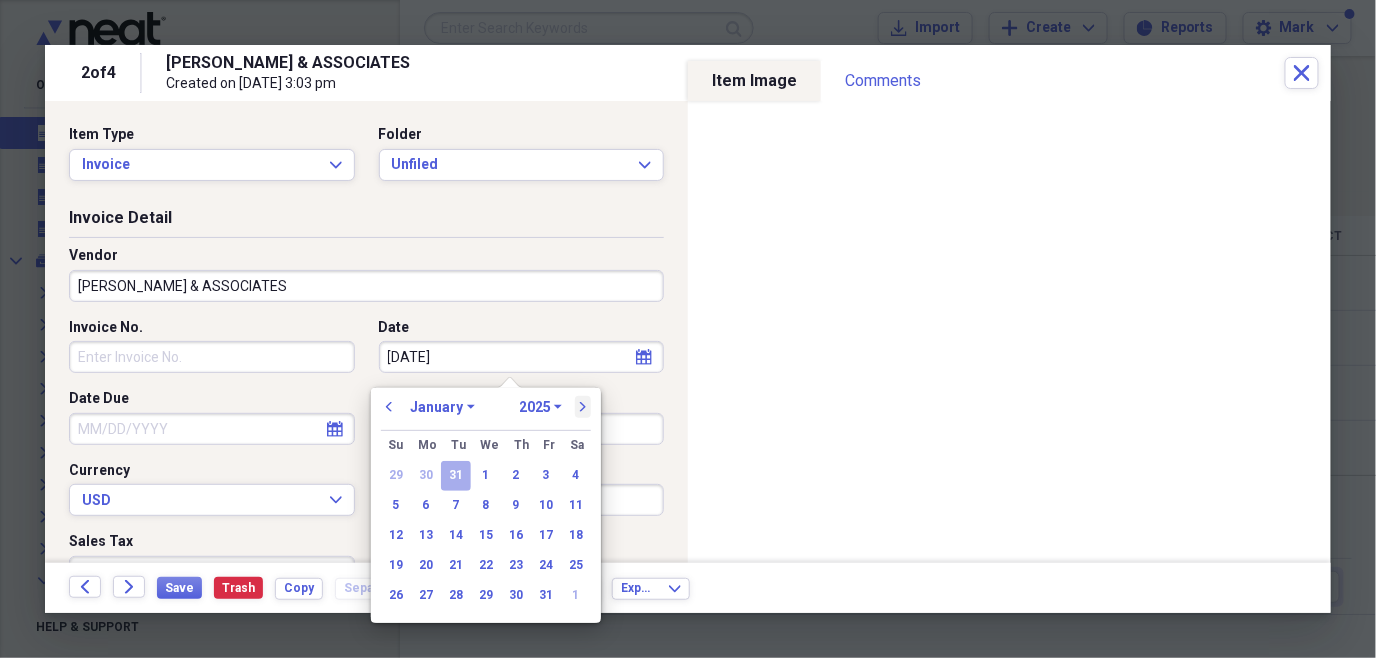 select on "1" 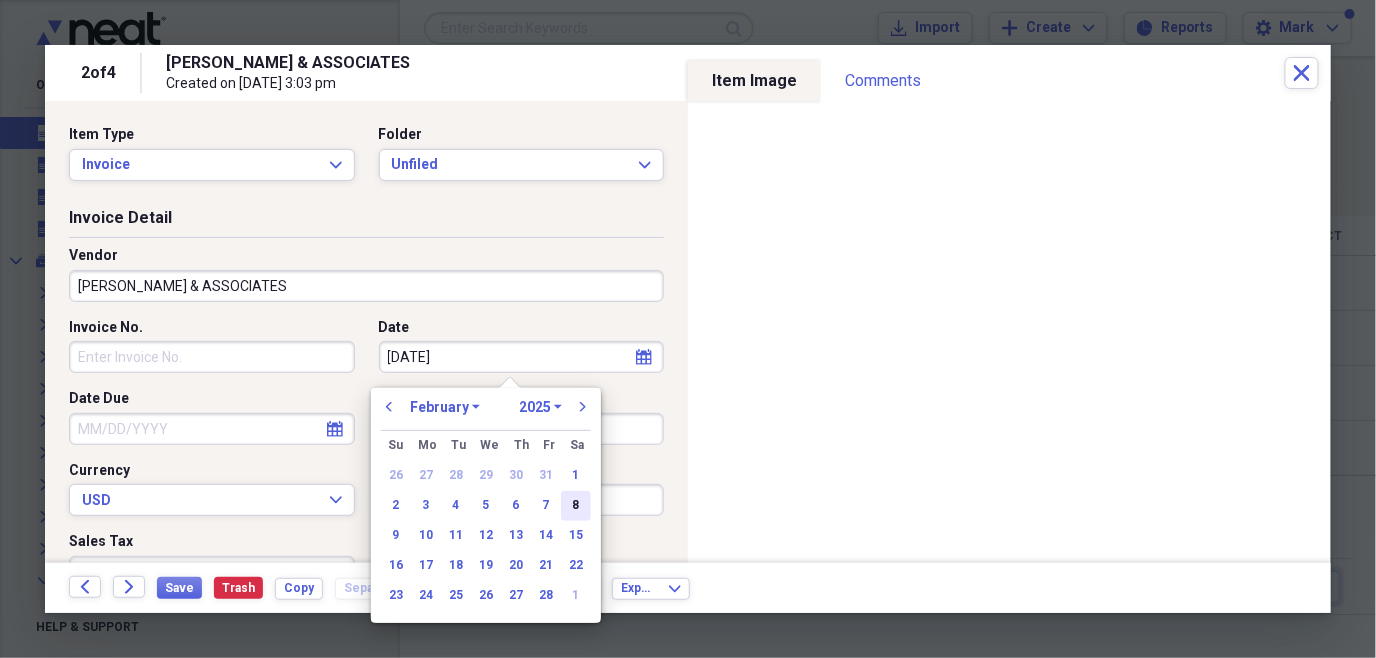 click on "8" at bounding box center [576, 506] 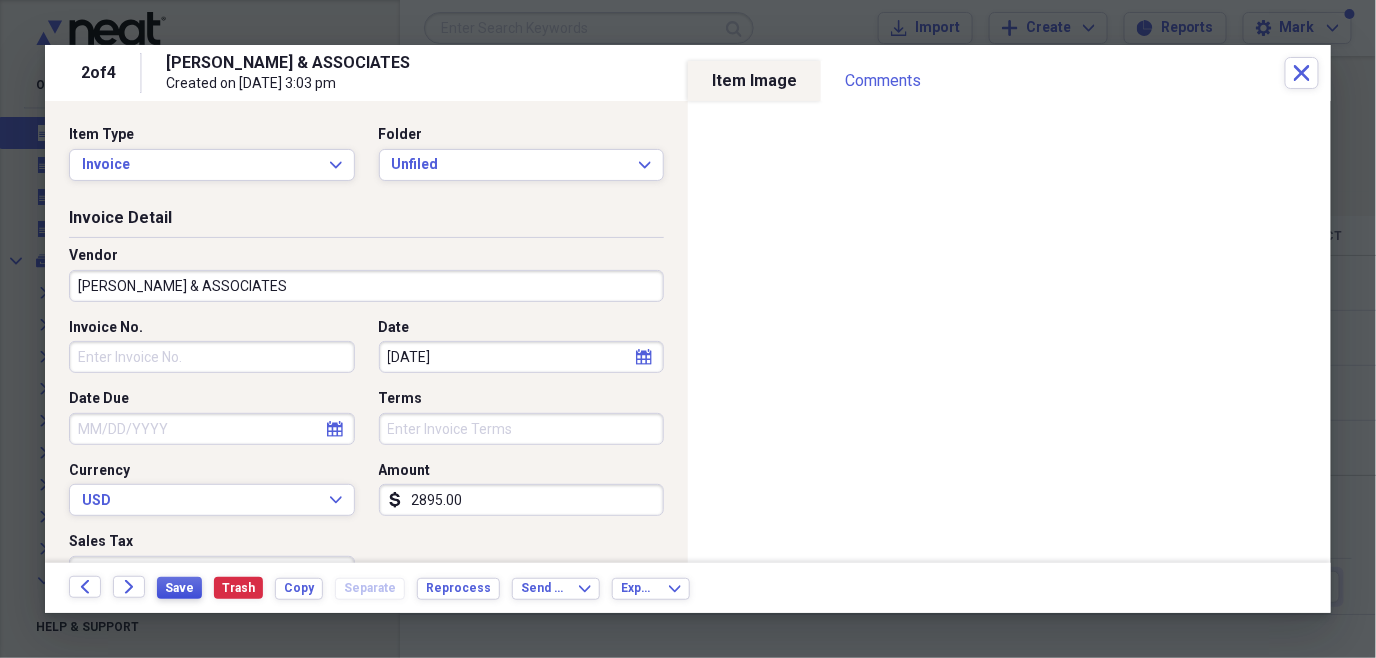 type on "2895.00" 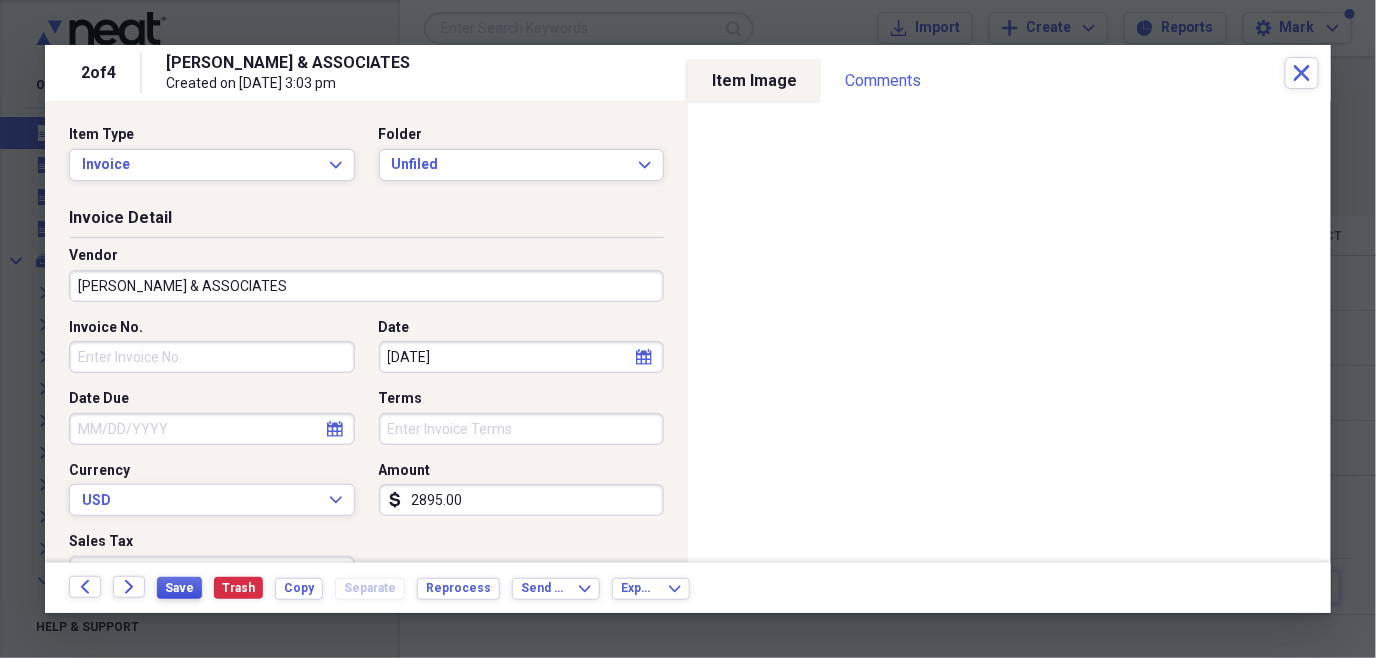 click on "Save" at bounding box center (179, 588) 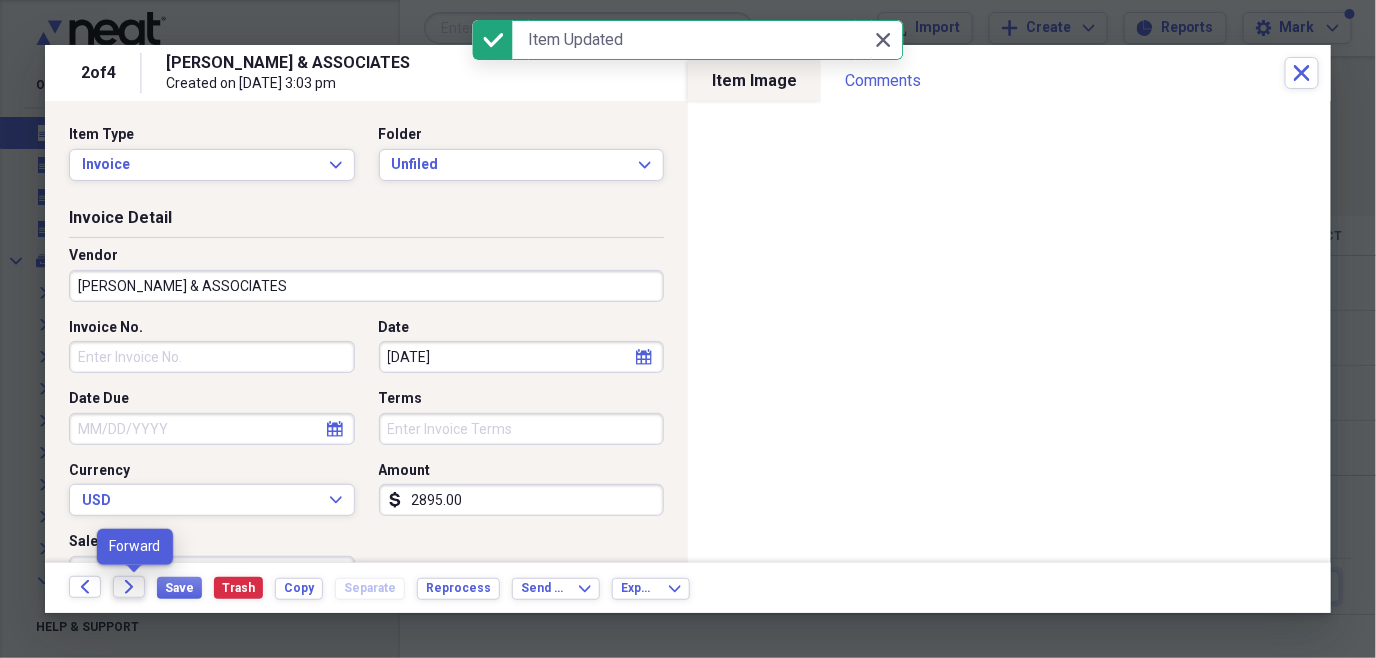 click 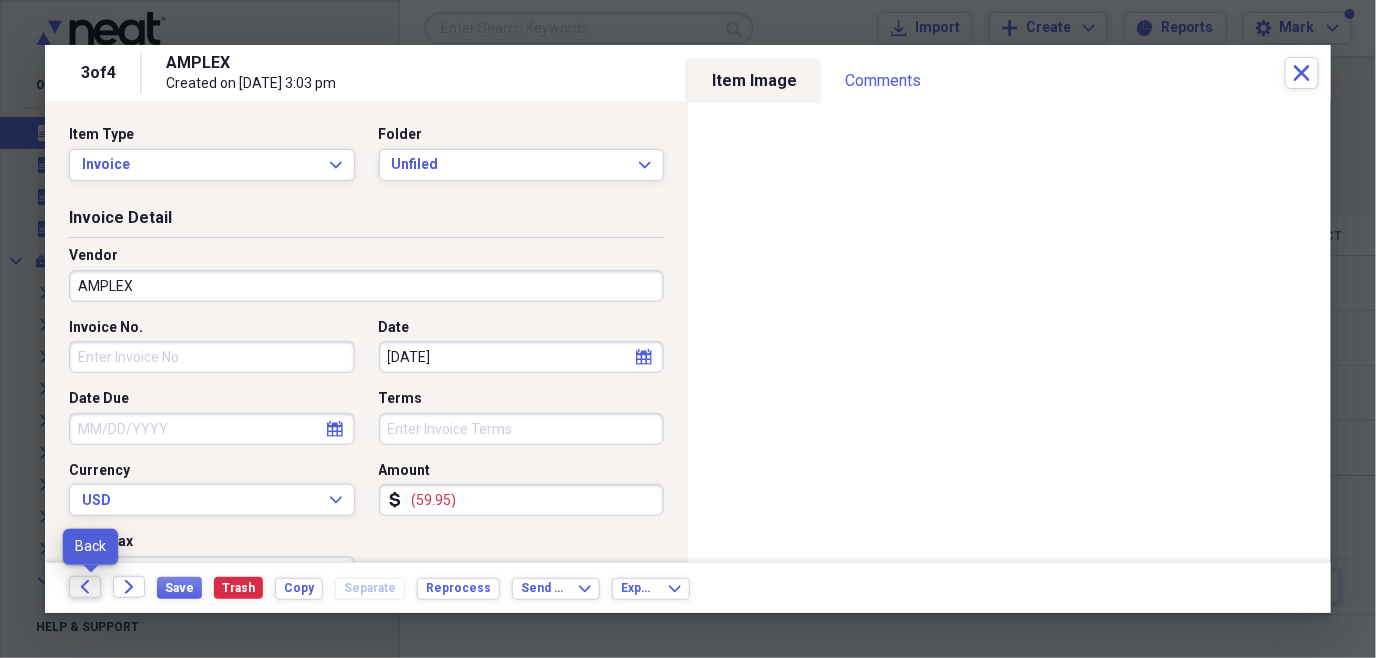click on "Back" at bounding box center (85, 587) 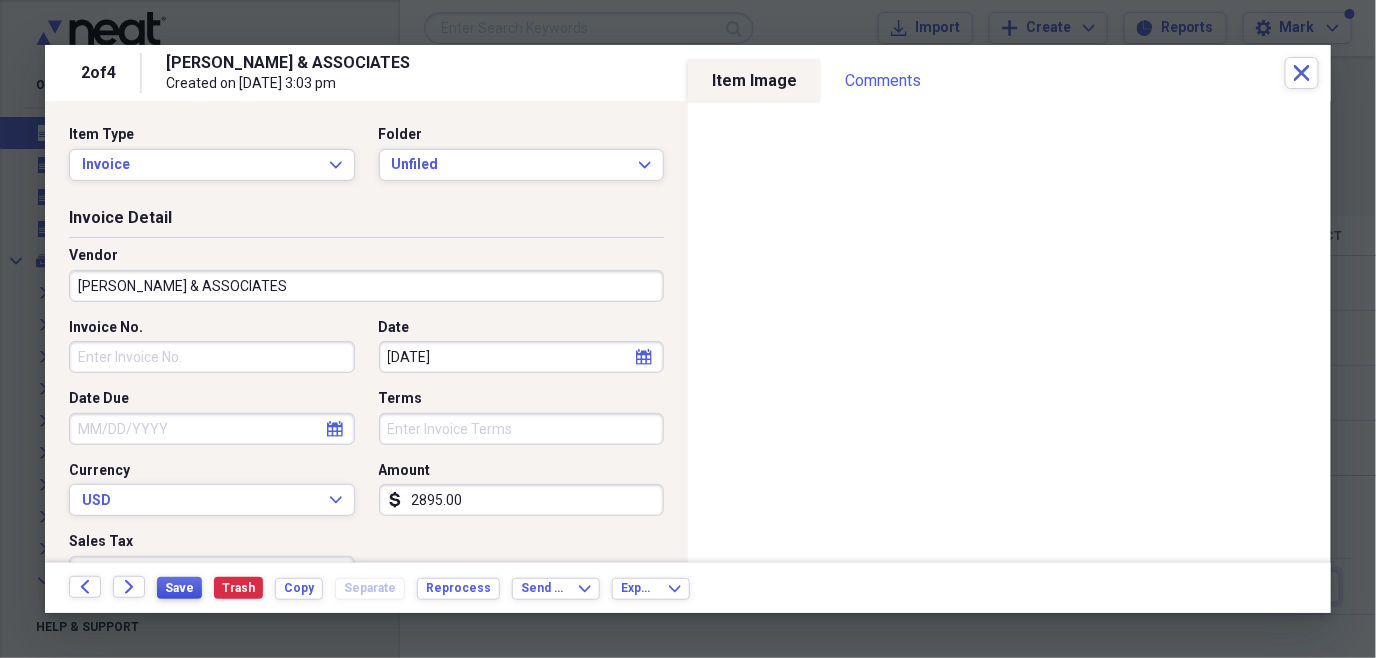 click on "Save" at bounding box center (179, 588) 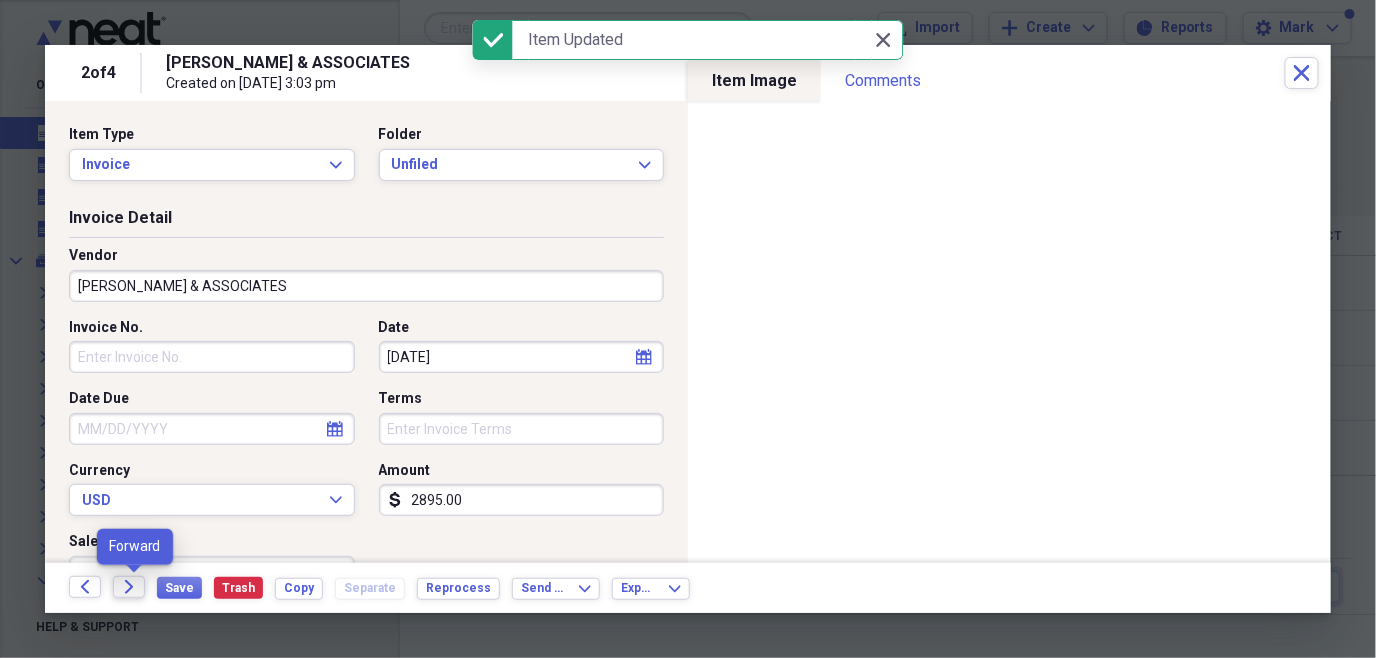 click on "Forward" 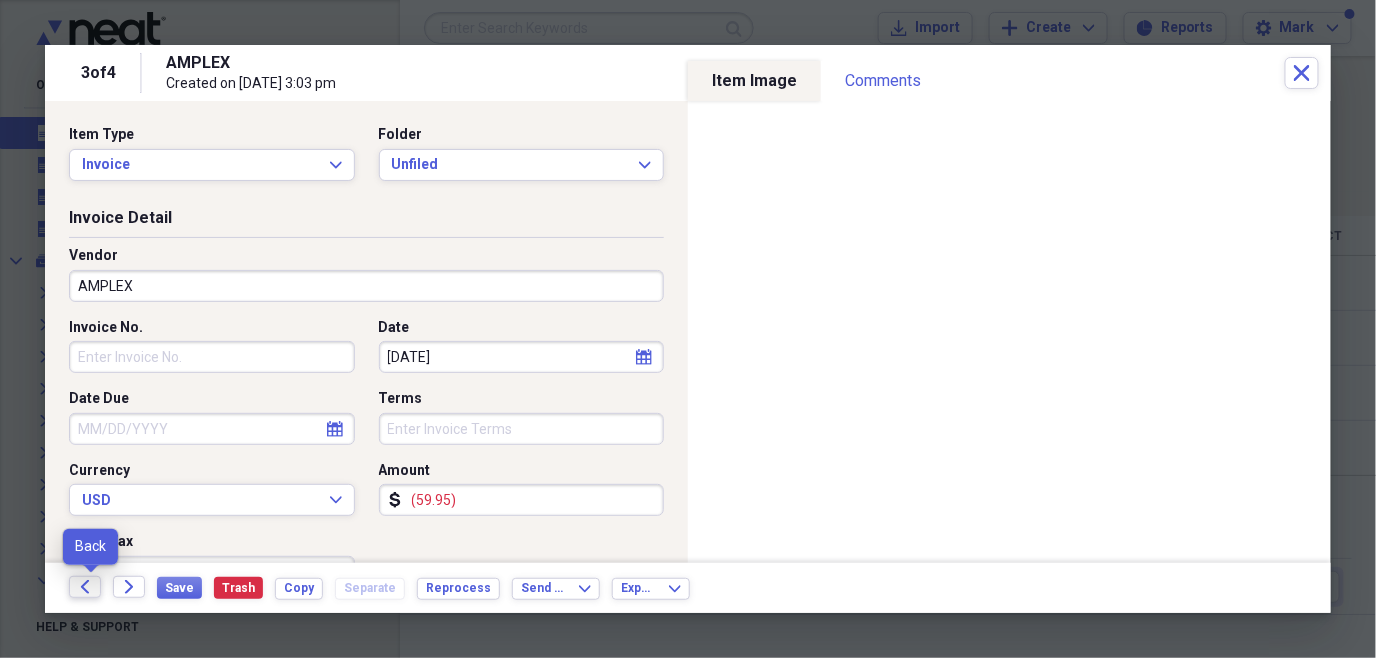 click on "Back" 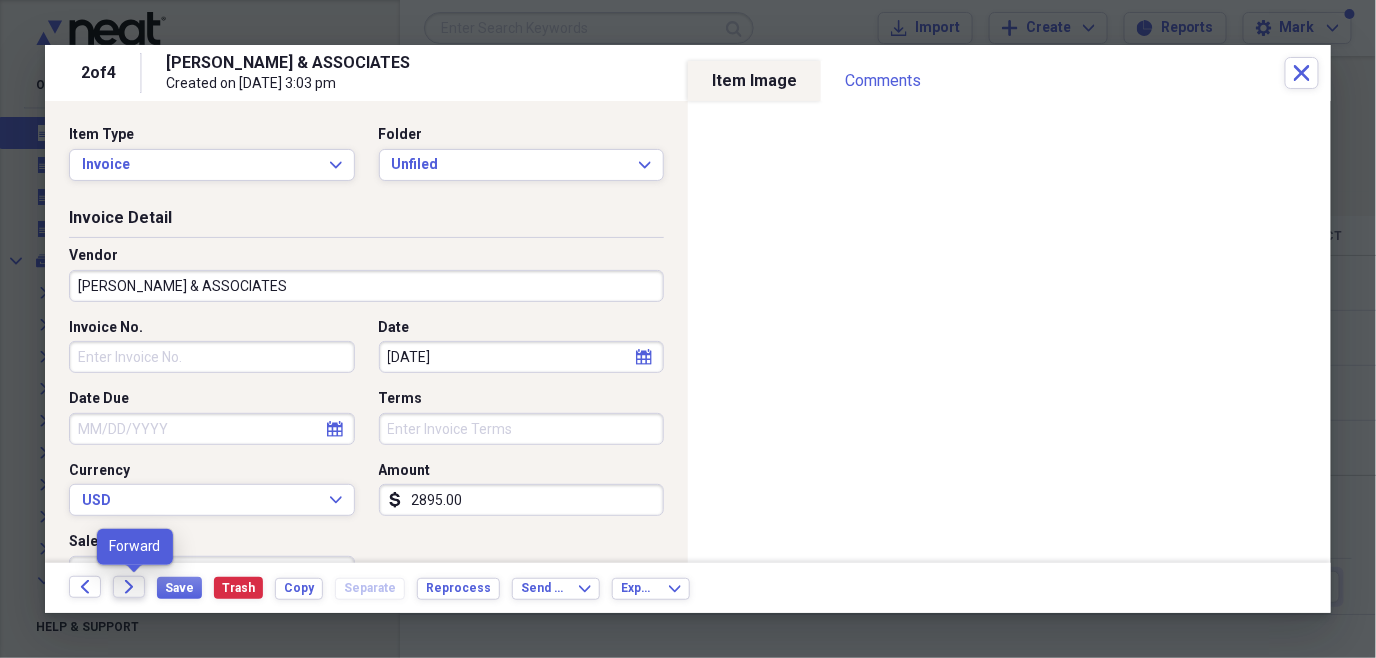 click on "Forward" at bounding box center [129, 587] 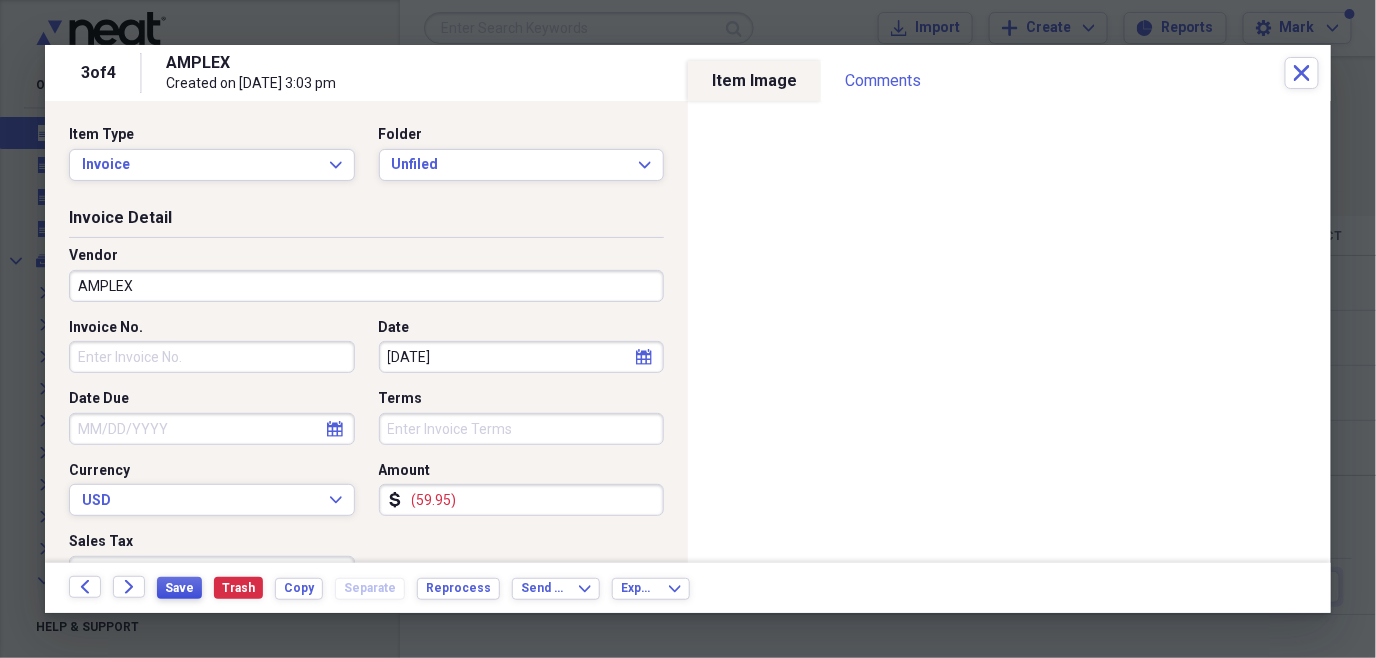 click on "Save" at bounding box center [179, 588] 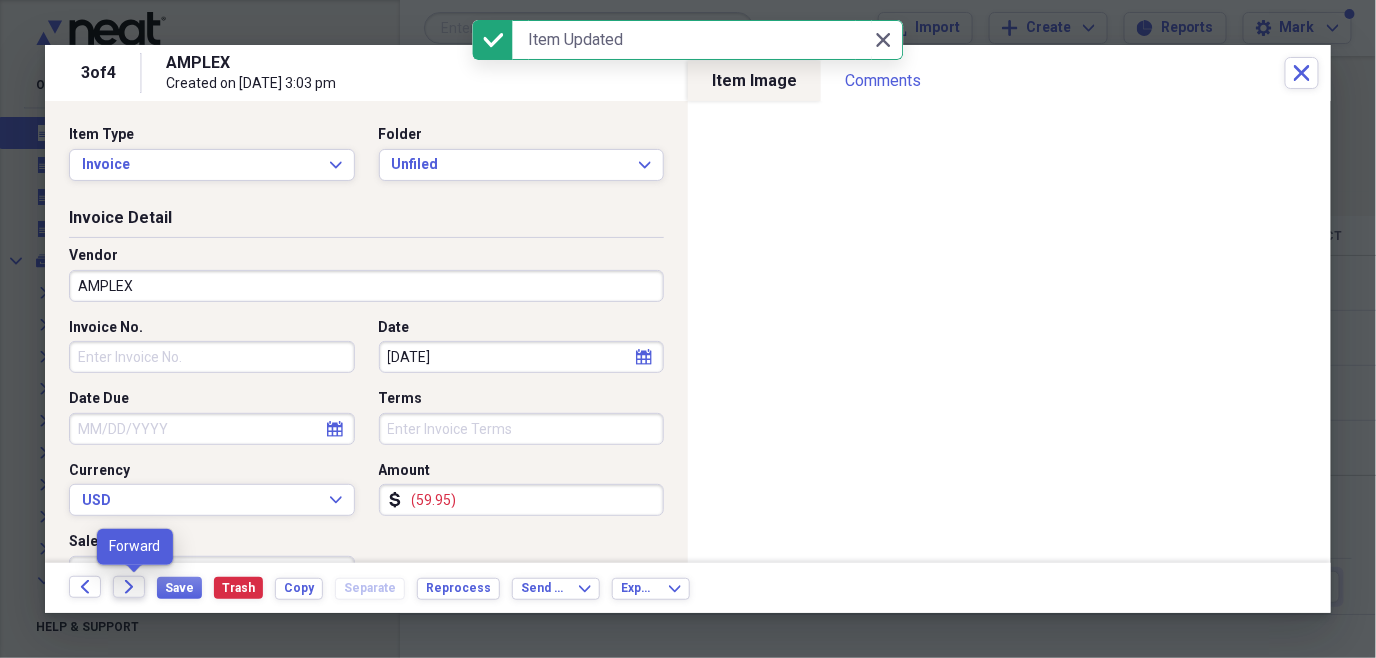 click 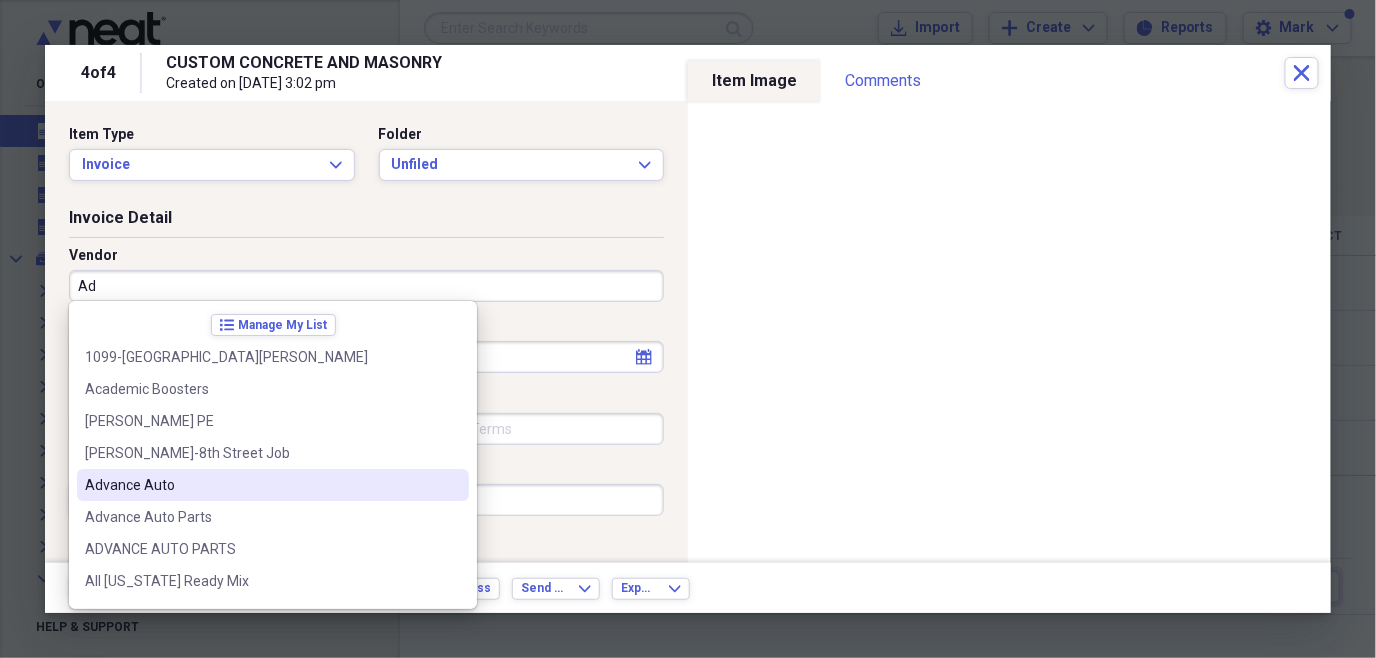 click on "Advance Auto" at bounding box center (261, 485) 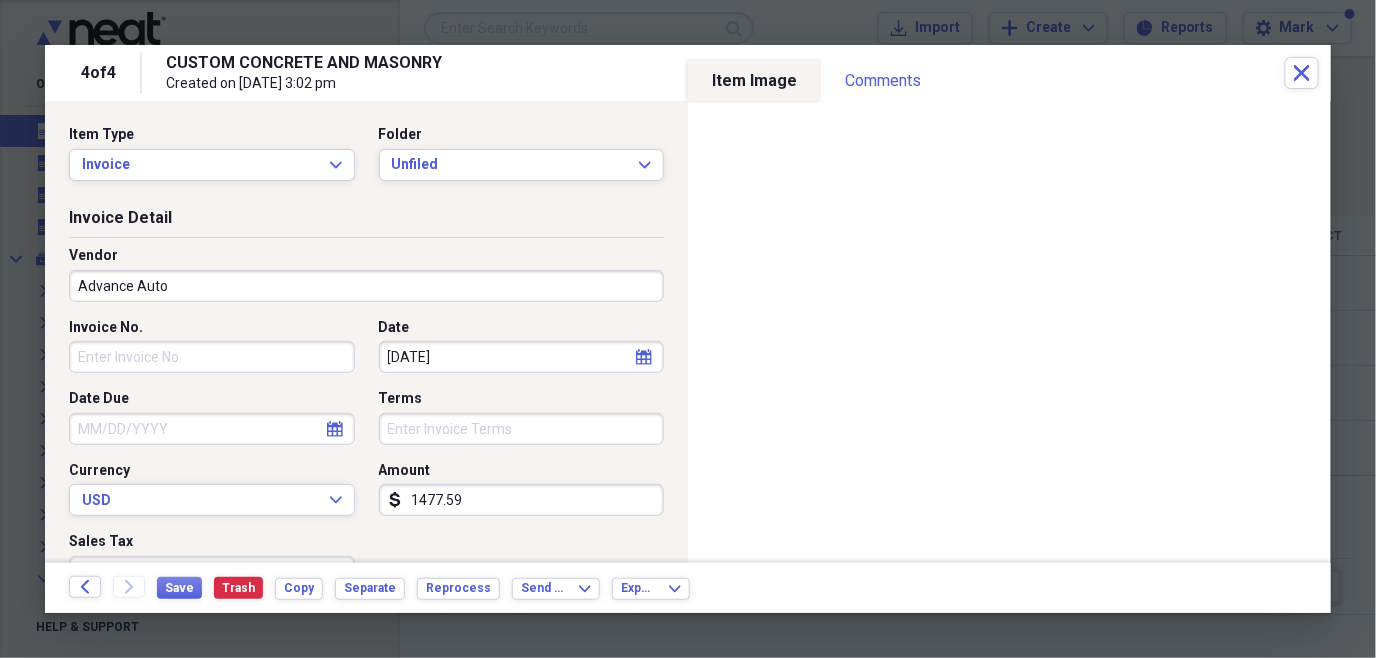 type on "General Retail" 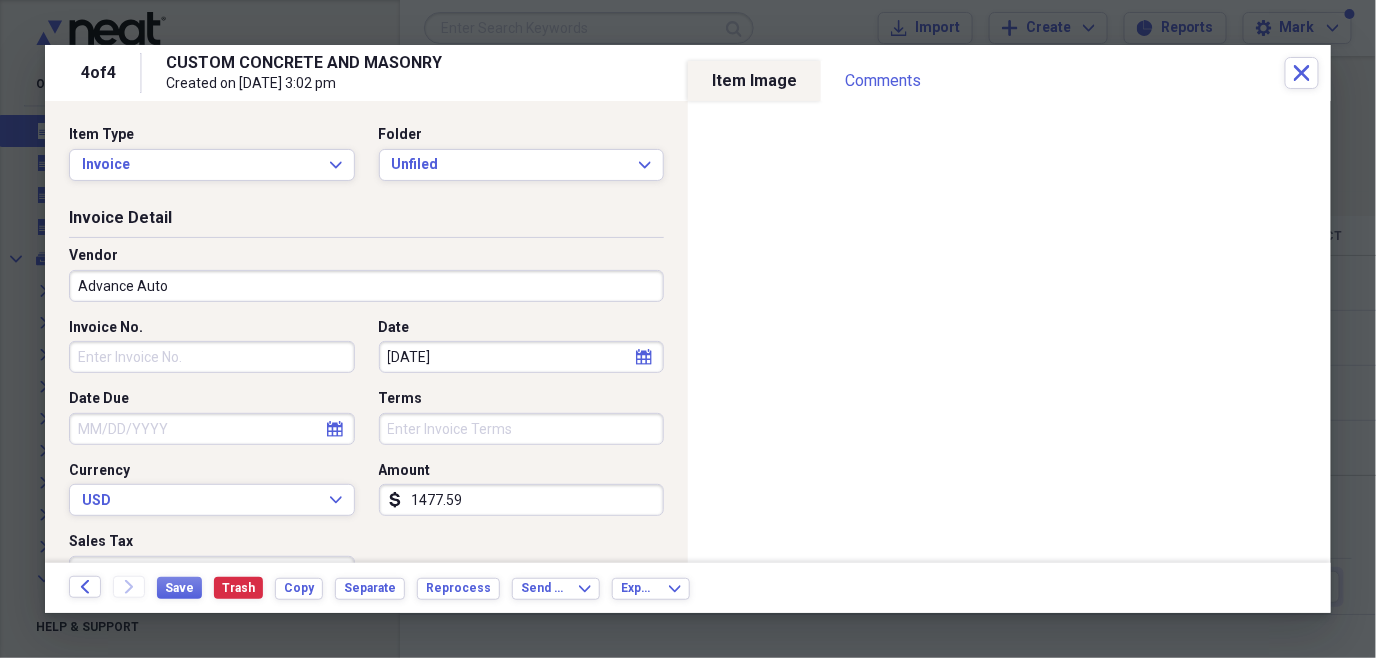 click on "[DATE]" at bounding box center (522, 357) 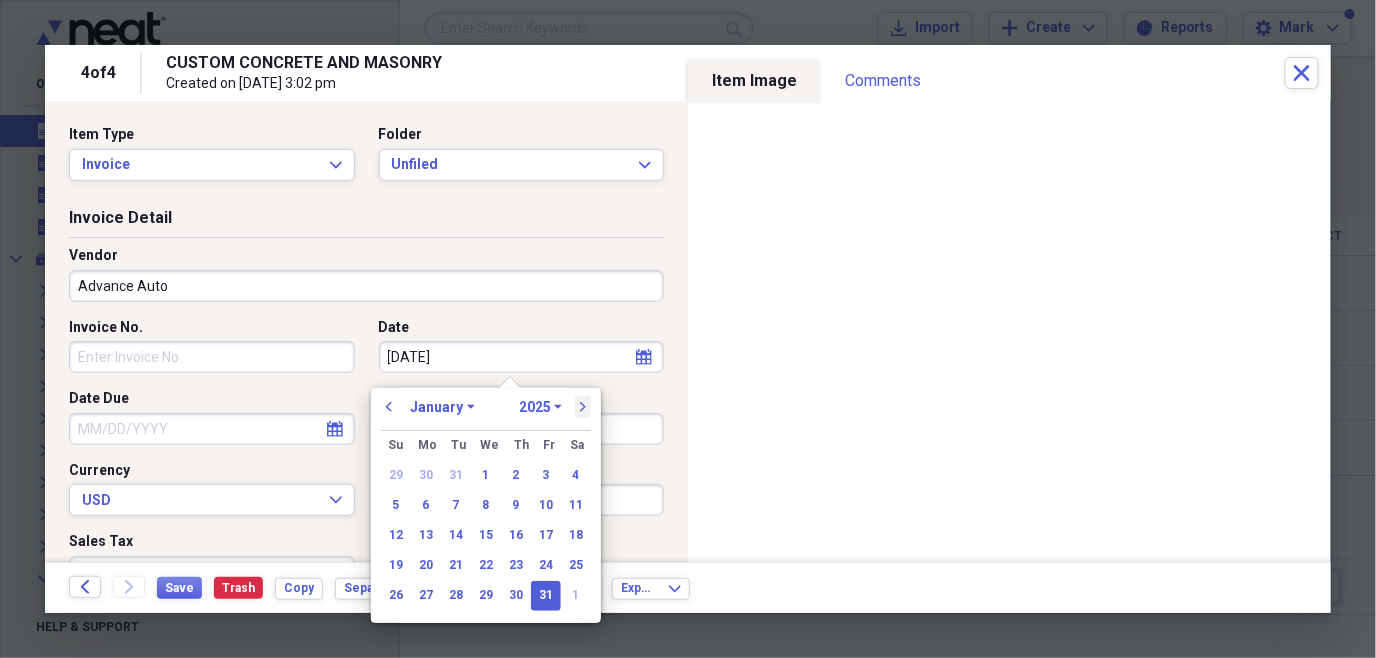 click on "next" at bounding box center (583, 407) 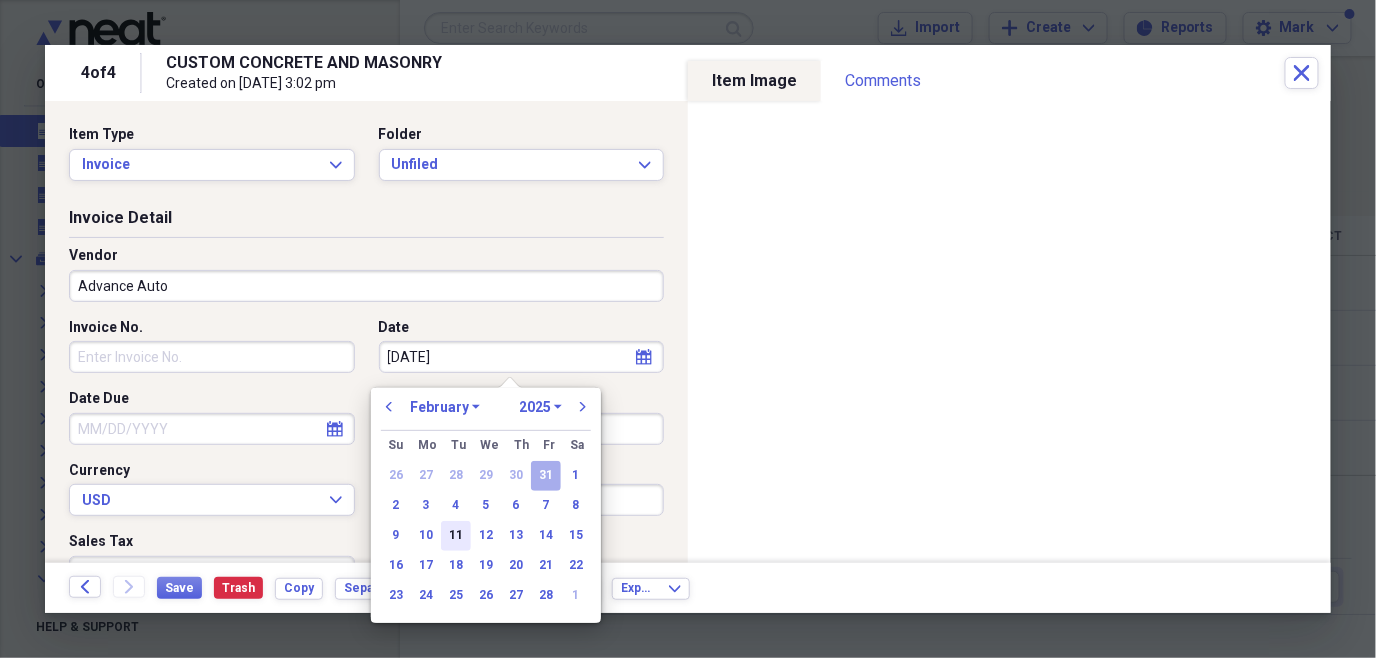 click on "11" at bounding box center [456, 536] 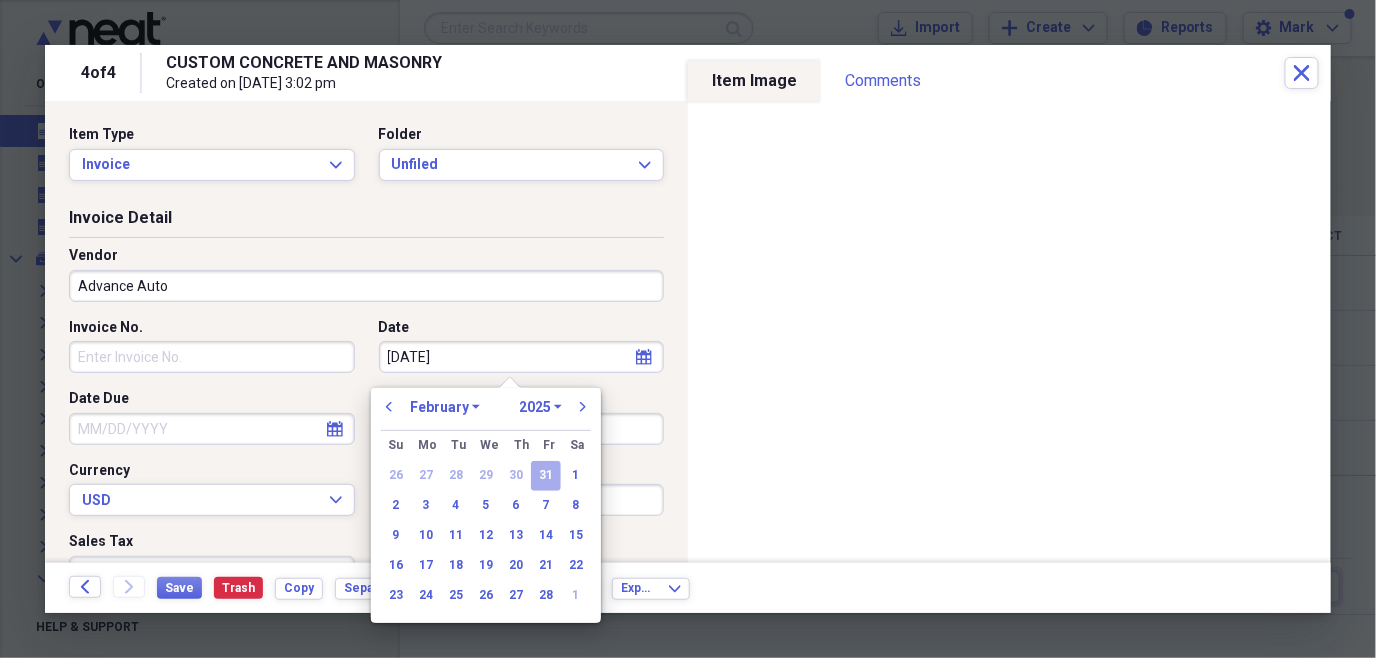 type on "[DATE]" 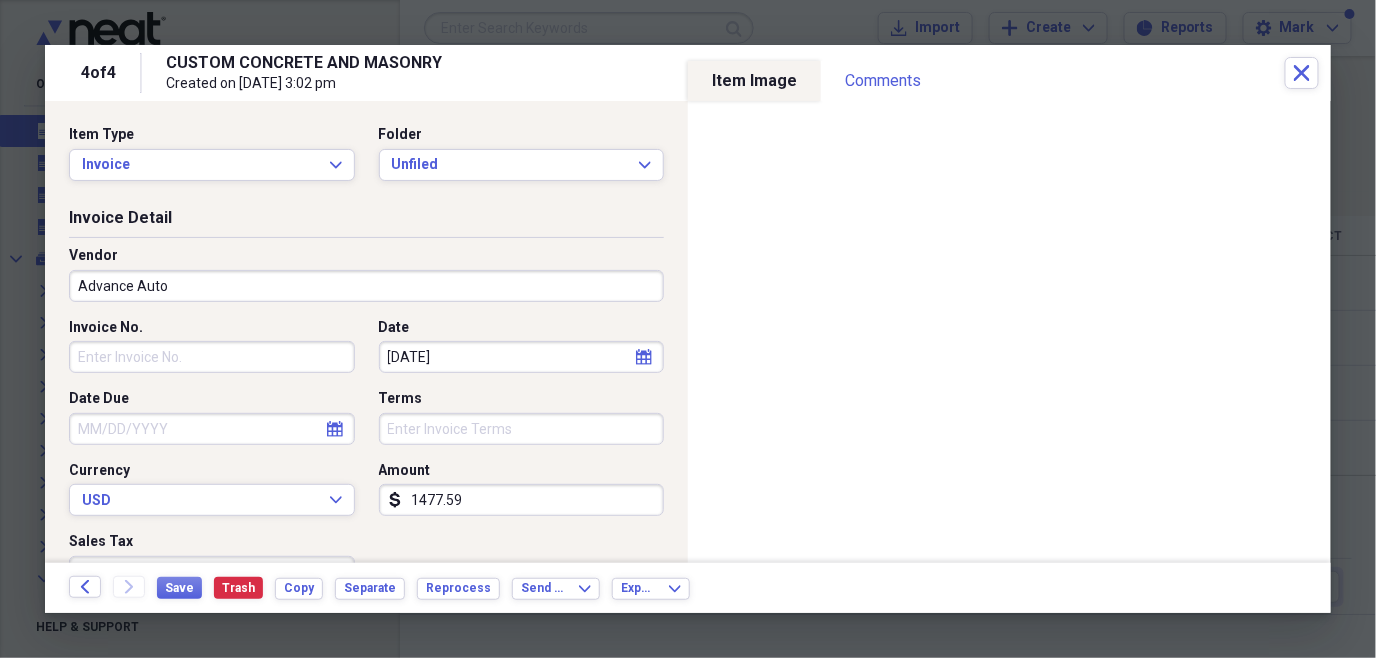 click on "1477.59" at bounding box center [522, 500] 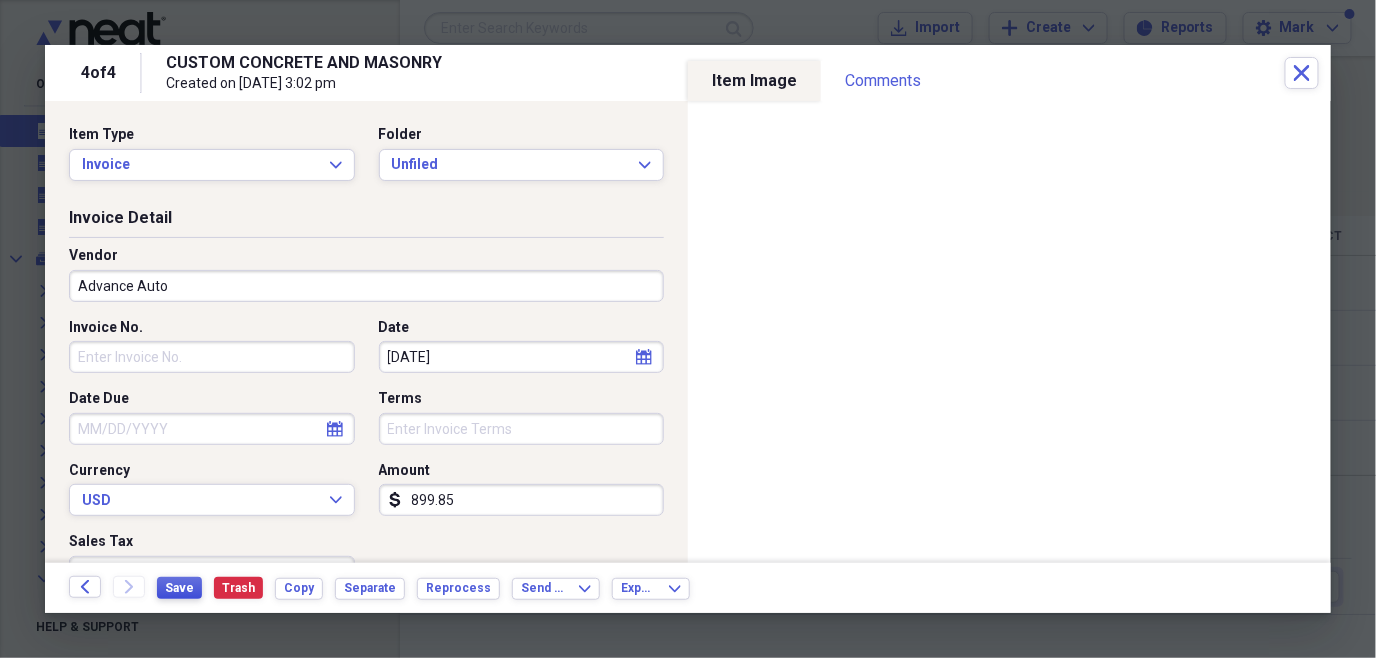 type on "899.85" 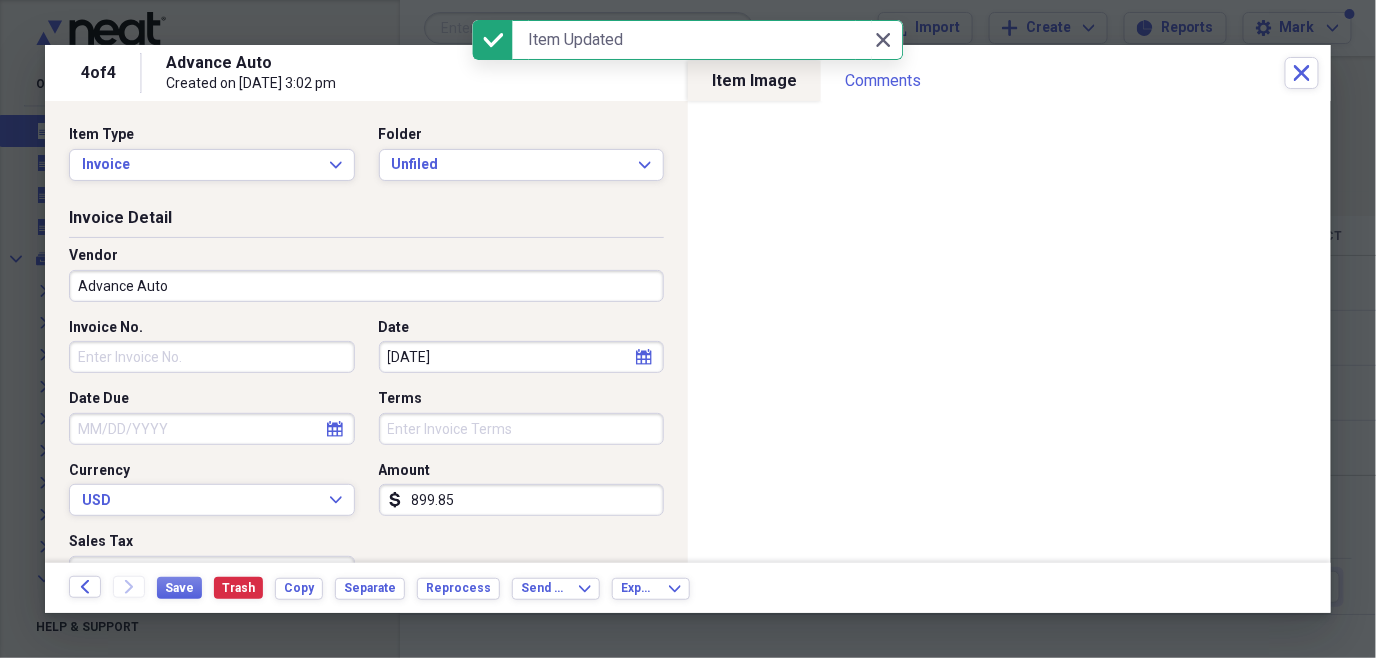 click on "Back Forward" at bounding box center [113, 588] 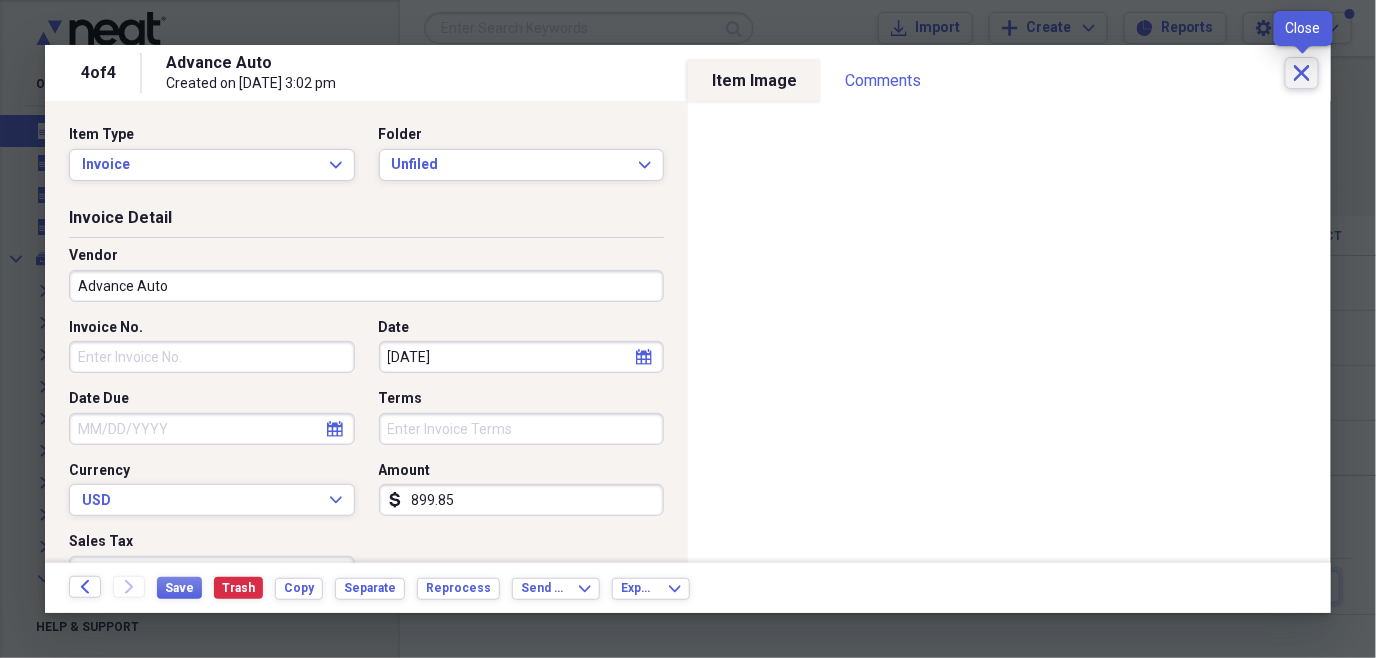 click on "Close" at bounding box center [1302, 73] 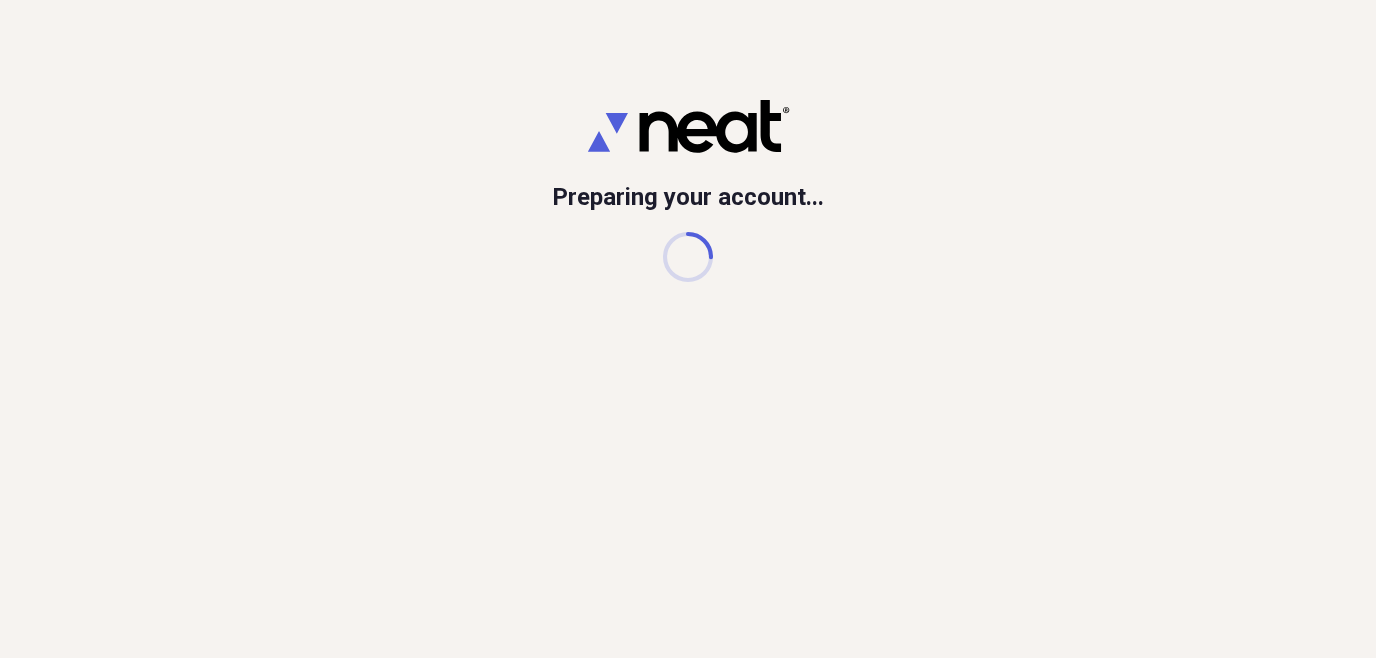 scroll, scrollTop: 0, scrollLeft: 0, axis: both 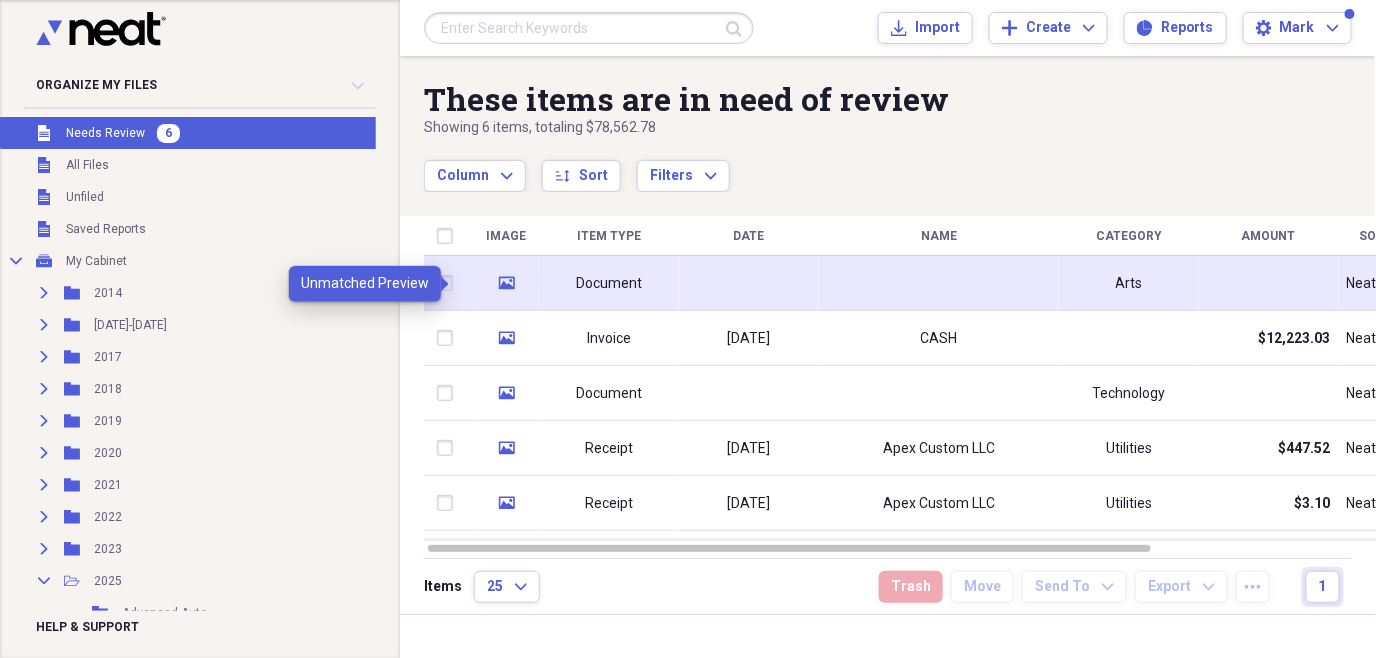 click 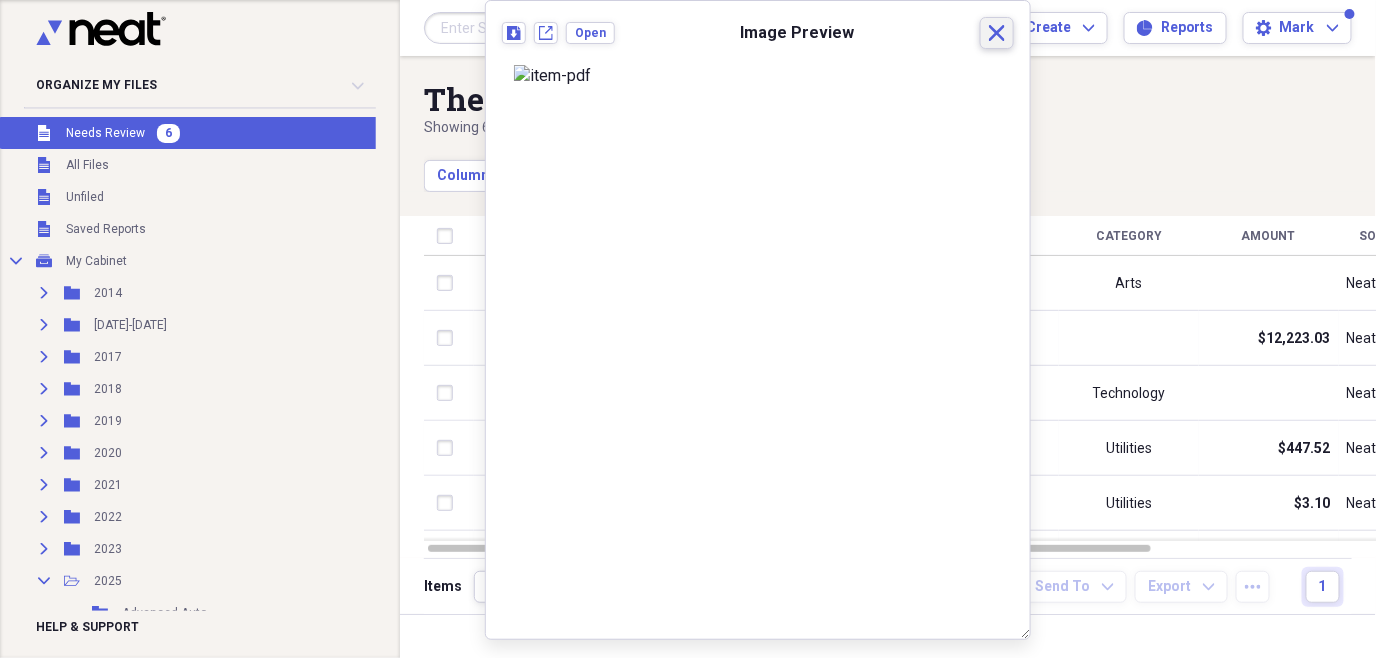 click on "Close" 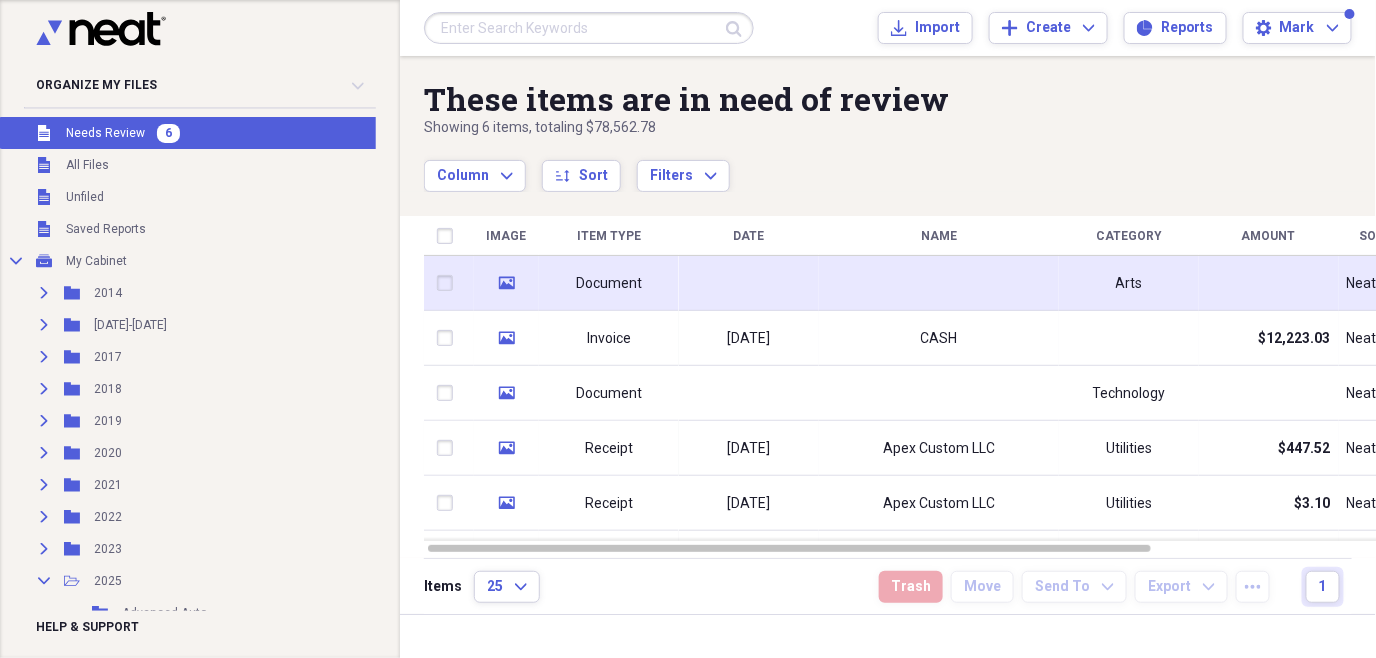 click on "media" at bounding box center [506, 283] 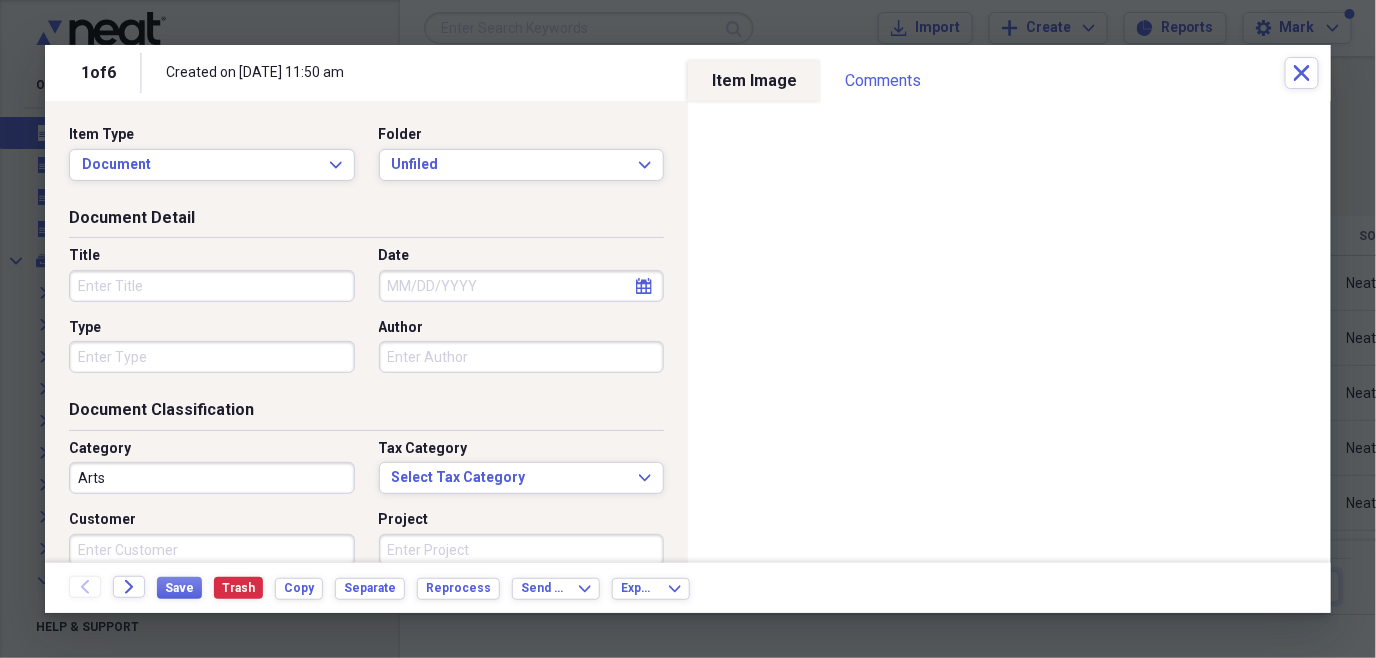 click on "Title" at bounding box center (212, 286) 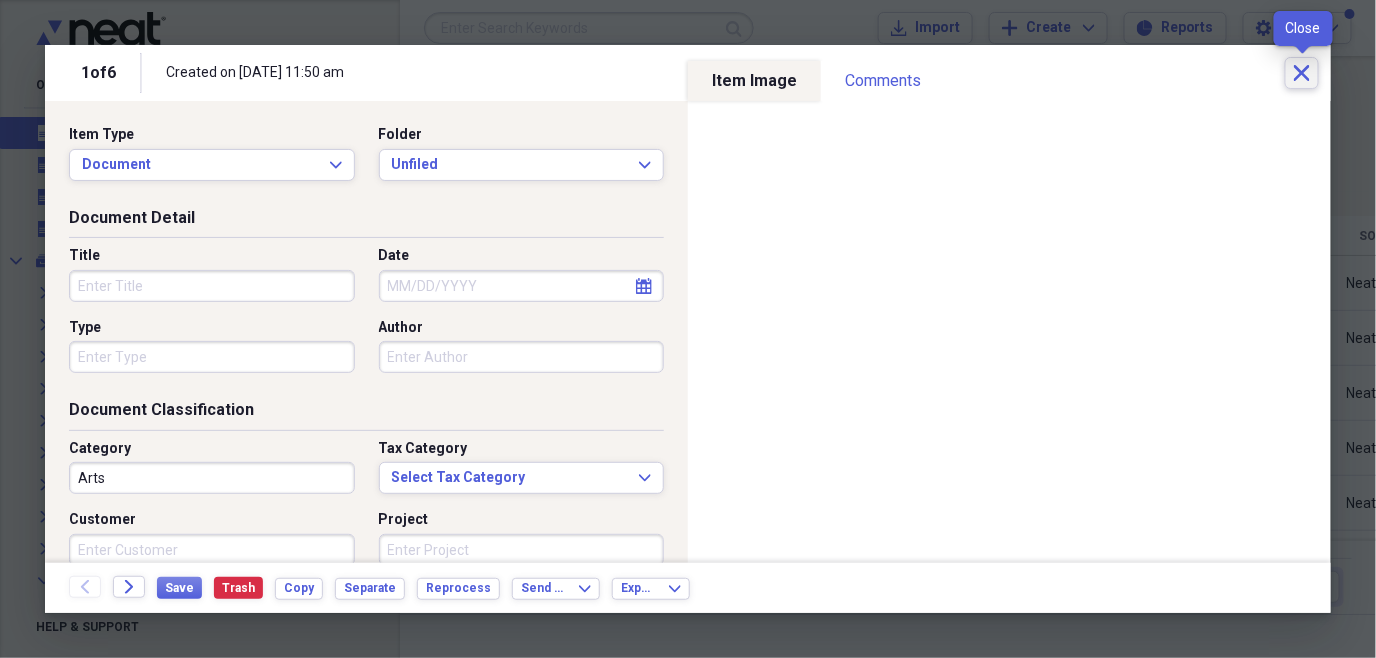 click 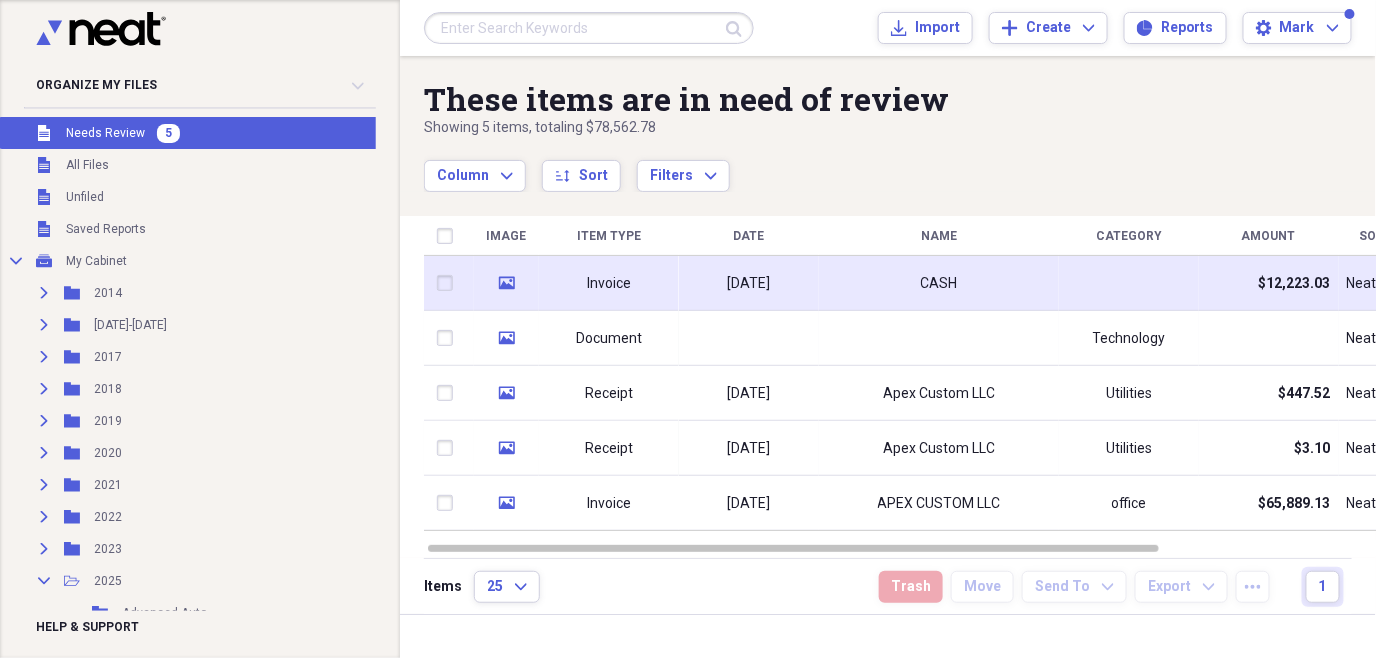 click at bounding box center [1129, 283] 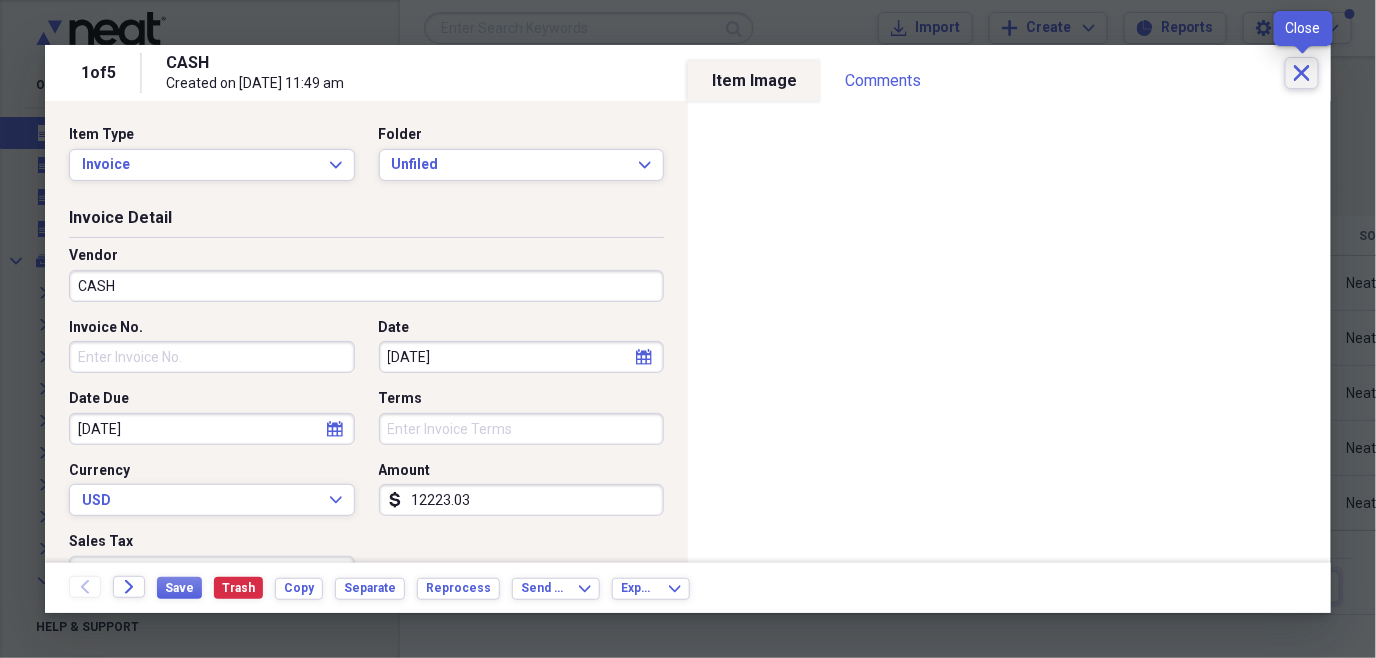 click on "Close" 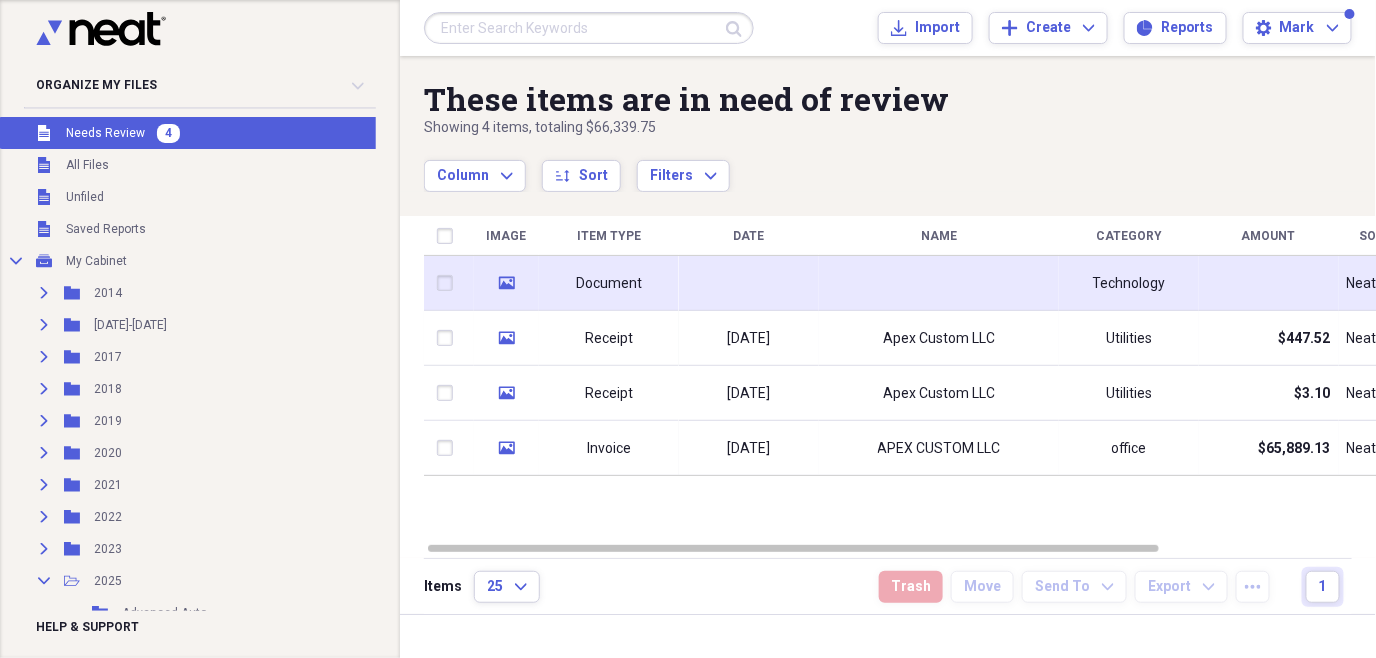 click on "Technology" at bounding box center (1129, 284) 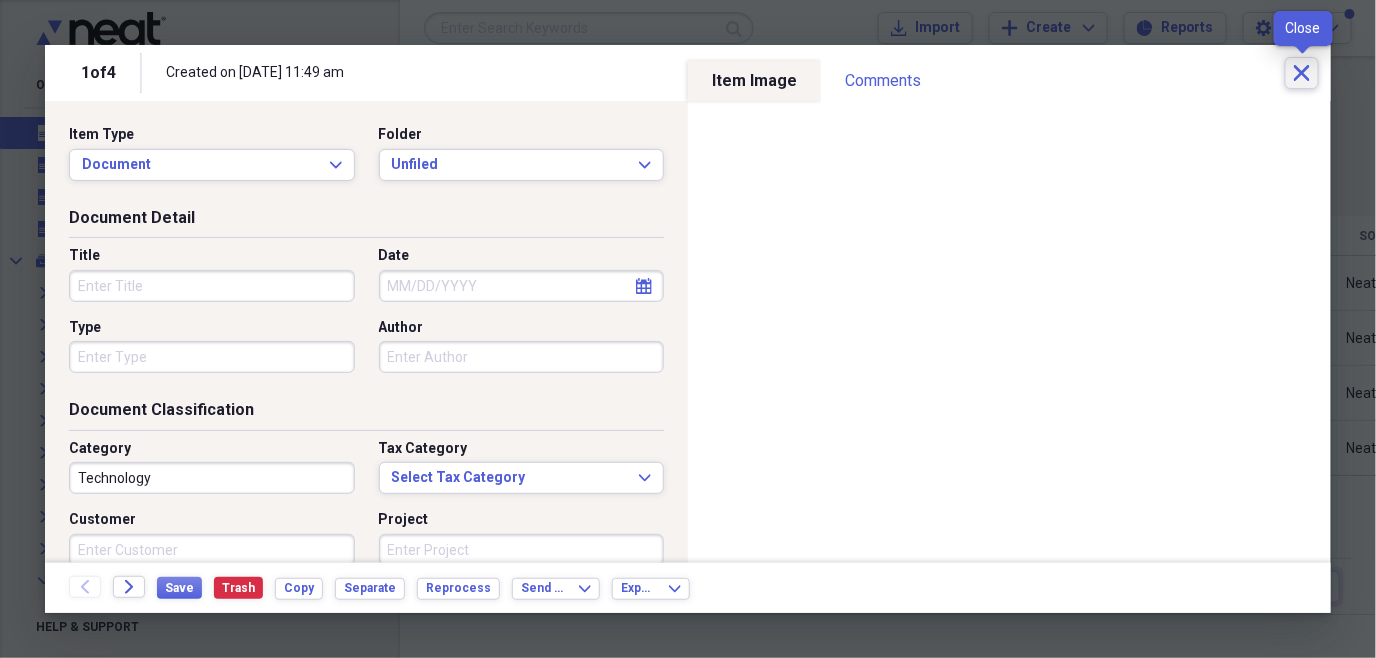 click on "Close" 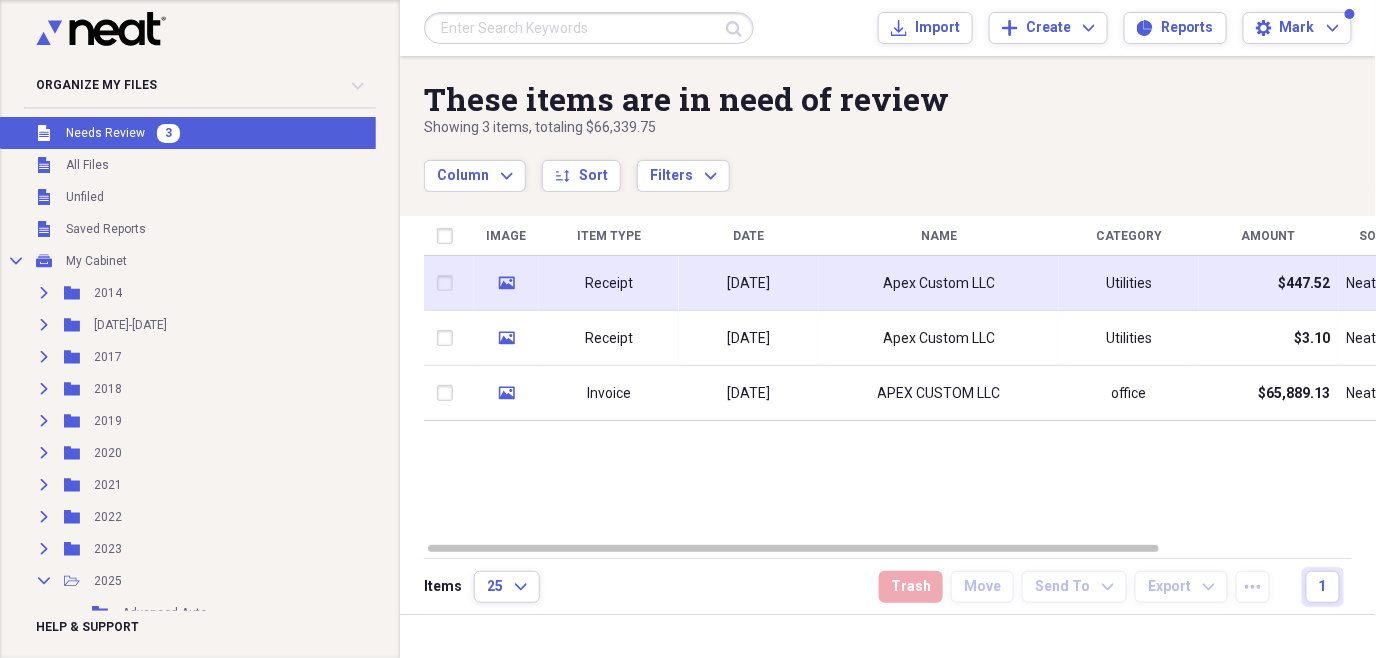 click on "Receipt" at bounding box center [609, 284] 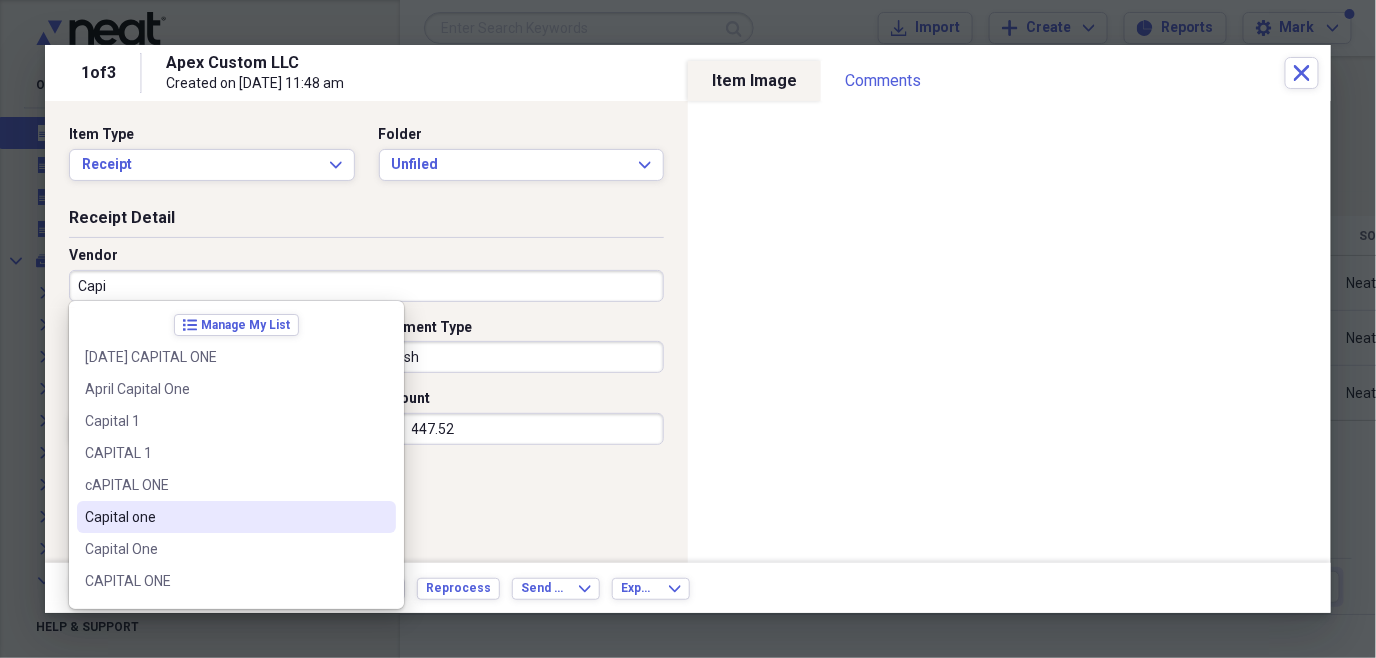 click on "Capital one" at bounding box center (224, 517) 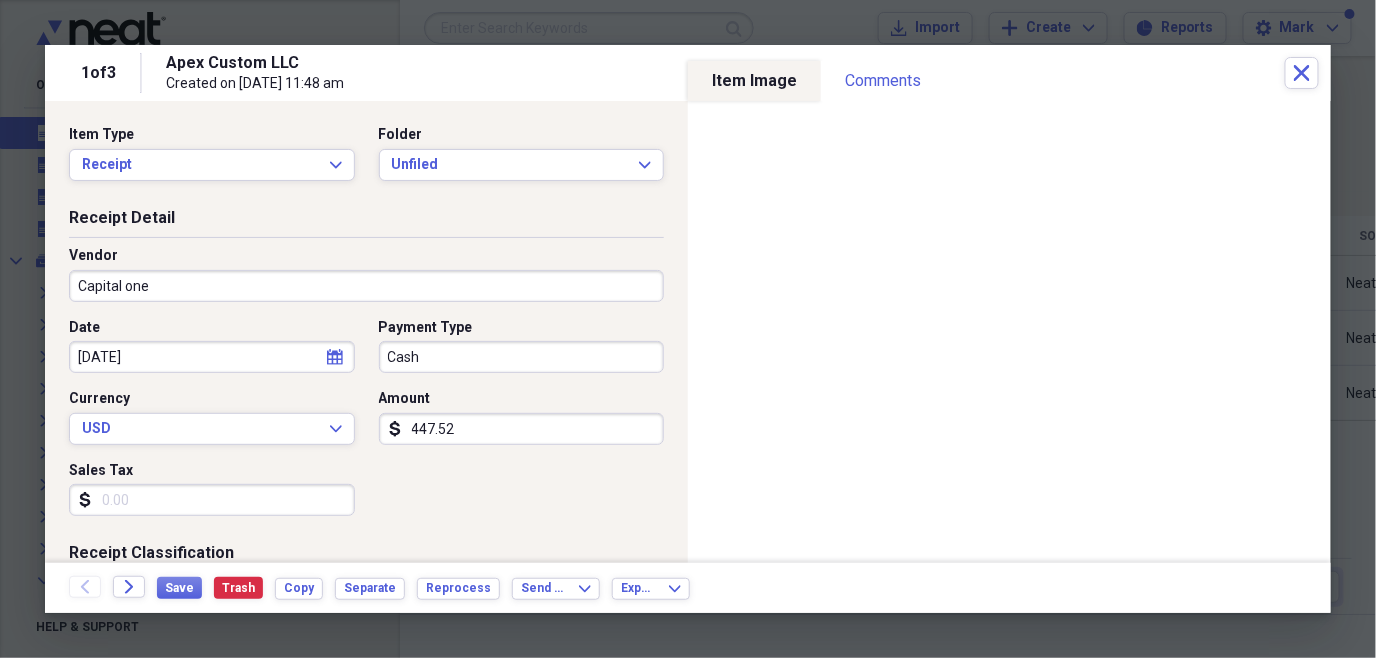 type on "None" 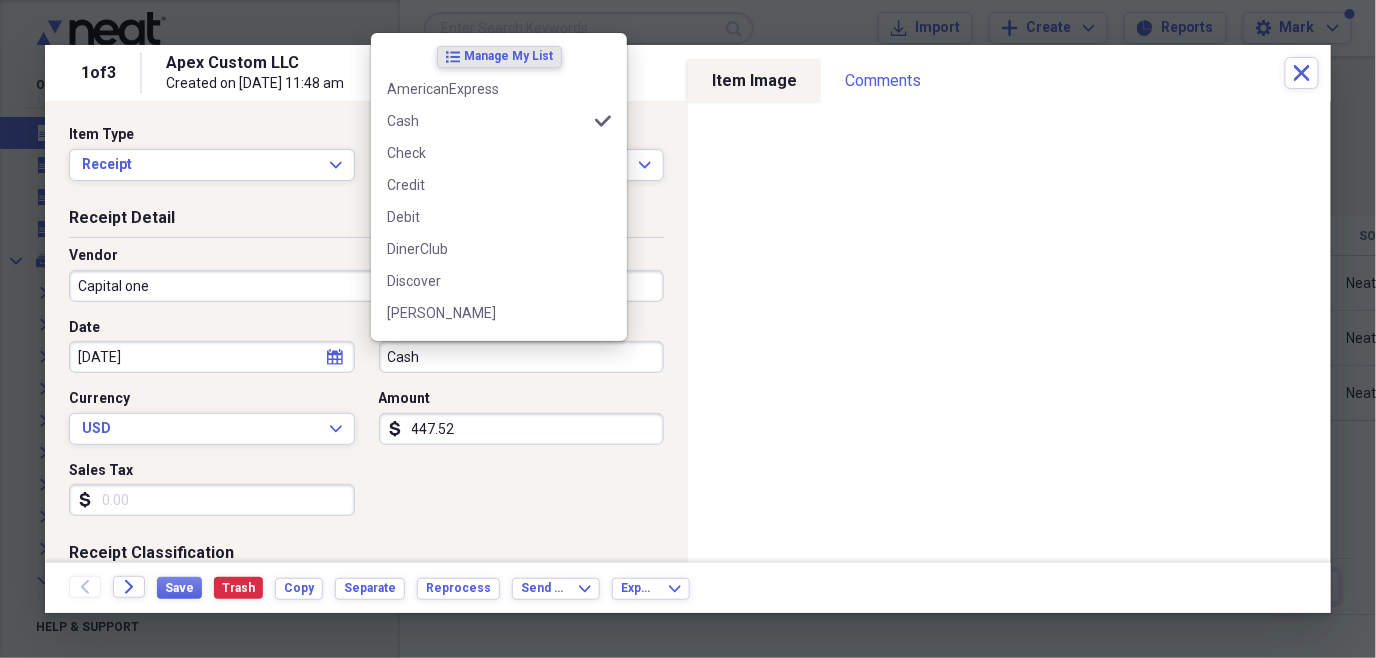 click on "Cash" at bounding box center [522, 357] 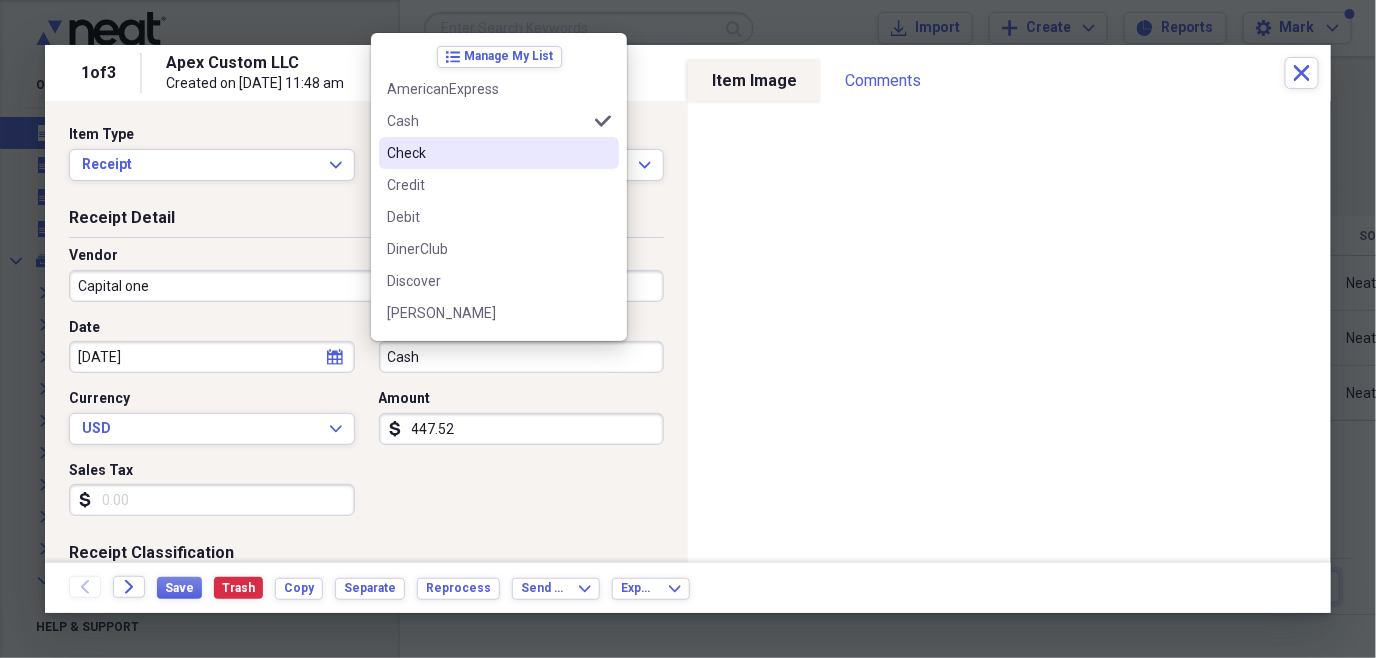 click on "Check" at bounding box center [487, 153] 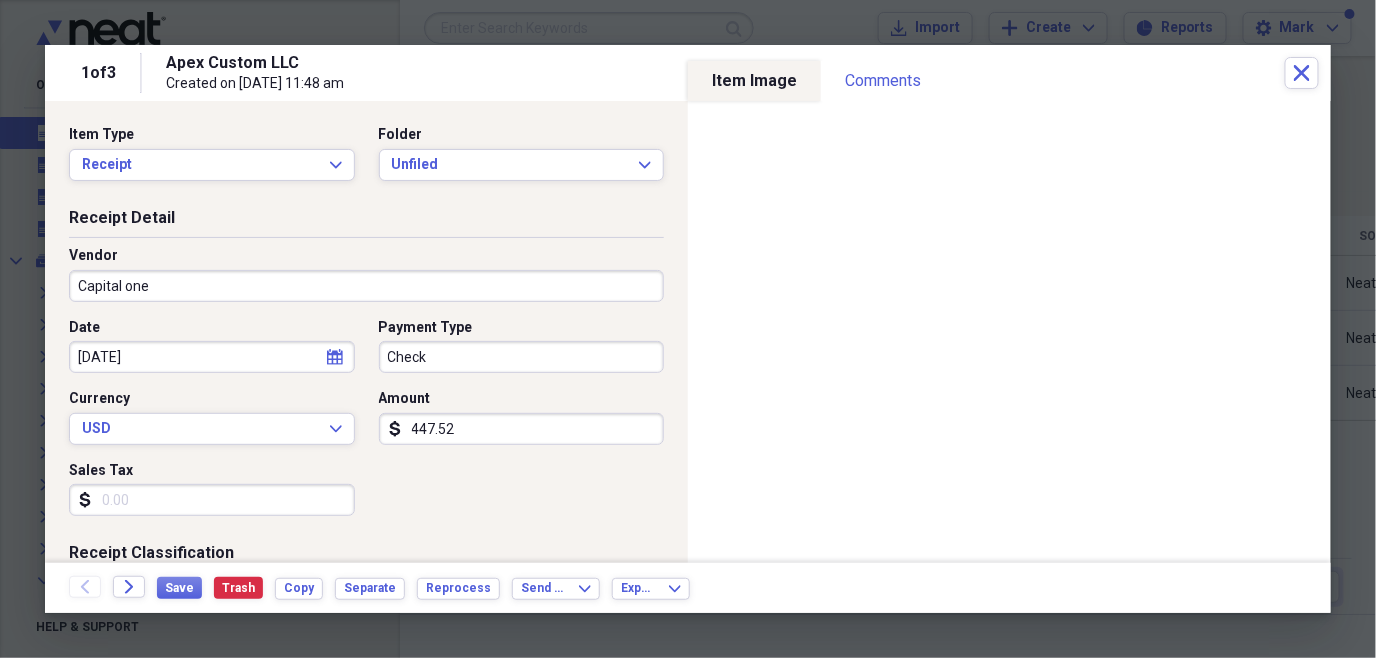 click on "447.52" at bounding box center [522, 429] 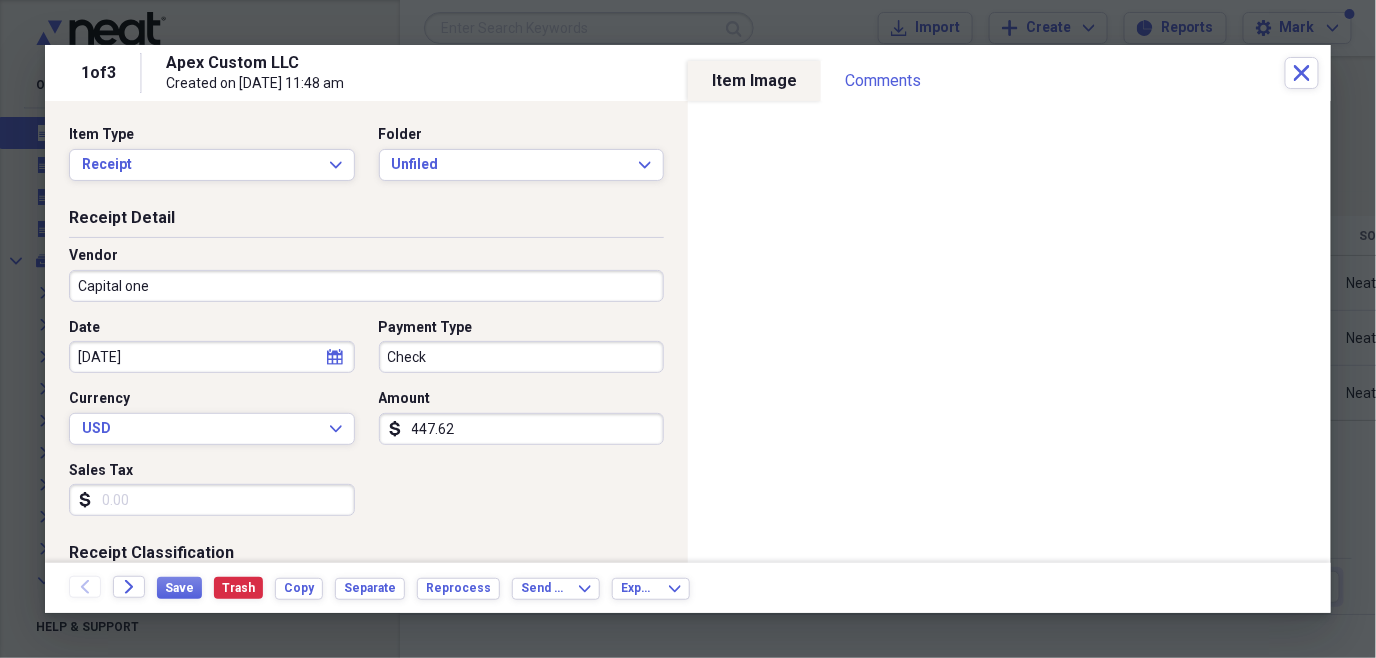 type on "447.62" 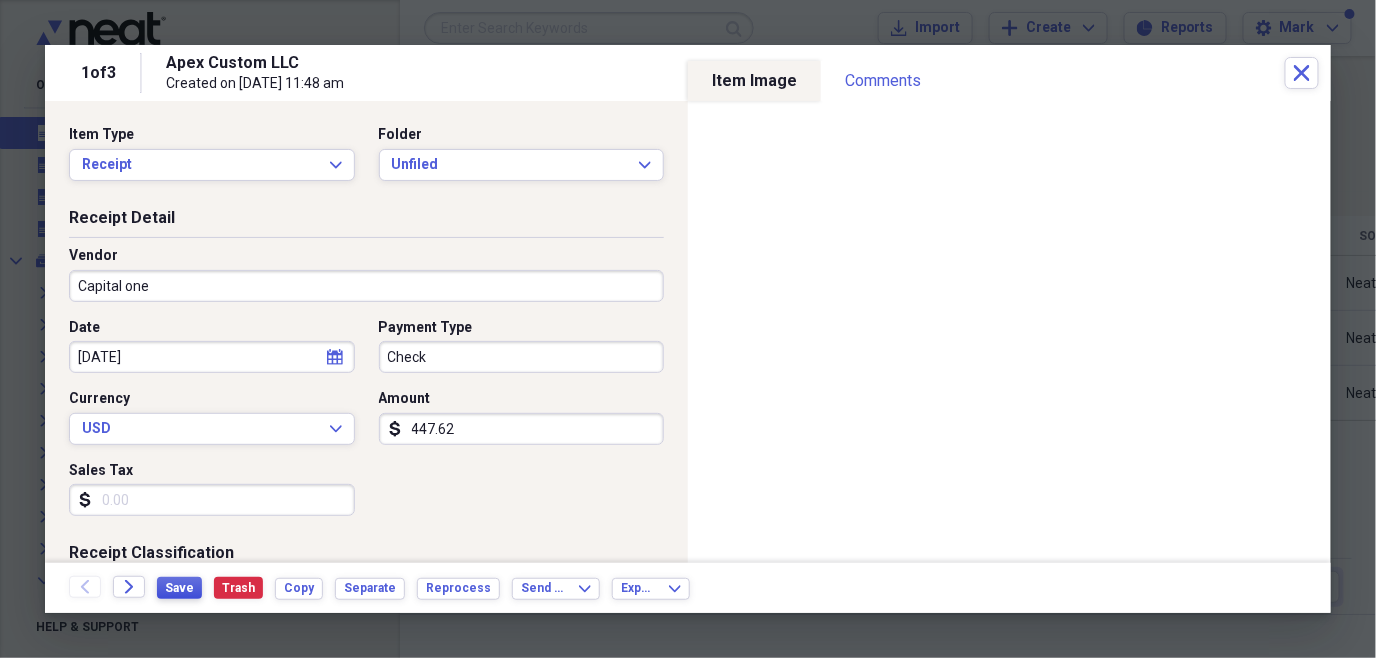 click on "Save" at bounding box center (179, 588) 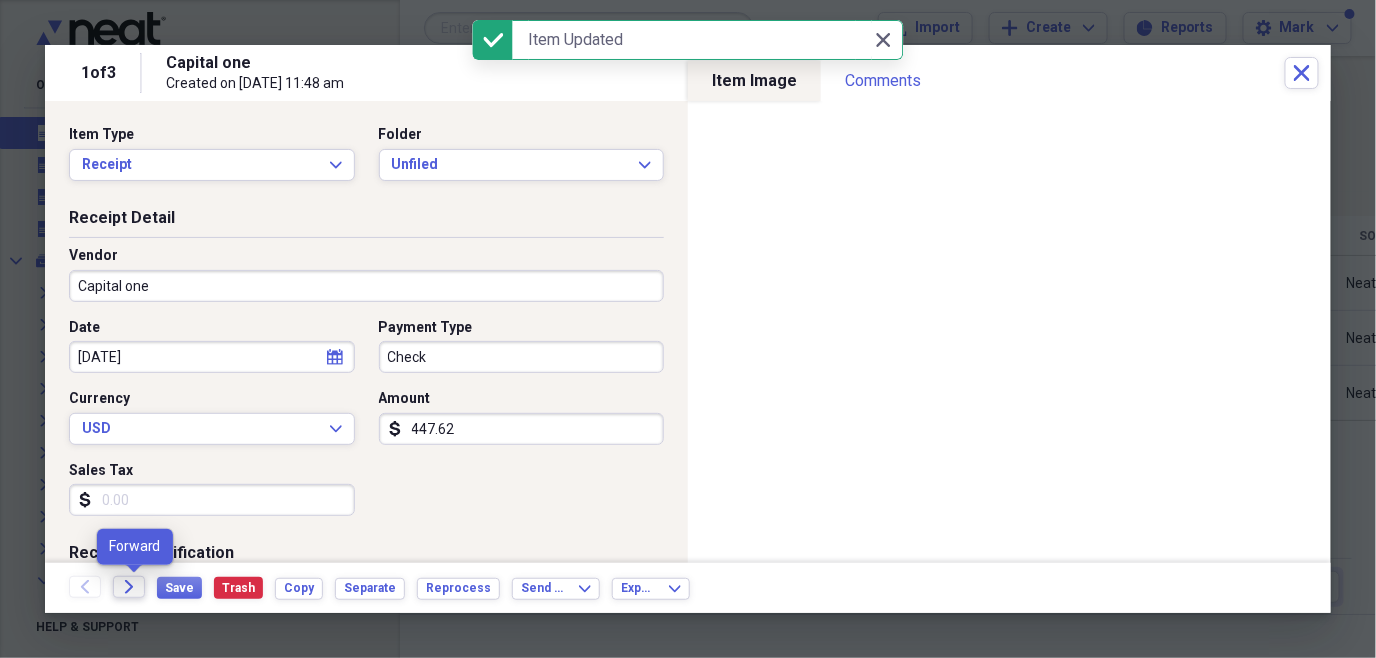 click 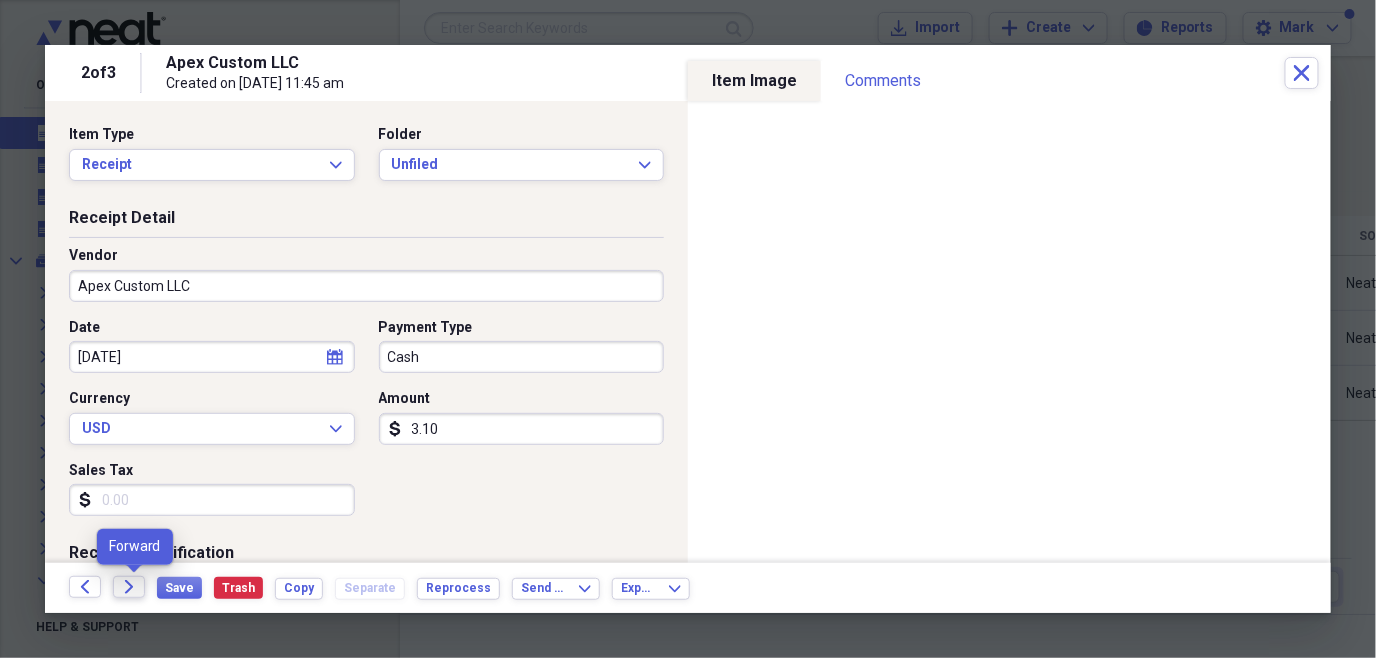 click on "Forward" at bounding box center [129, 587] 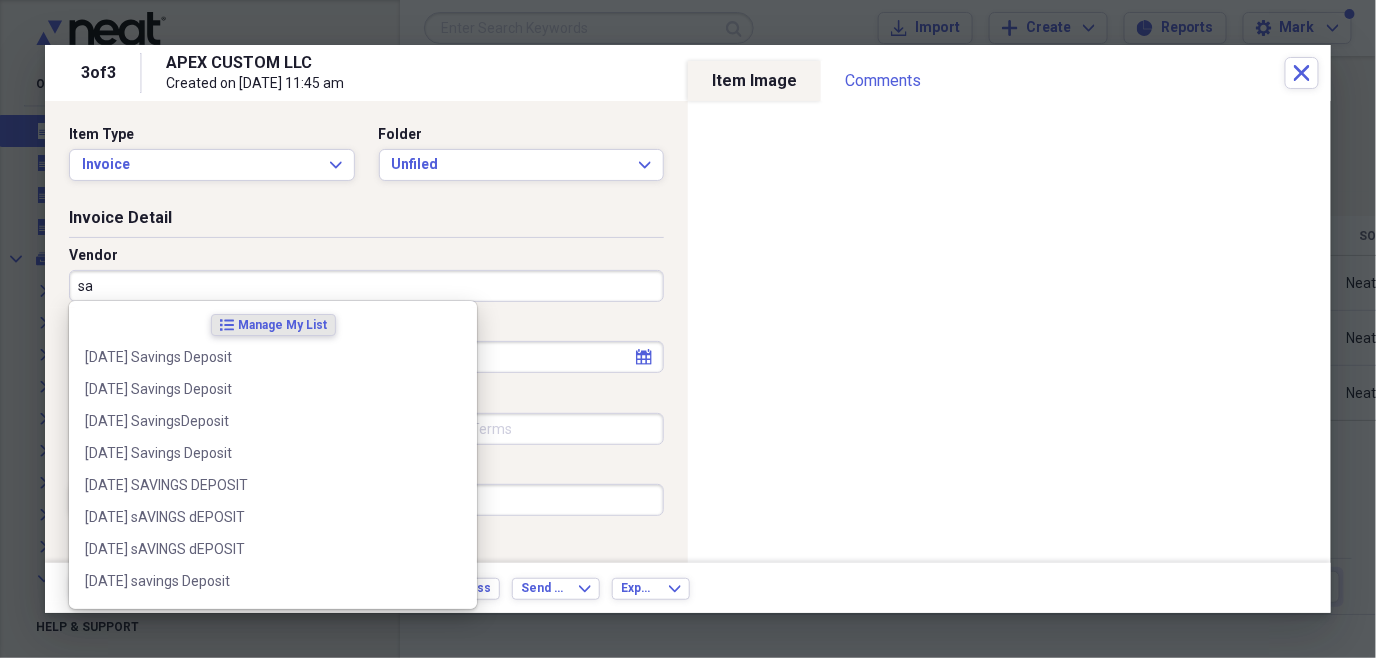 type on "s" 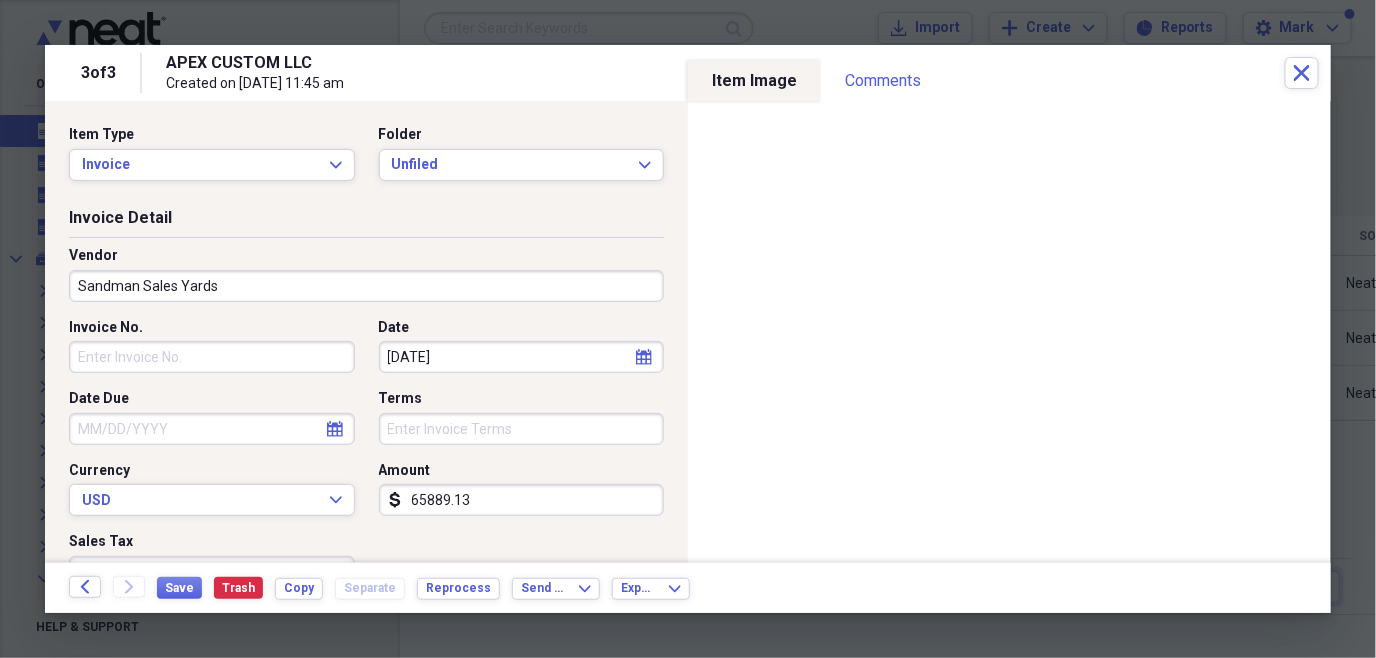 type on "Sandman Sales Yards" 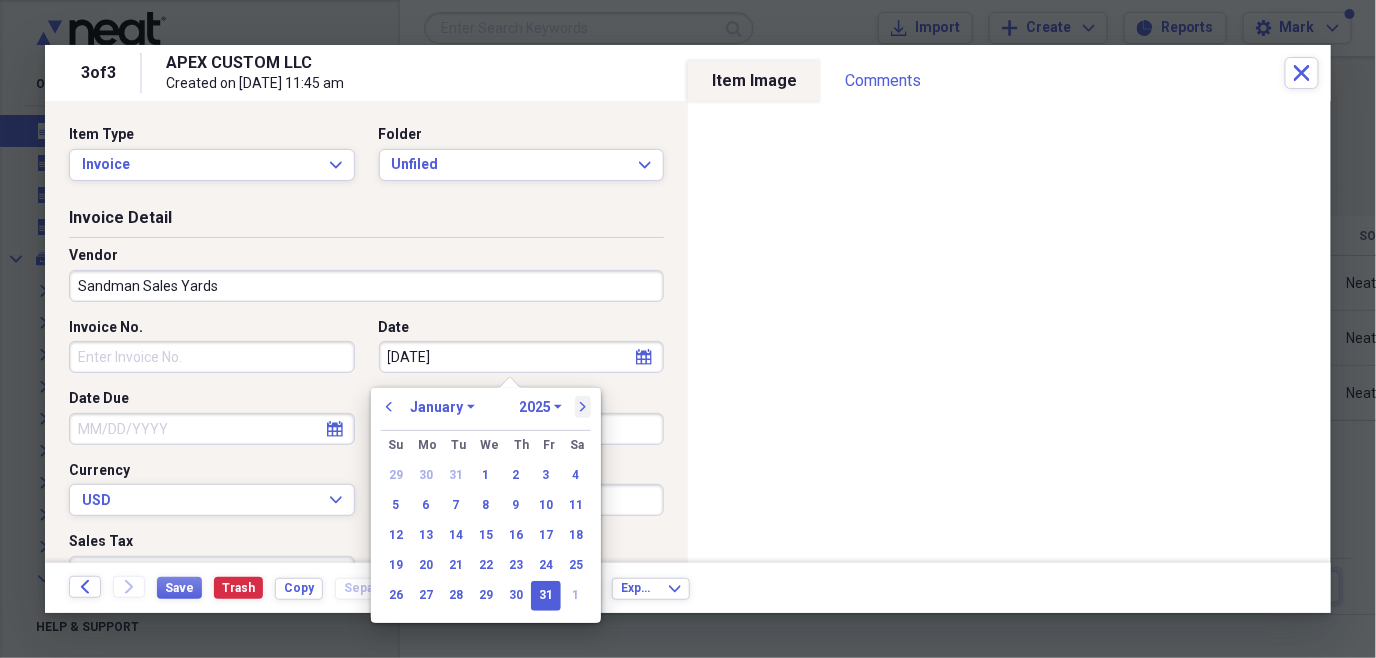 click on "next" at bounding box center [583, 407] 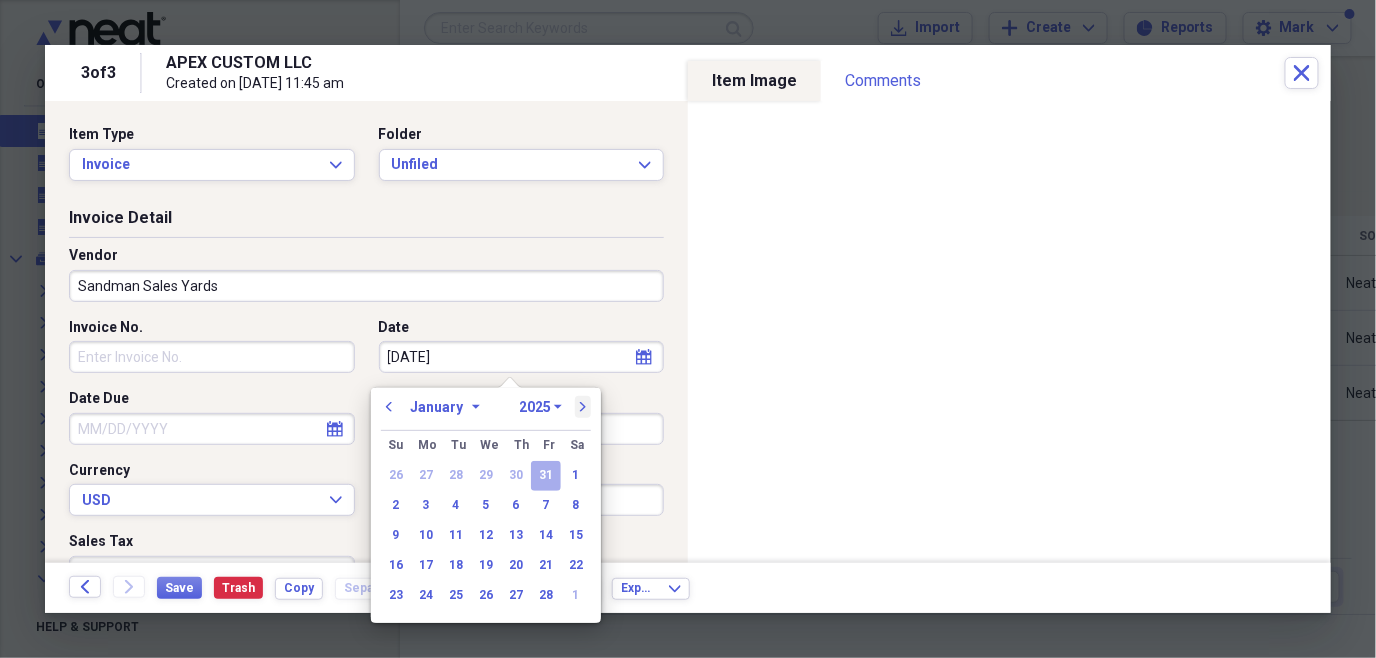 select on "1" 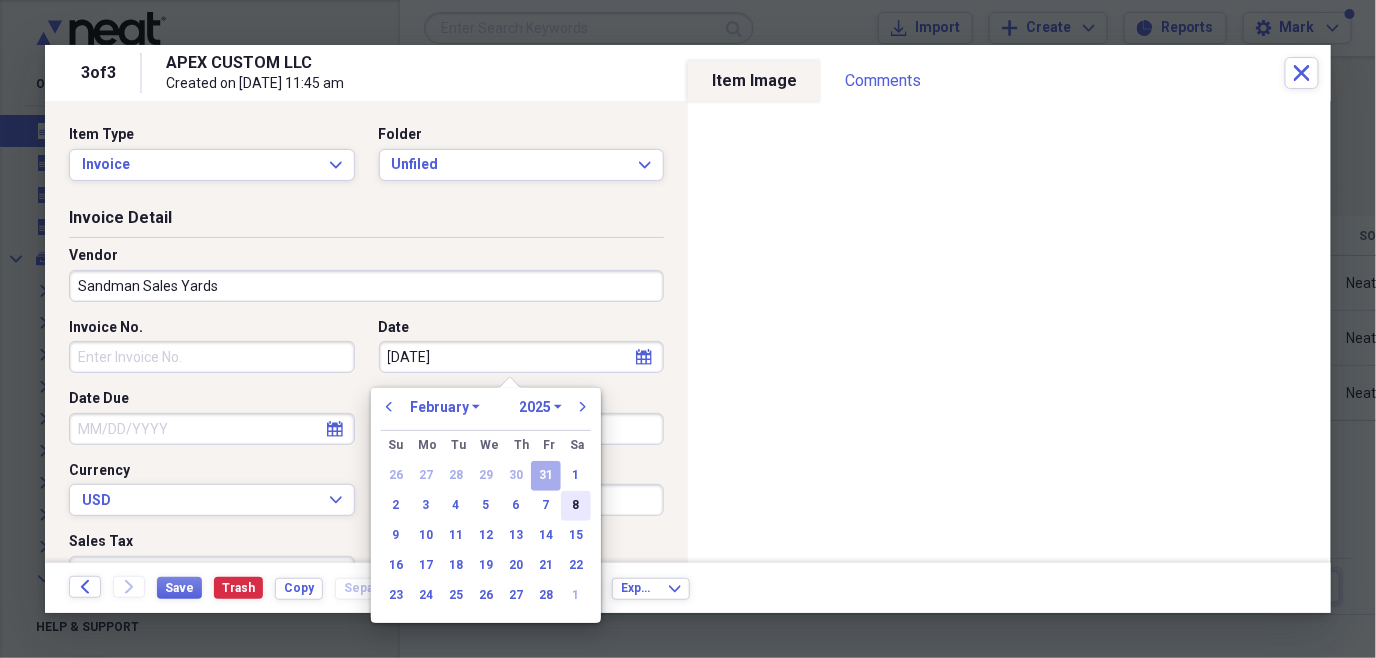 click on "8" at bounding box center [576, 506] 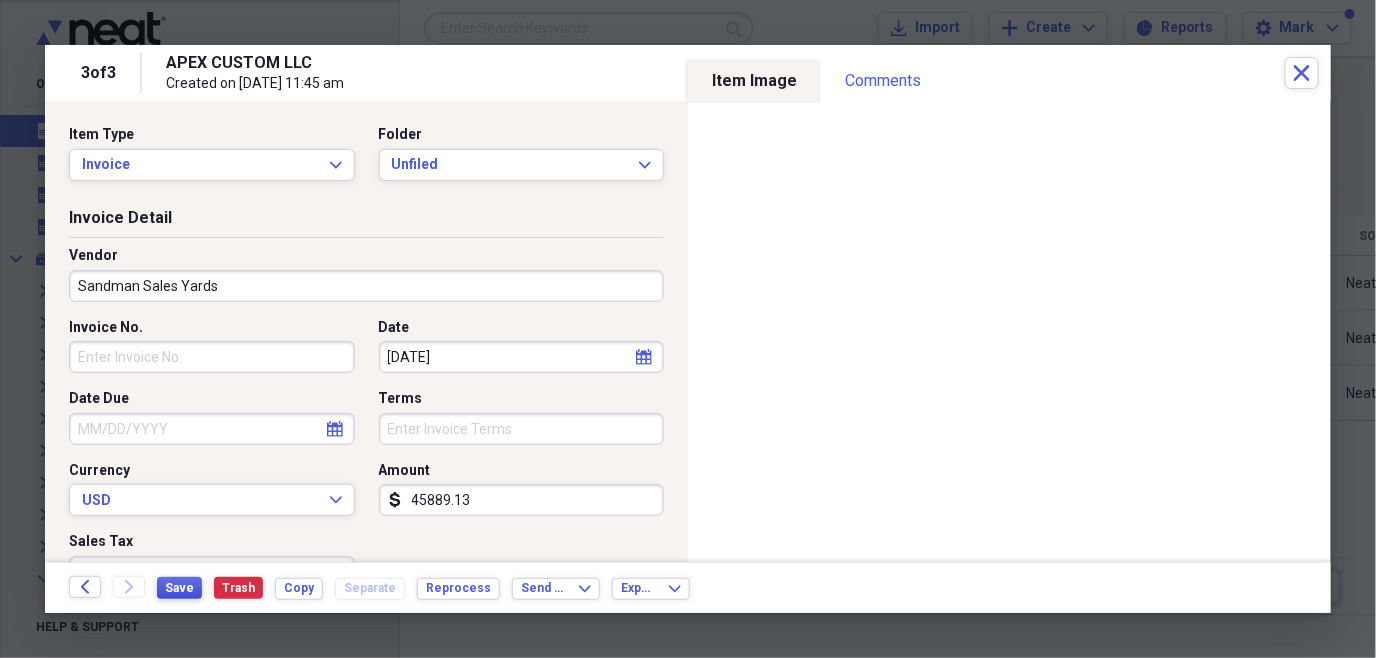 type on "45889.13" 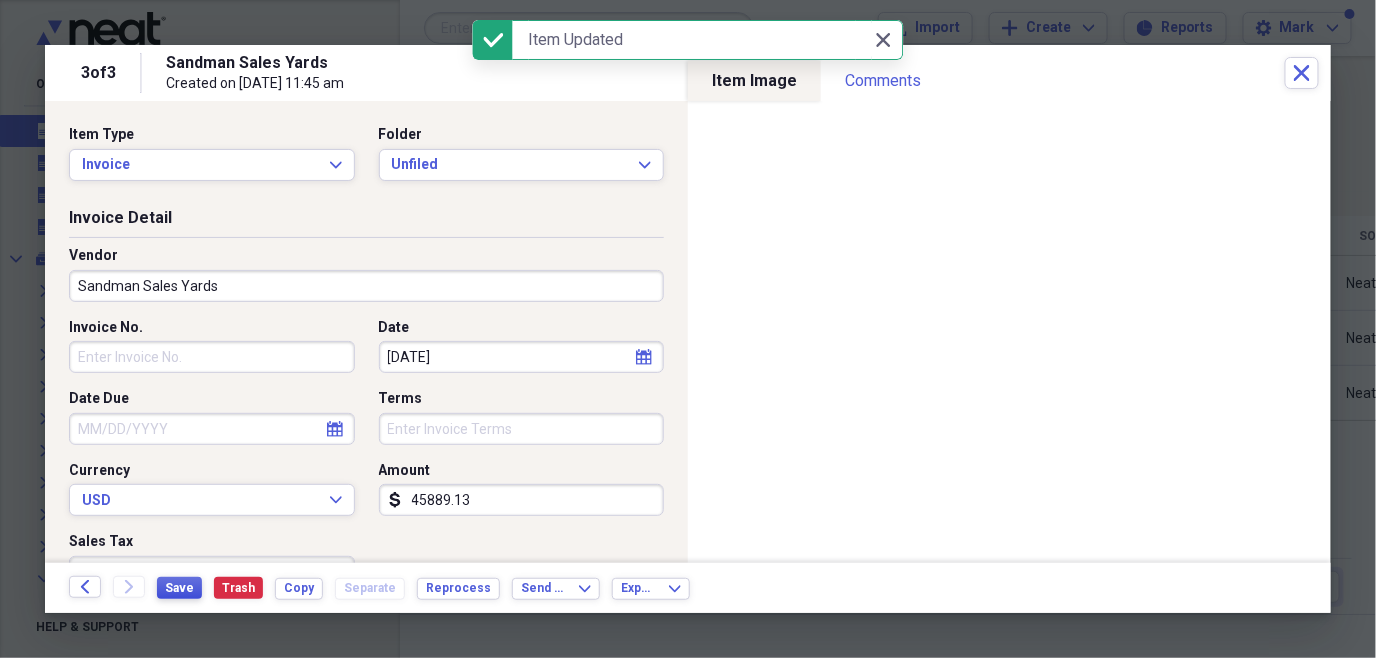 type on "Sandman Sales Yards" 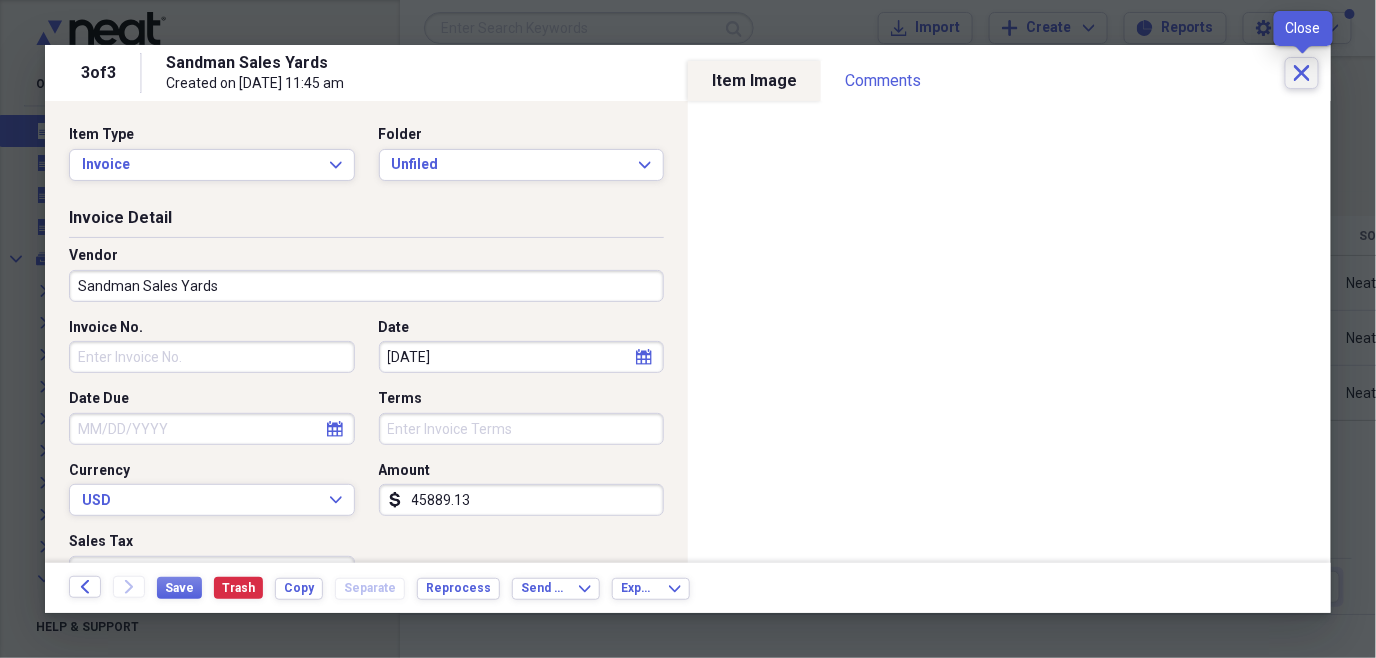 click 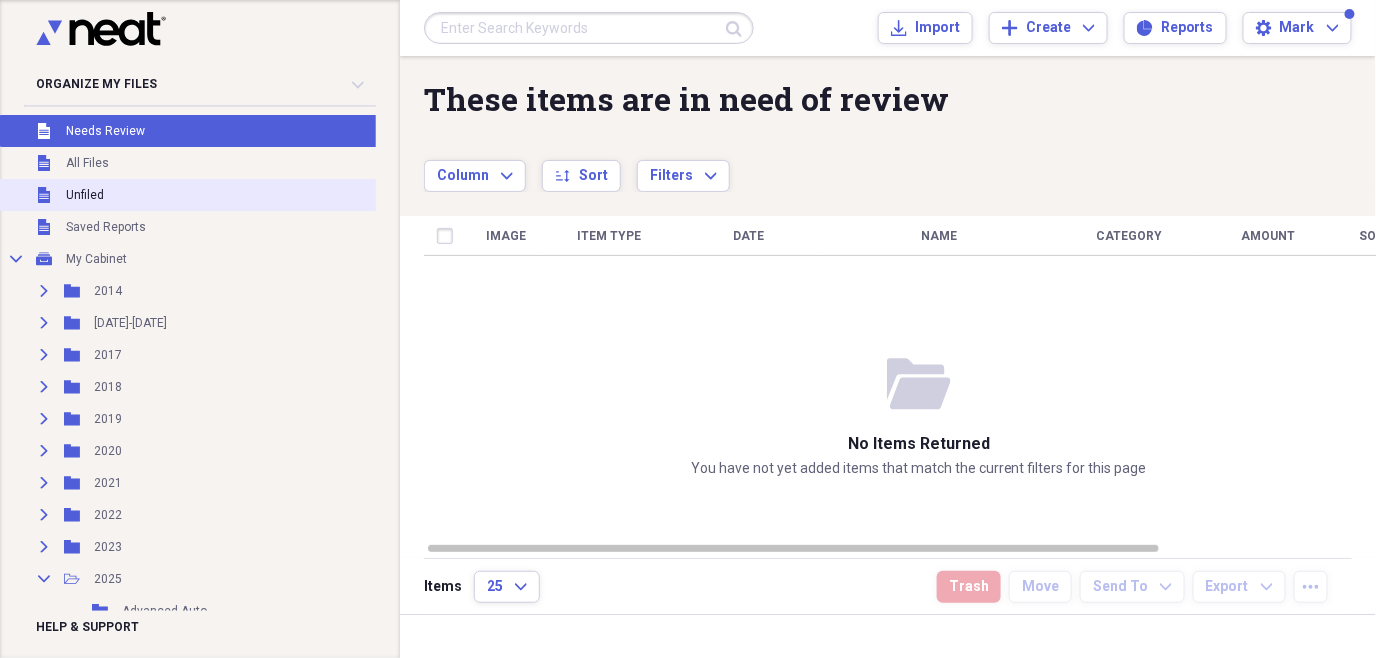 click on "Unfiled" at bounding box center (85, 195) 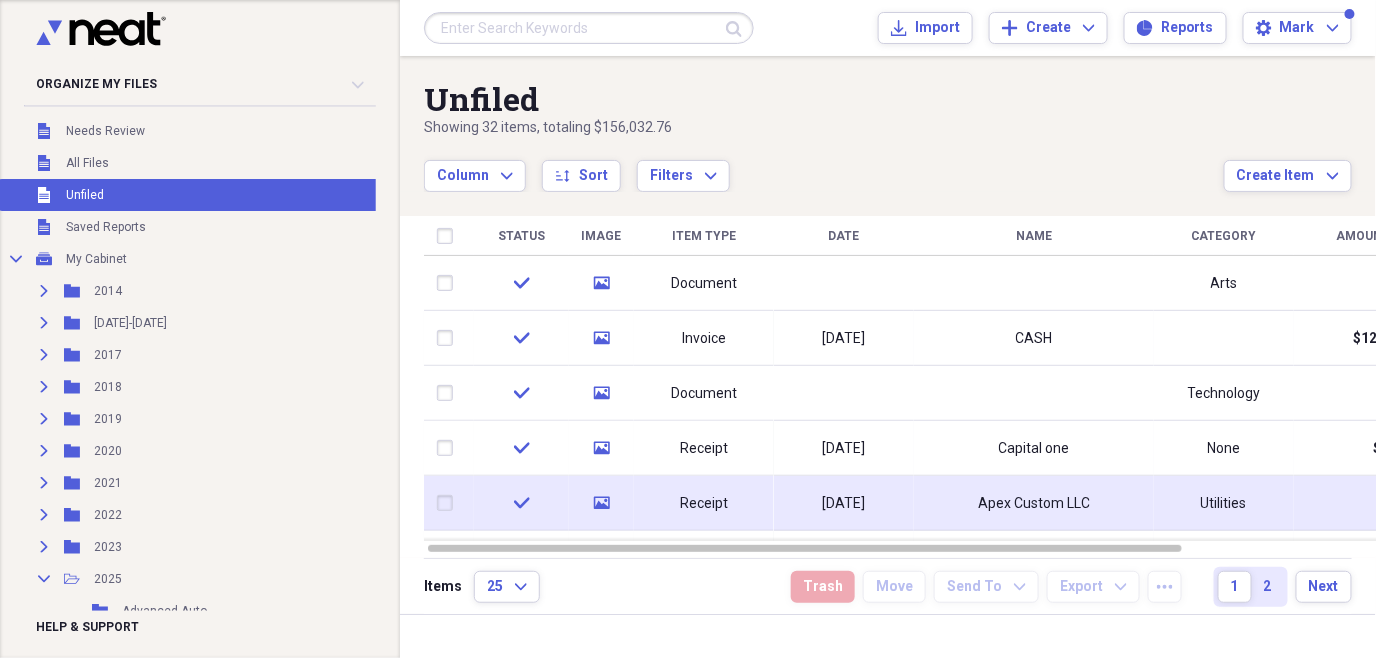 click on "[DATE]" at bounding box center (844, 504) 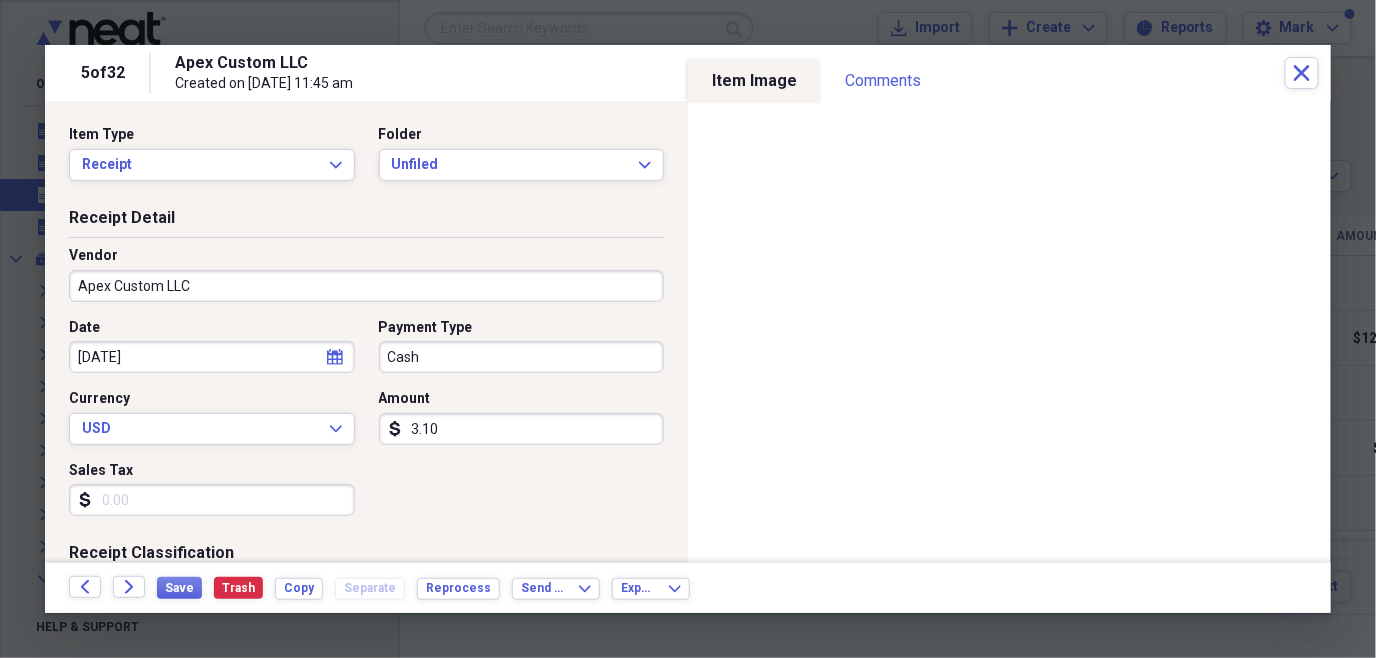 click on "Vendor Apex Custom LLC" at bounding box center (366, 282) 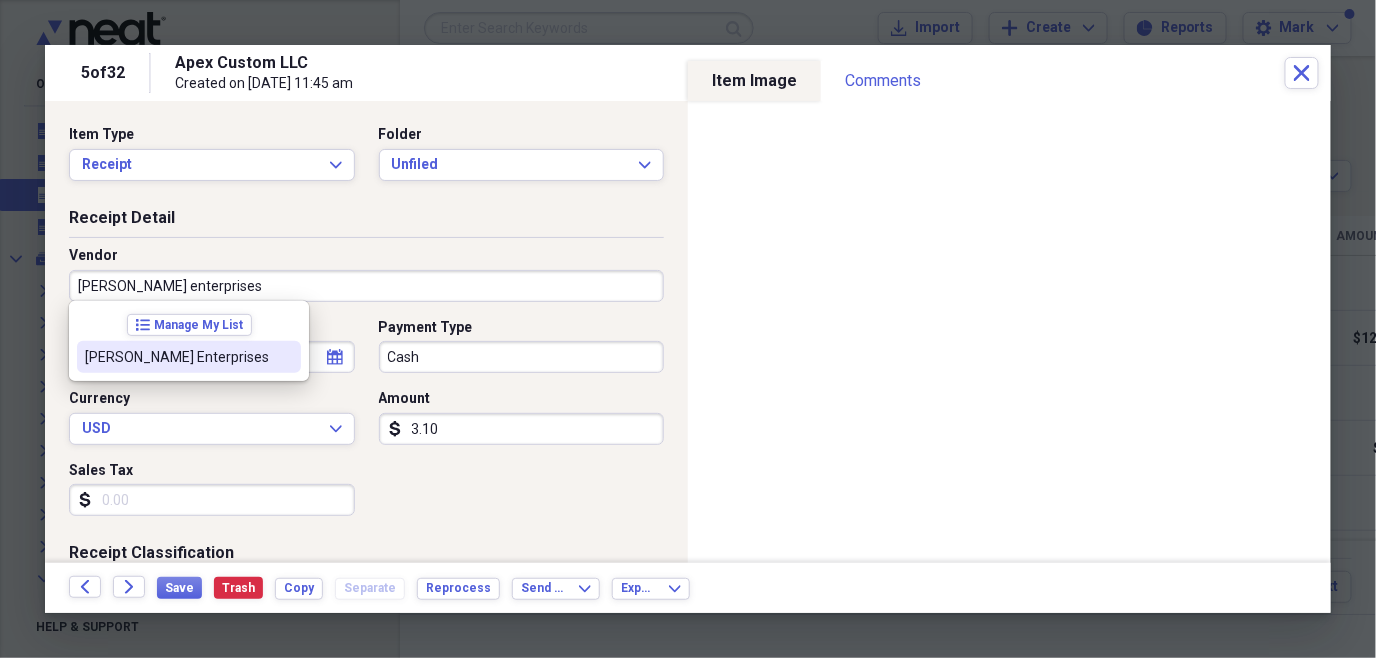 click on "[PERSON_NAME] Enterprises" at bounding box center (177, 357) 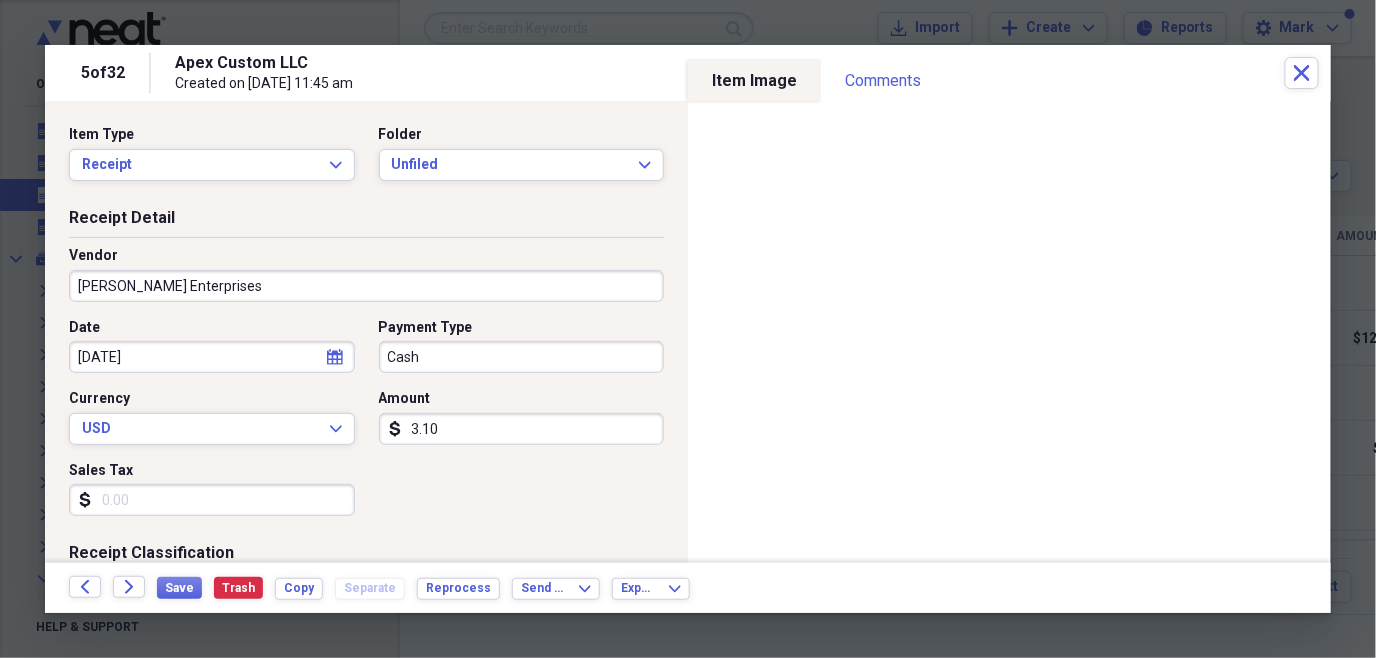 type on "Phone/Telecom" 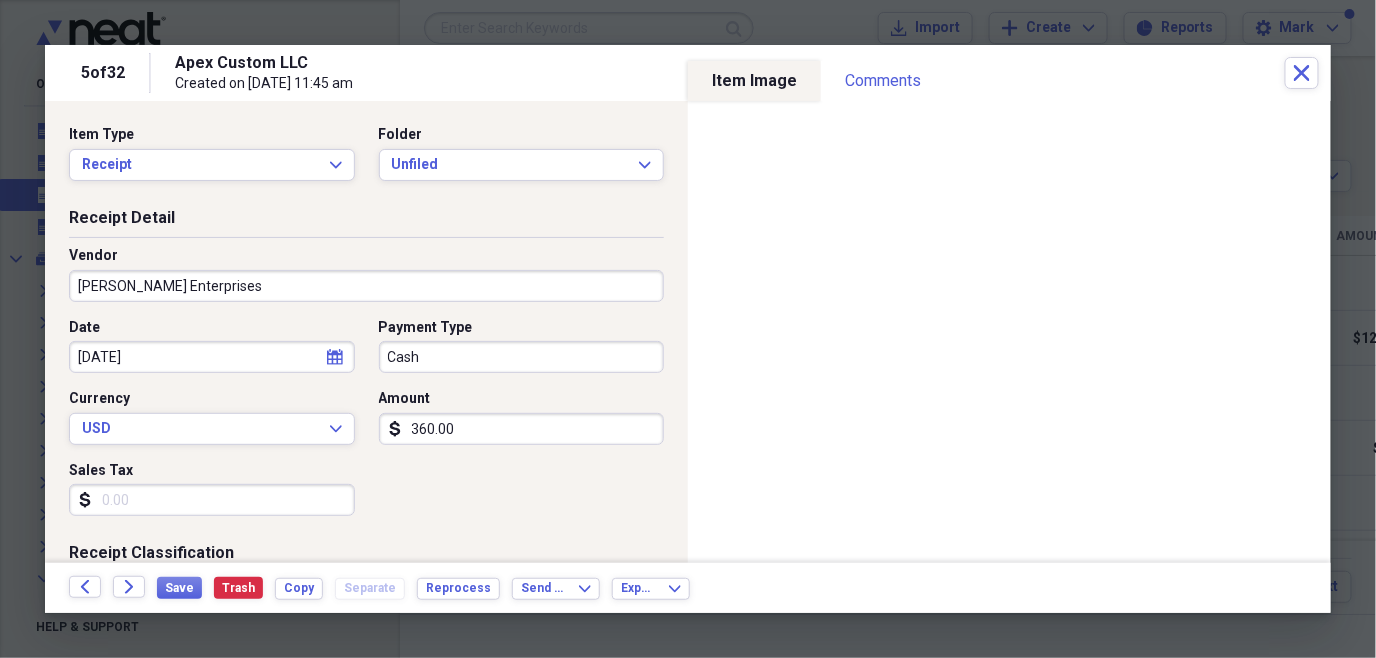 click on "360.00" at bounding box center [522, 429] 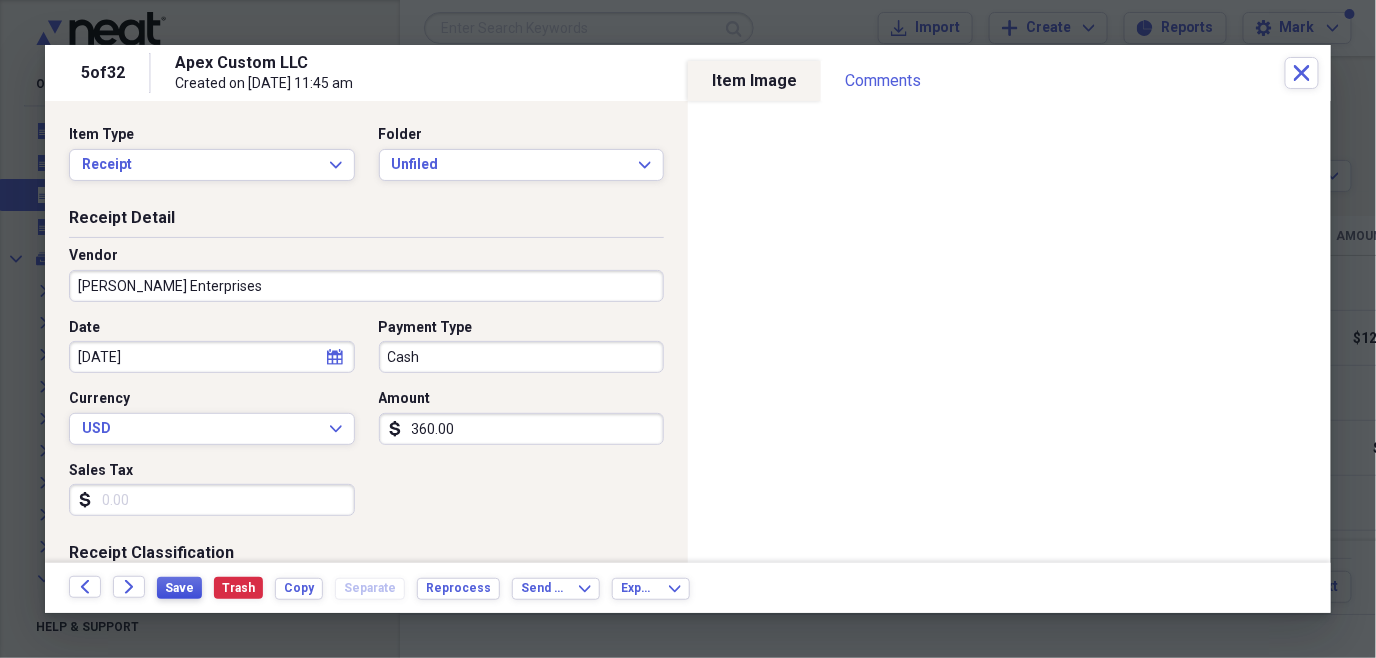 type on "360.00" 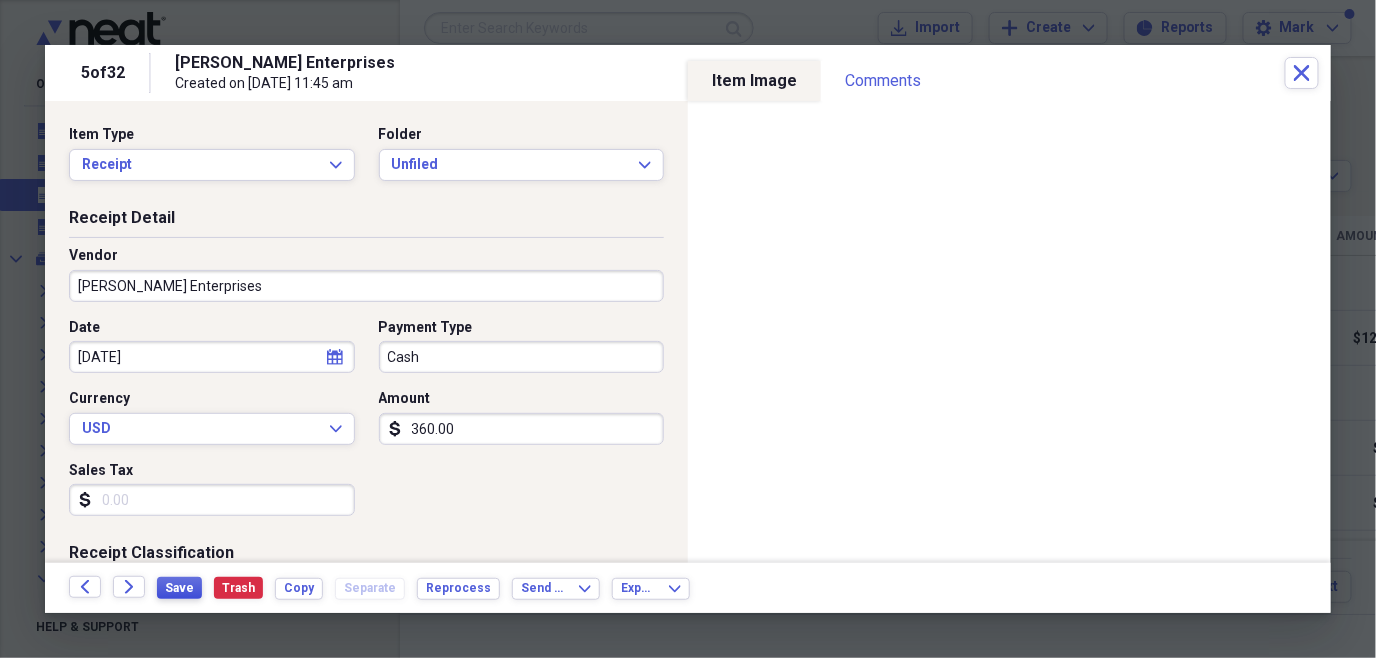 click on "Save" at bounding box center [179, 588] 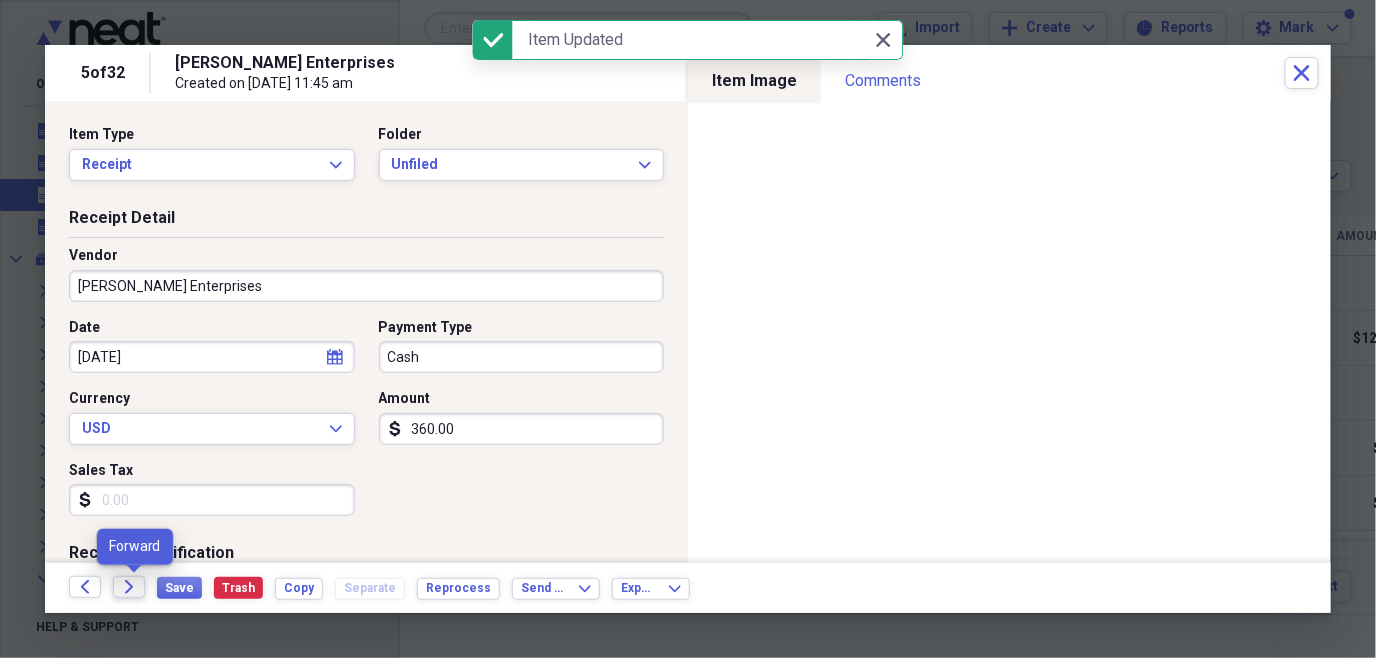 click on "Forward" 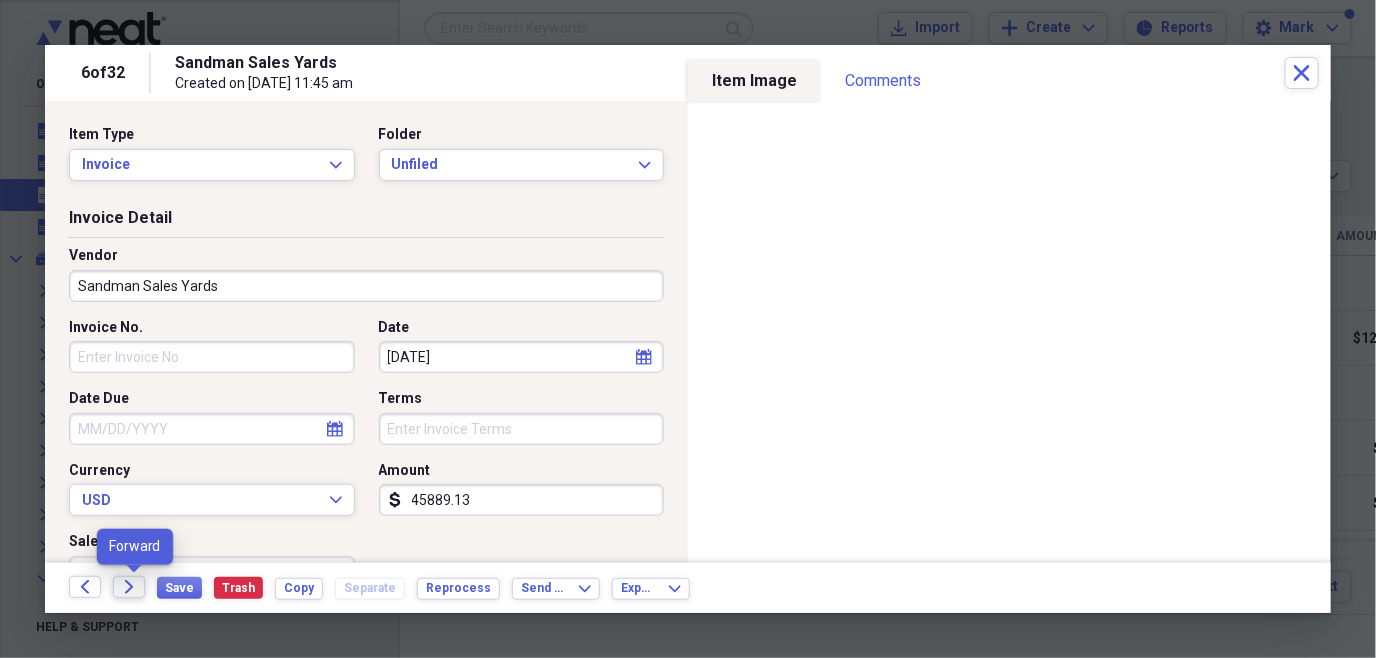 click 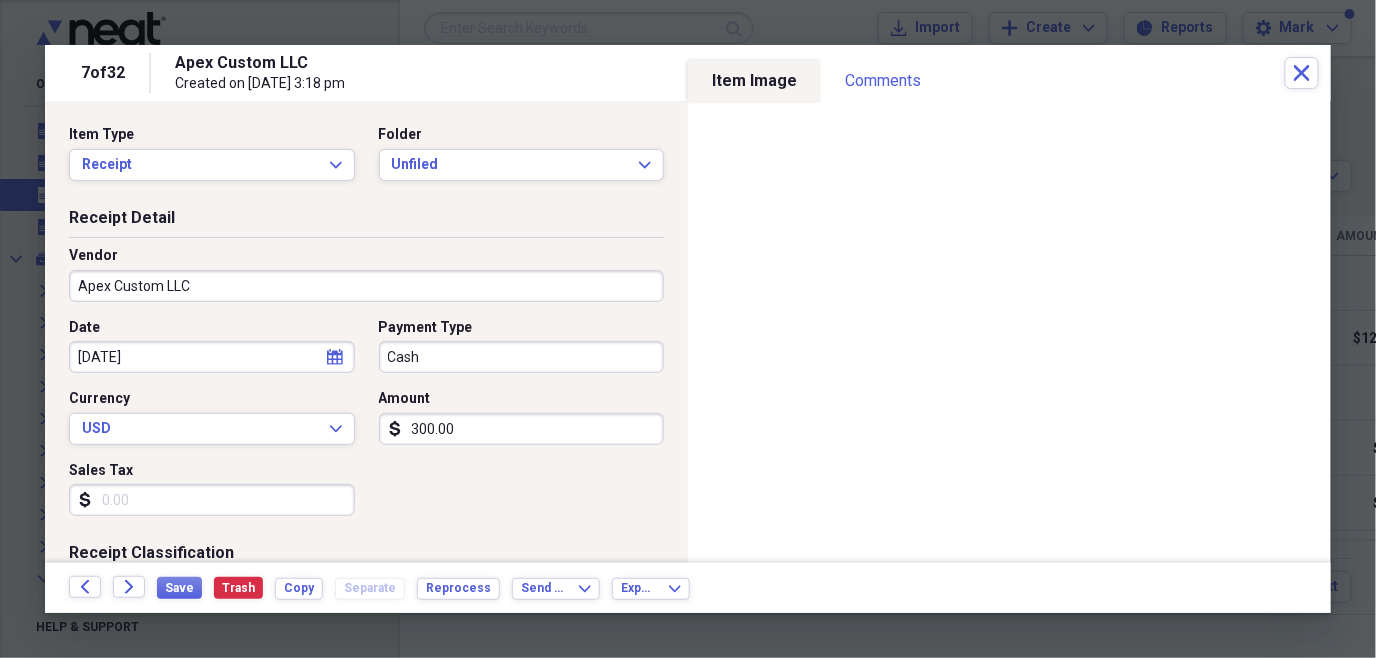 type on "300.00" 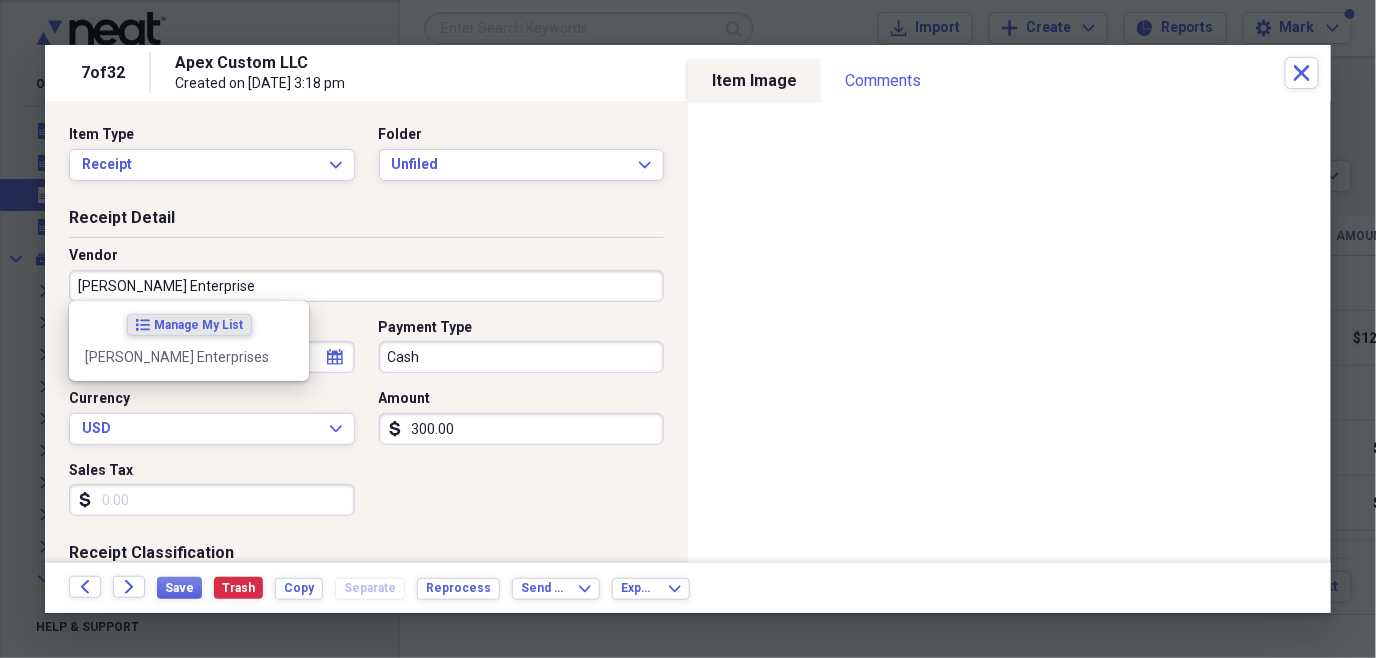 type on "[PERSON_NAME] Enterprises" 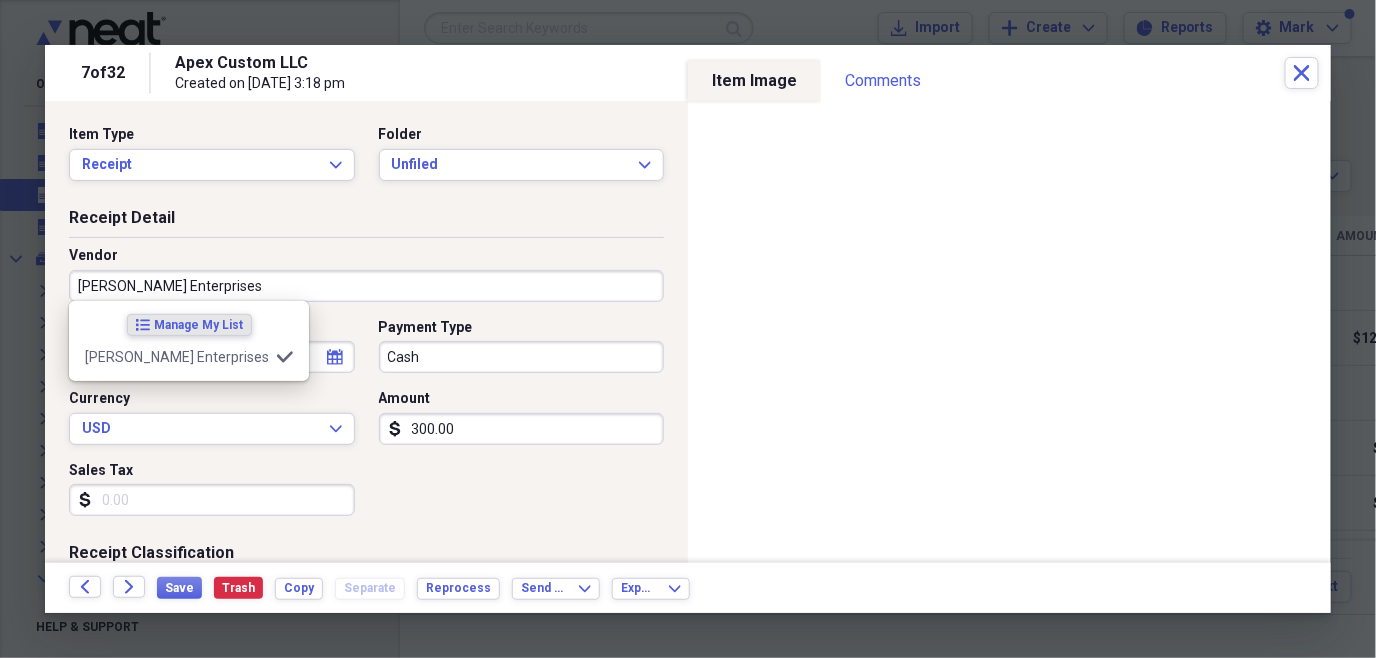 type on "Phone/Telecom" 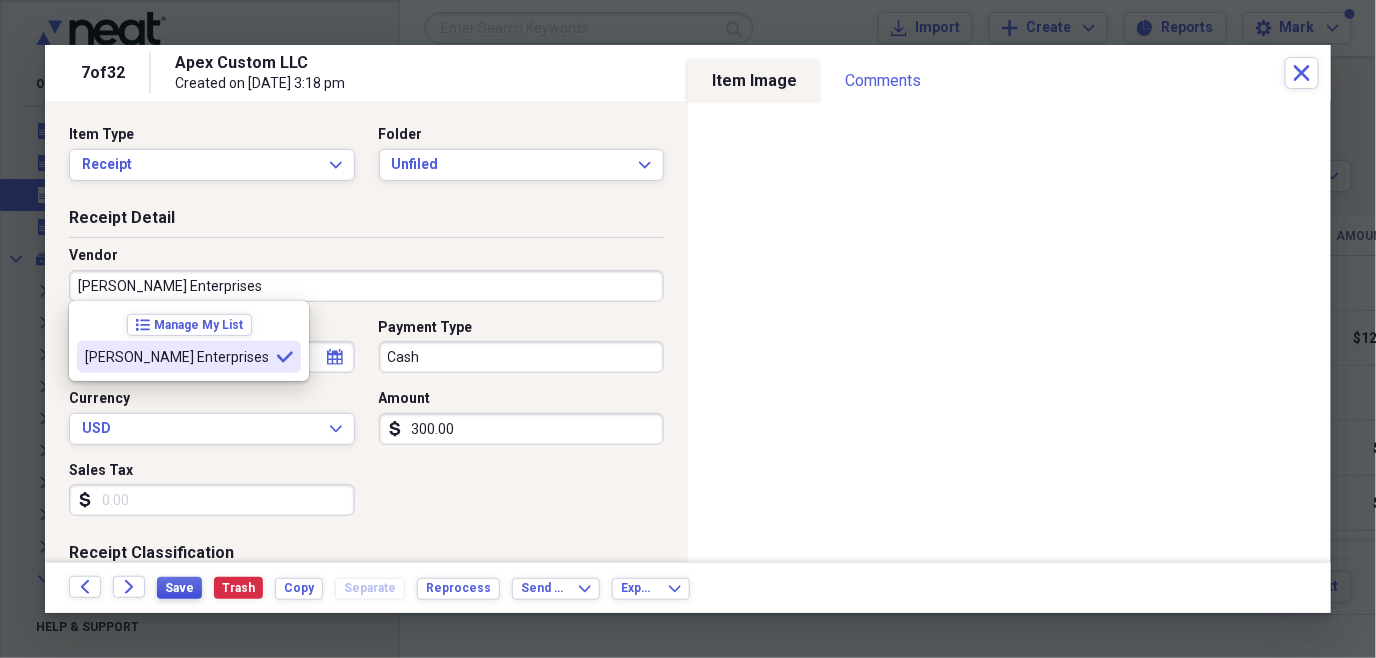 type on "[PERSON_NAME] Enterprises" 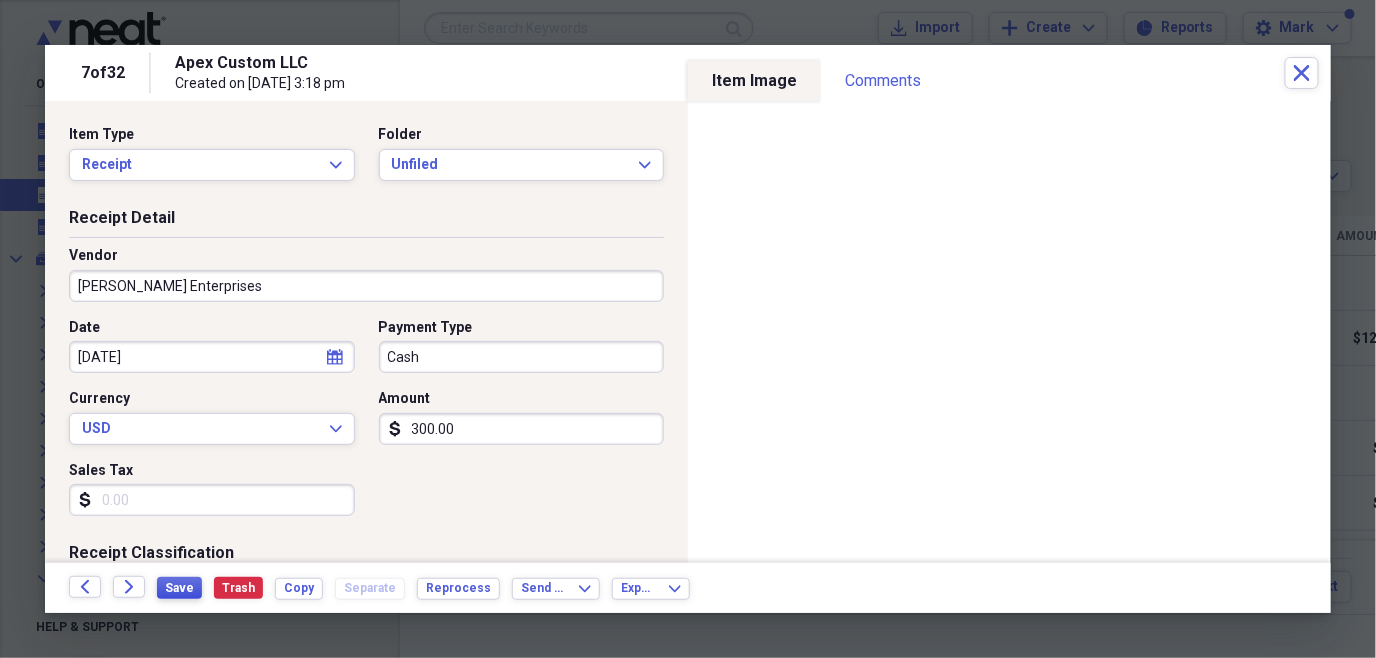 click on "Save" at bounding box center (179, 588) 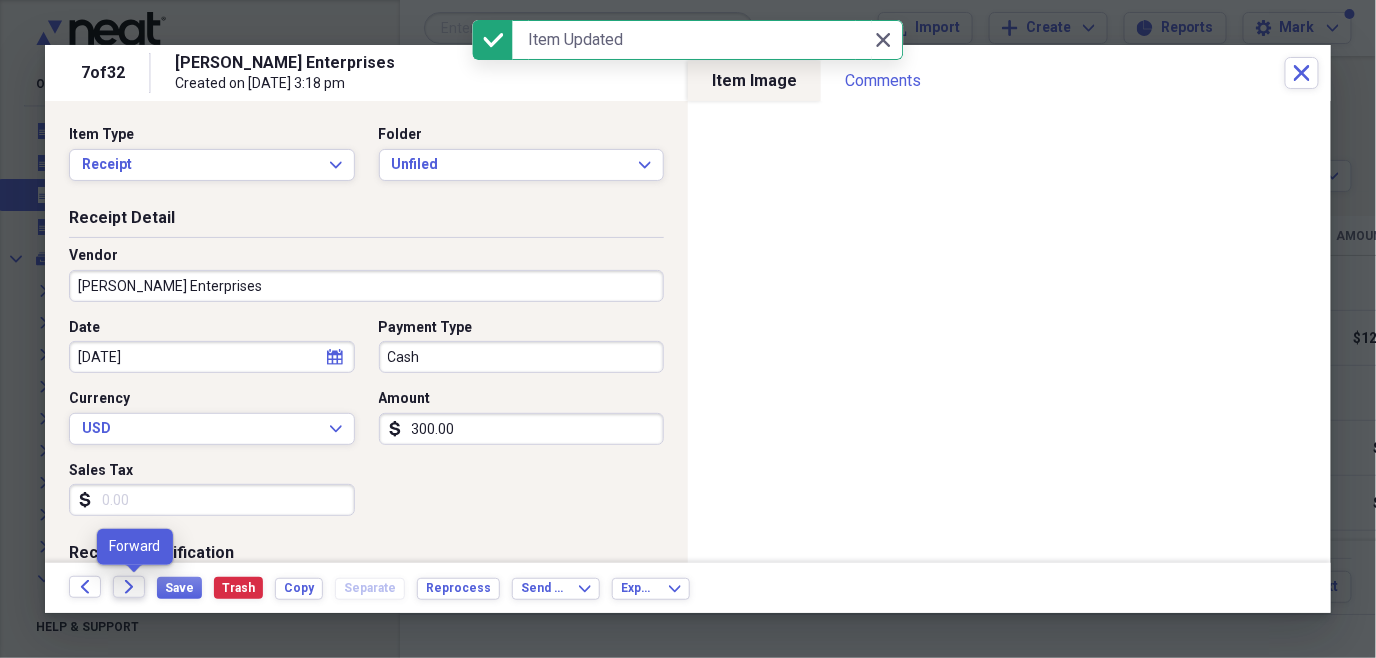 click on "Forward" 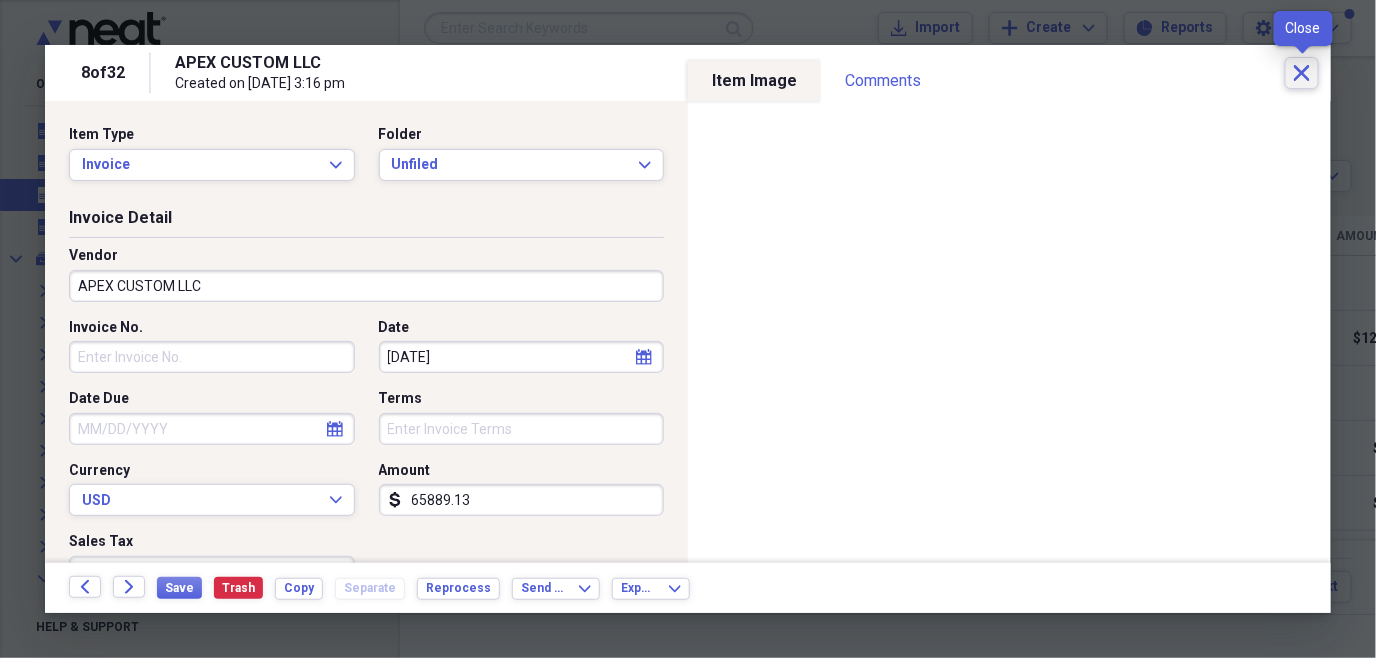 click on "Close" 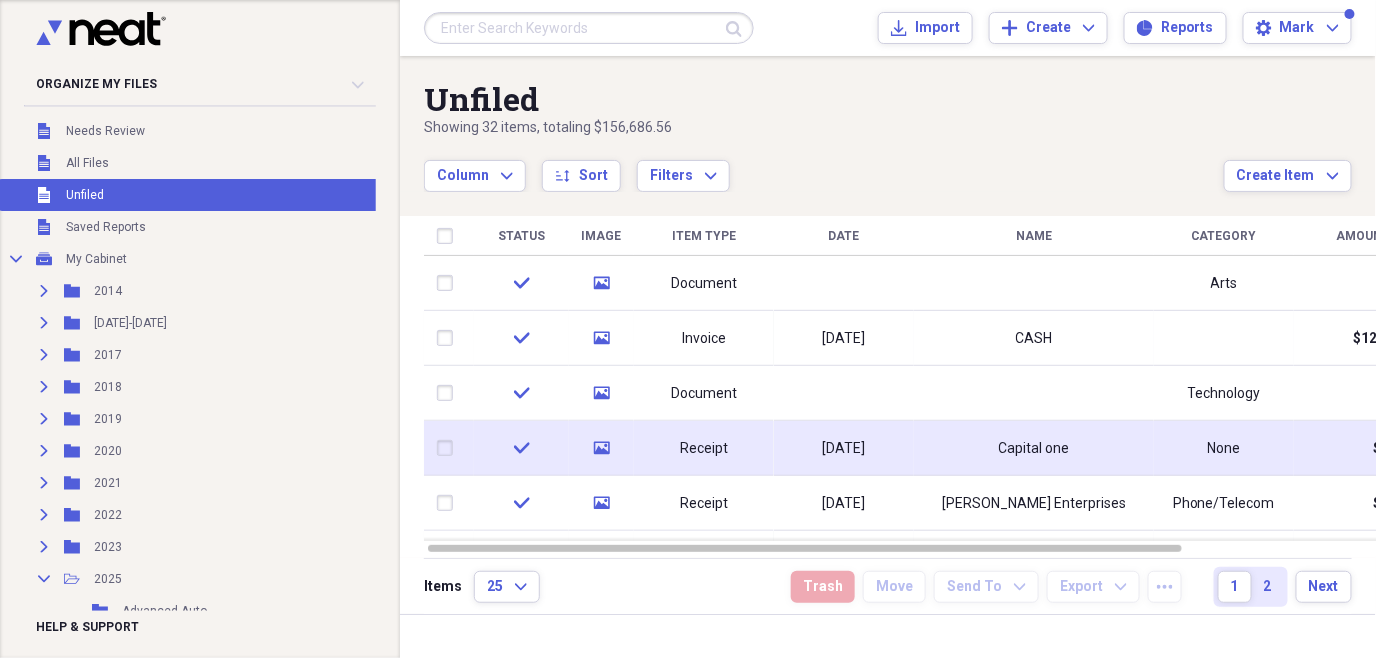 click on "Capital one" at bounding box center (1034, 449) 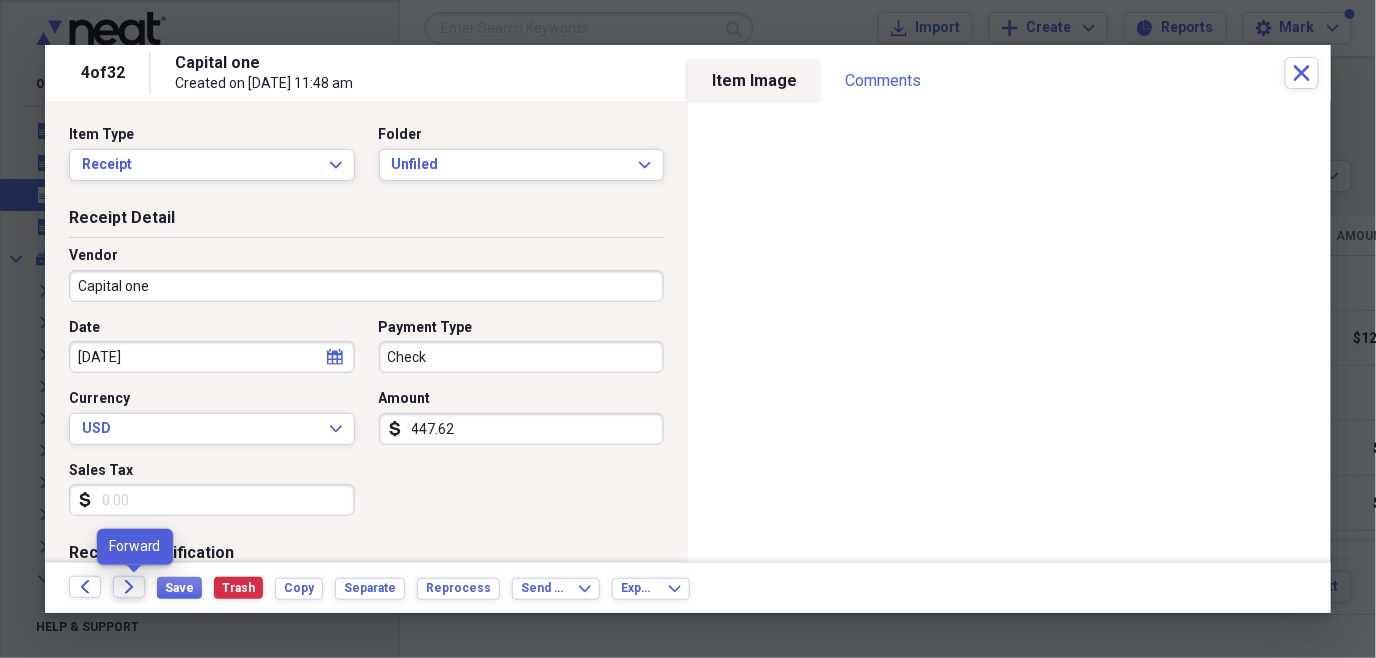 click on "Forward" 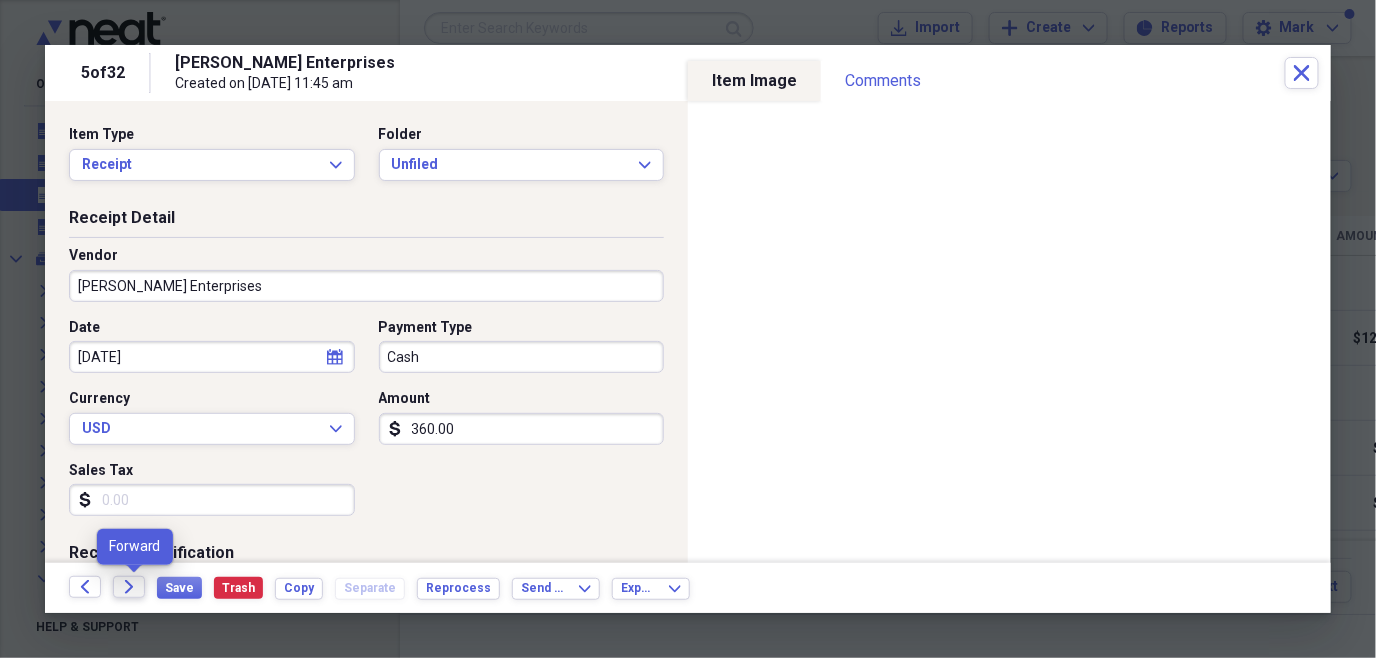 click on "Forward" 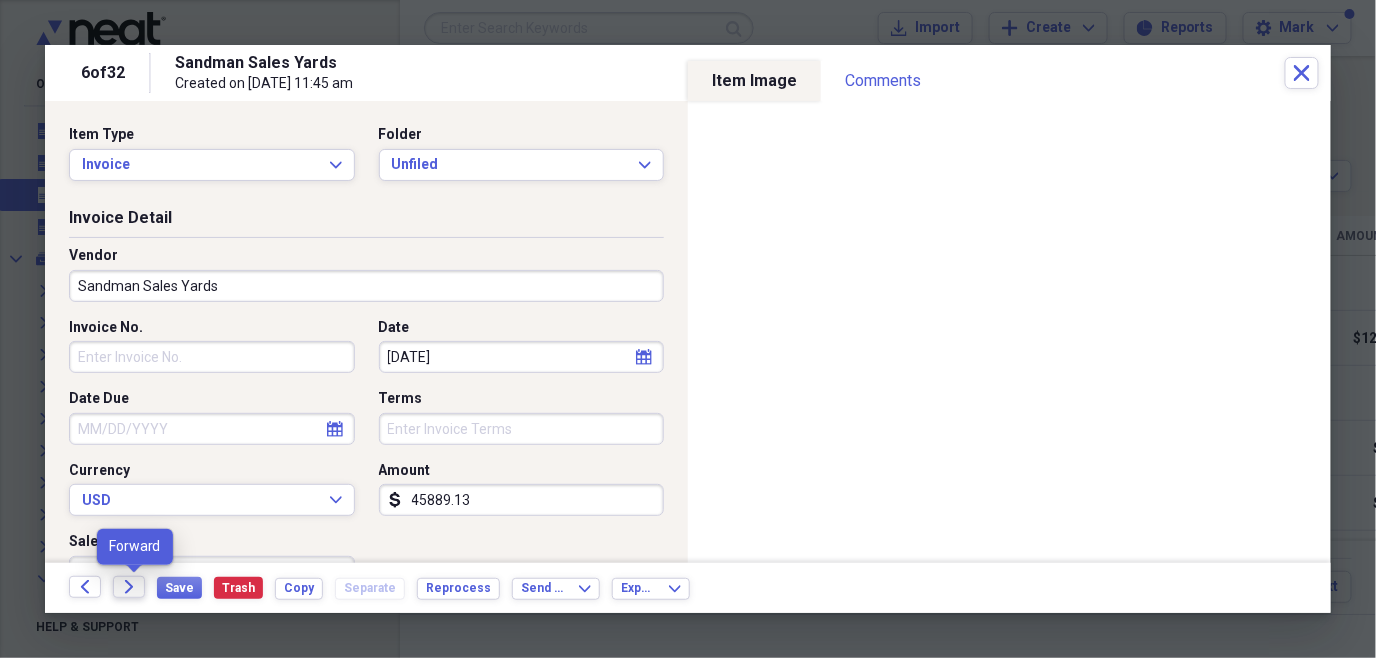 click on "Forward" 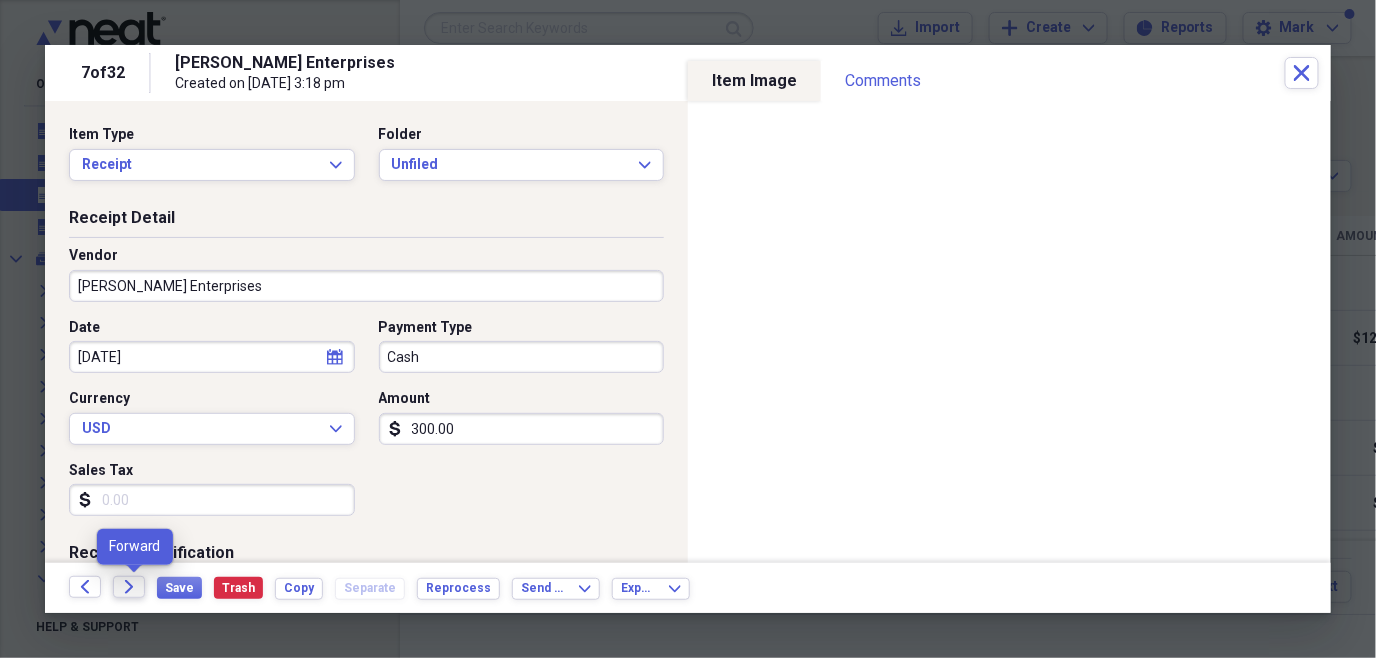 click on "Forward" 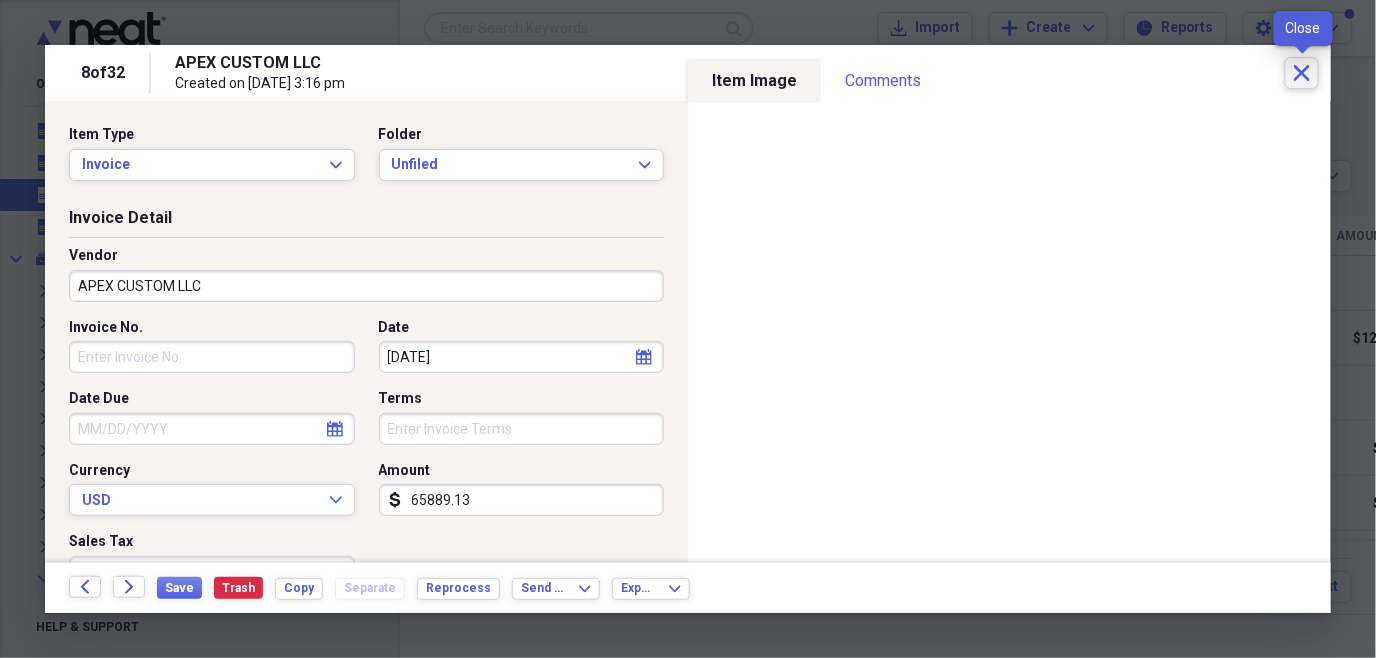 click on "Close" 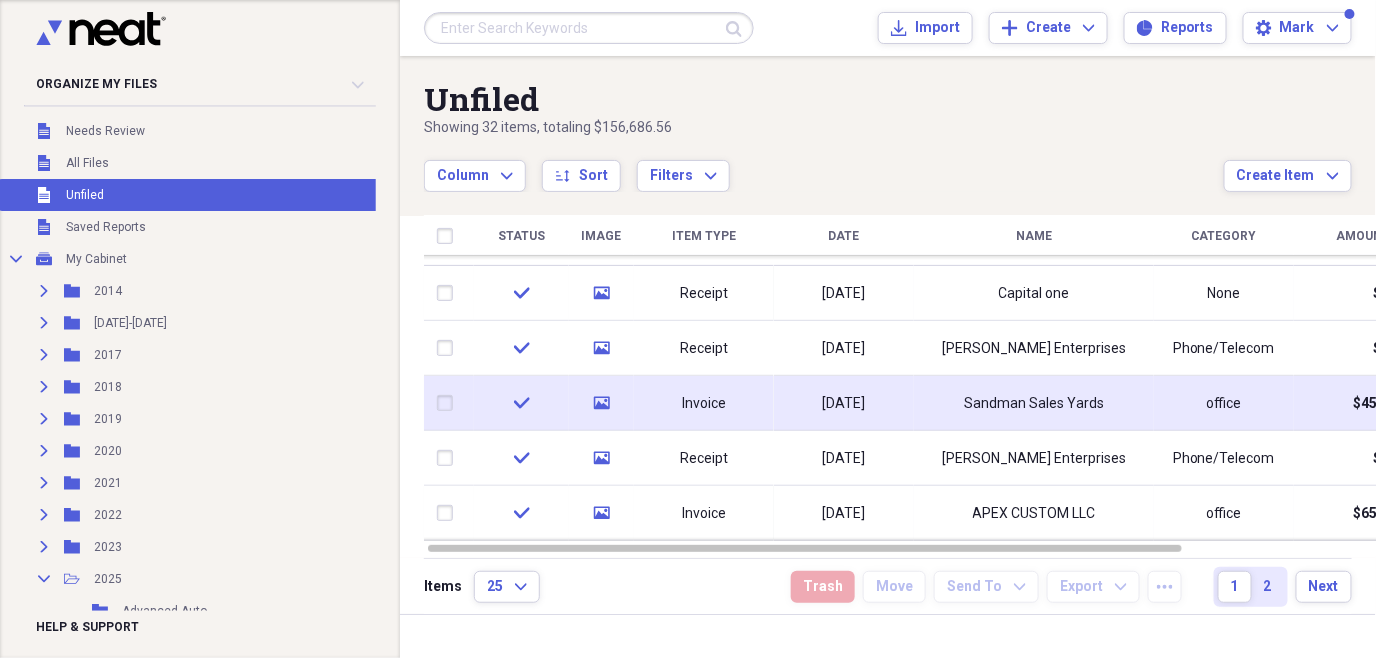 click on "Sandman Sales Yards" at bounding box center (1034, 404) 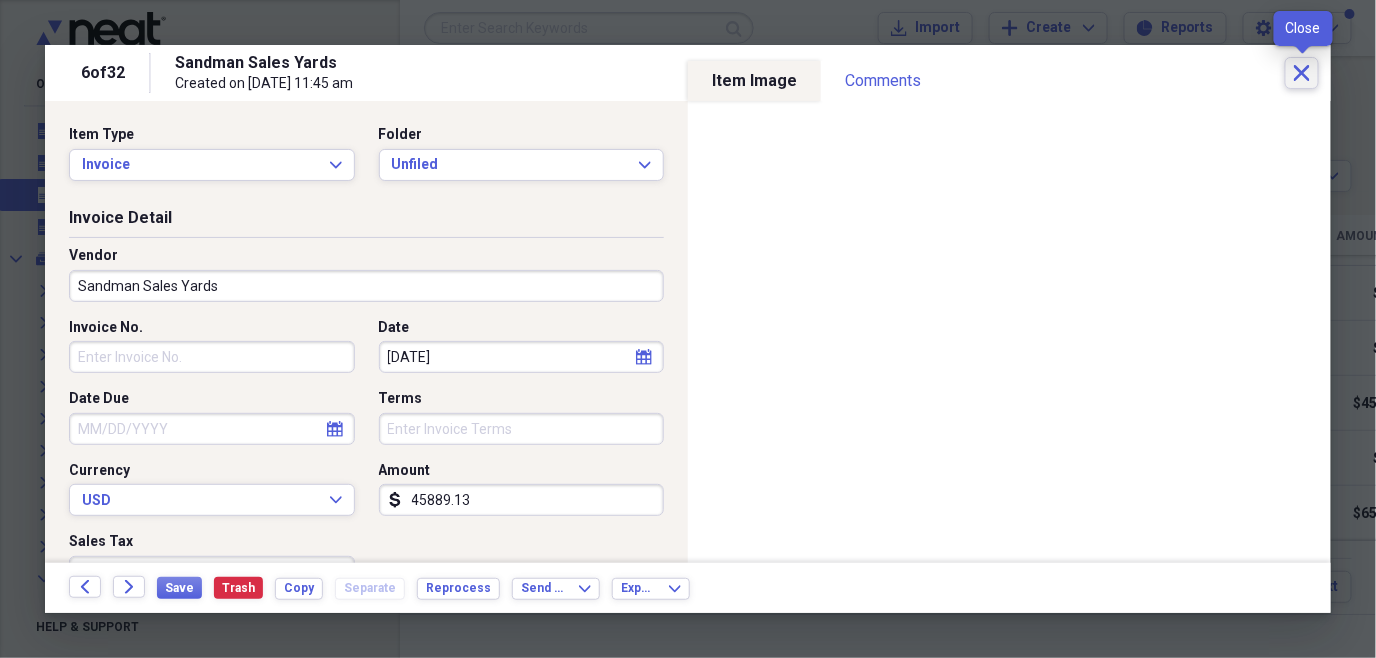 click on "Close" 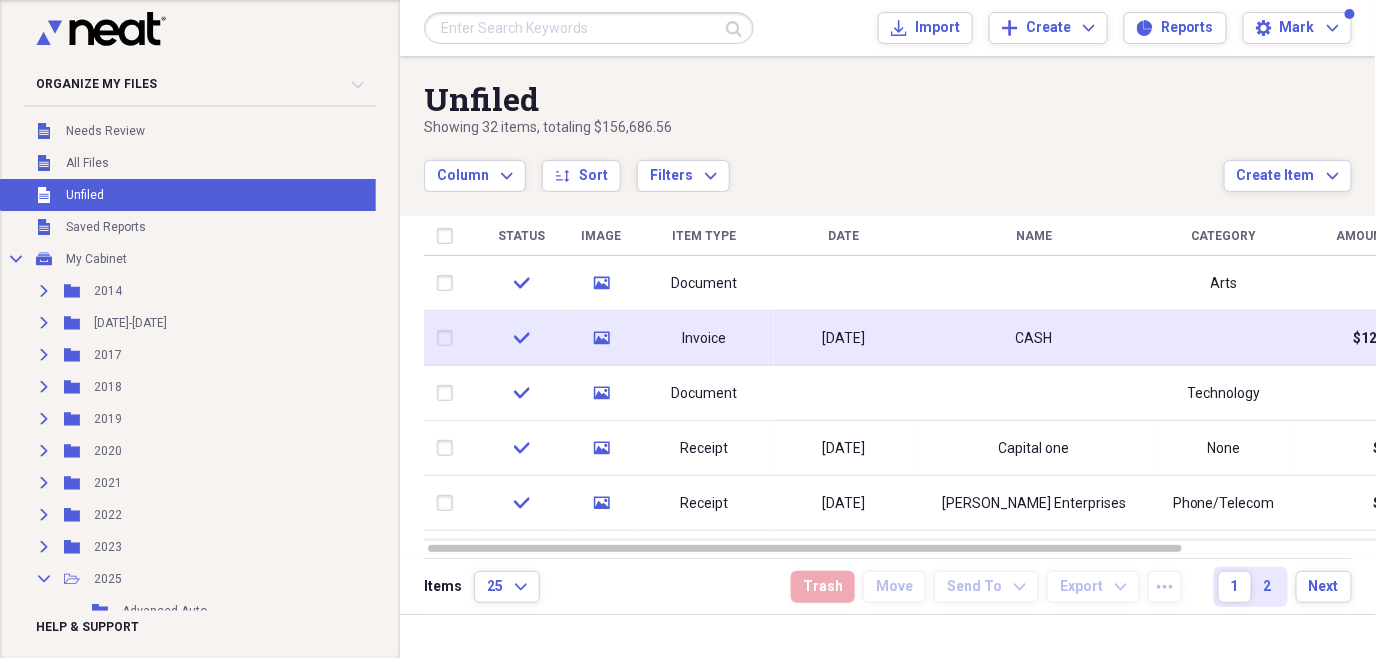 click on "[DATE]" at bounding box center [844, 339] 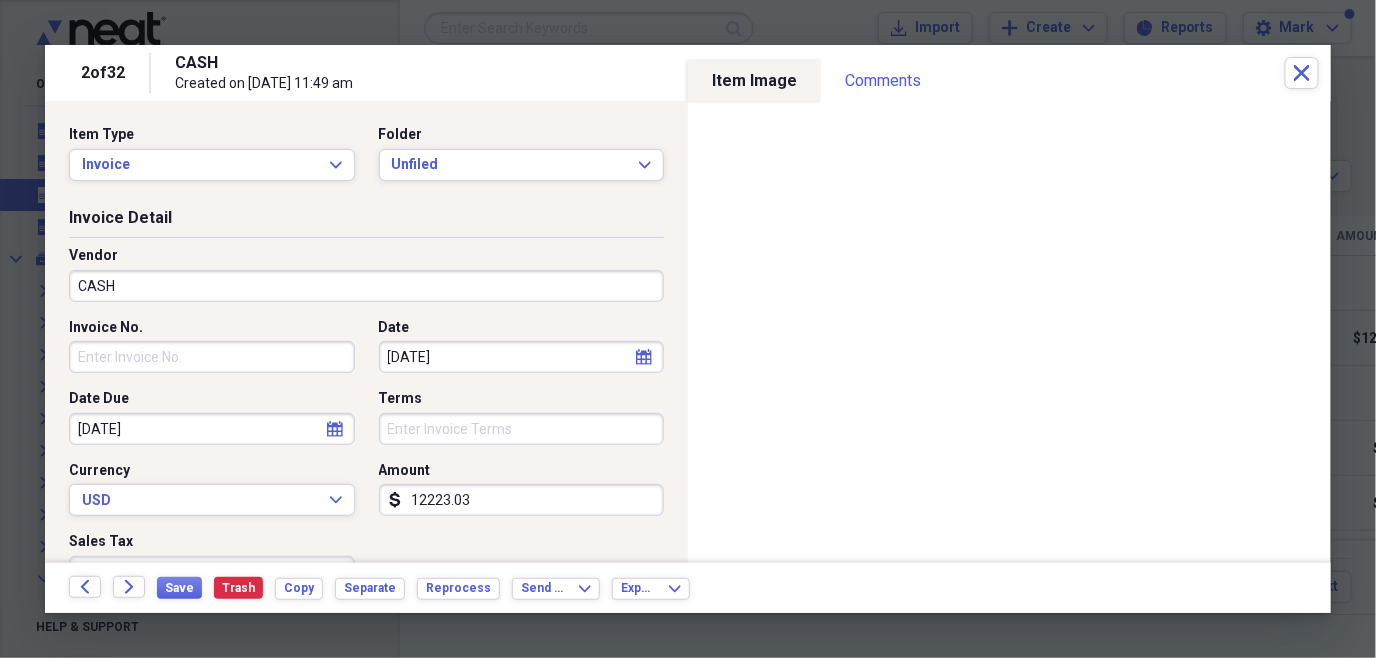 click on "CASH" at bounding box center [366, 286] 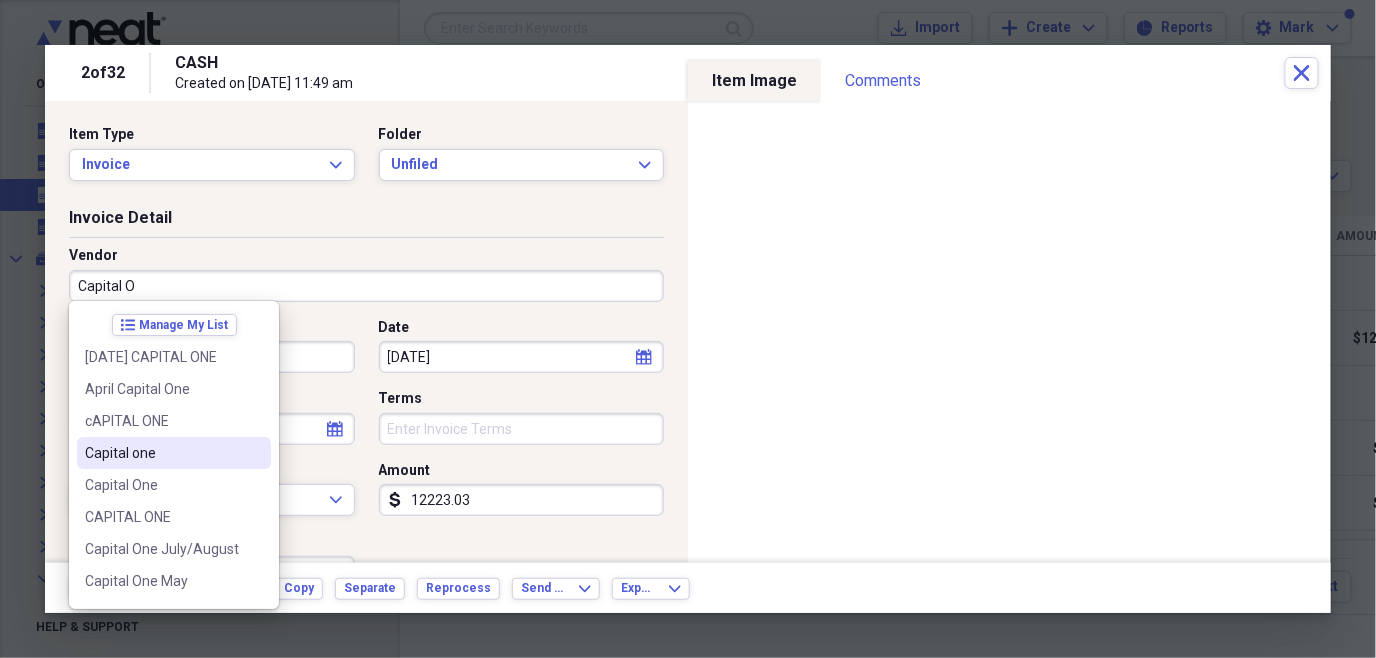 click on "Capital one" at bounding box center [162, 453] 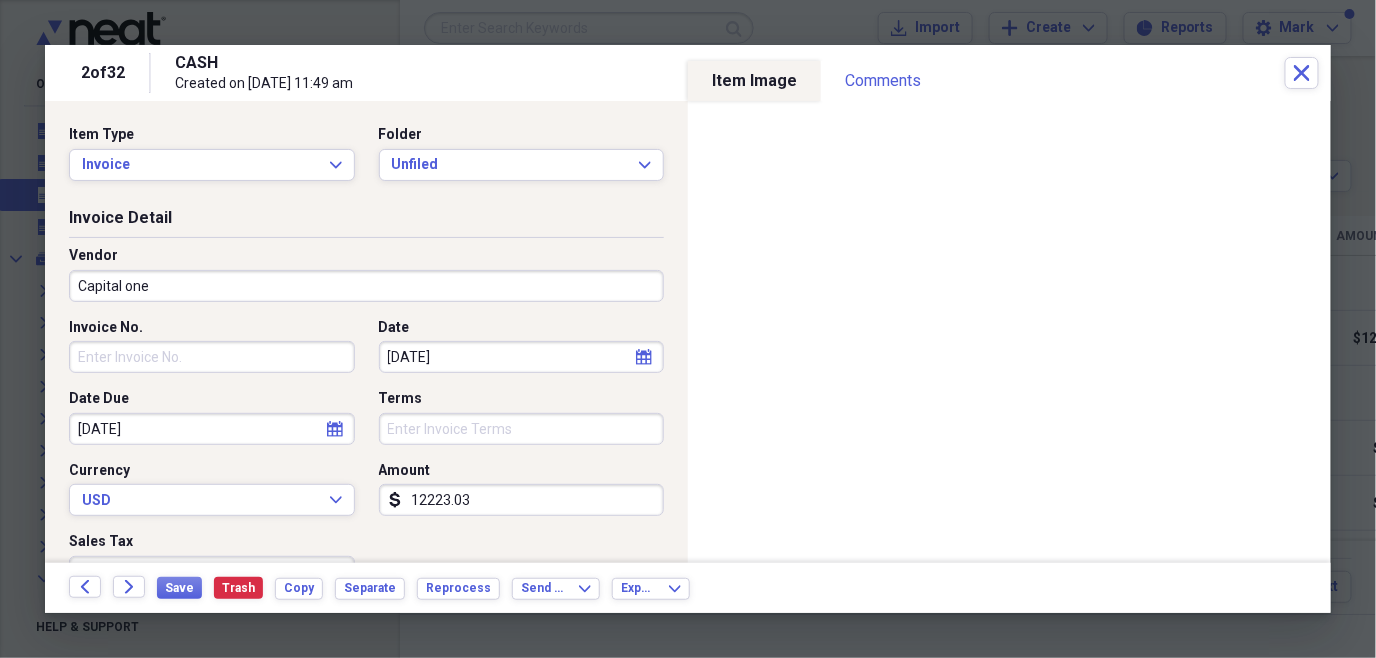 type on "None" 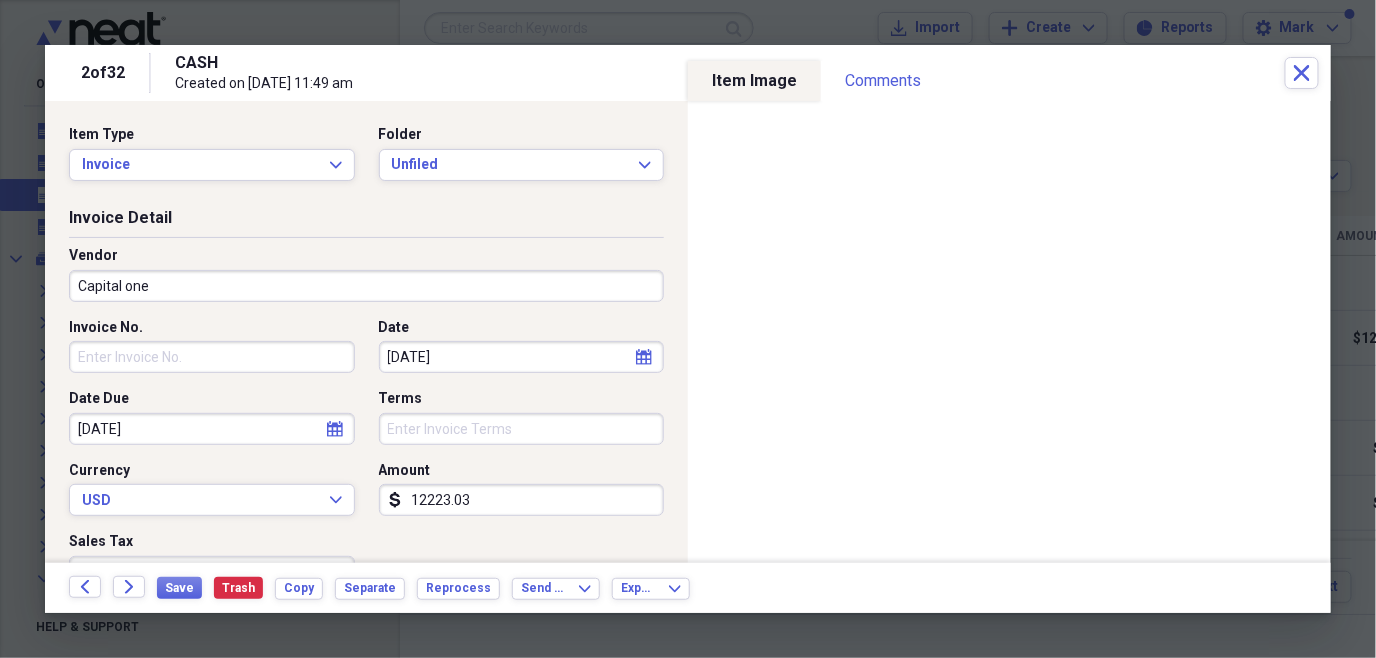click 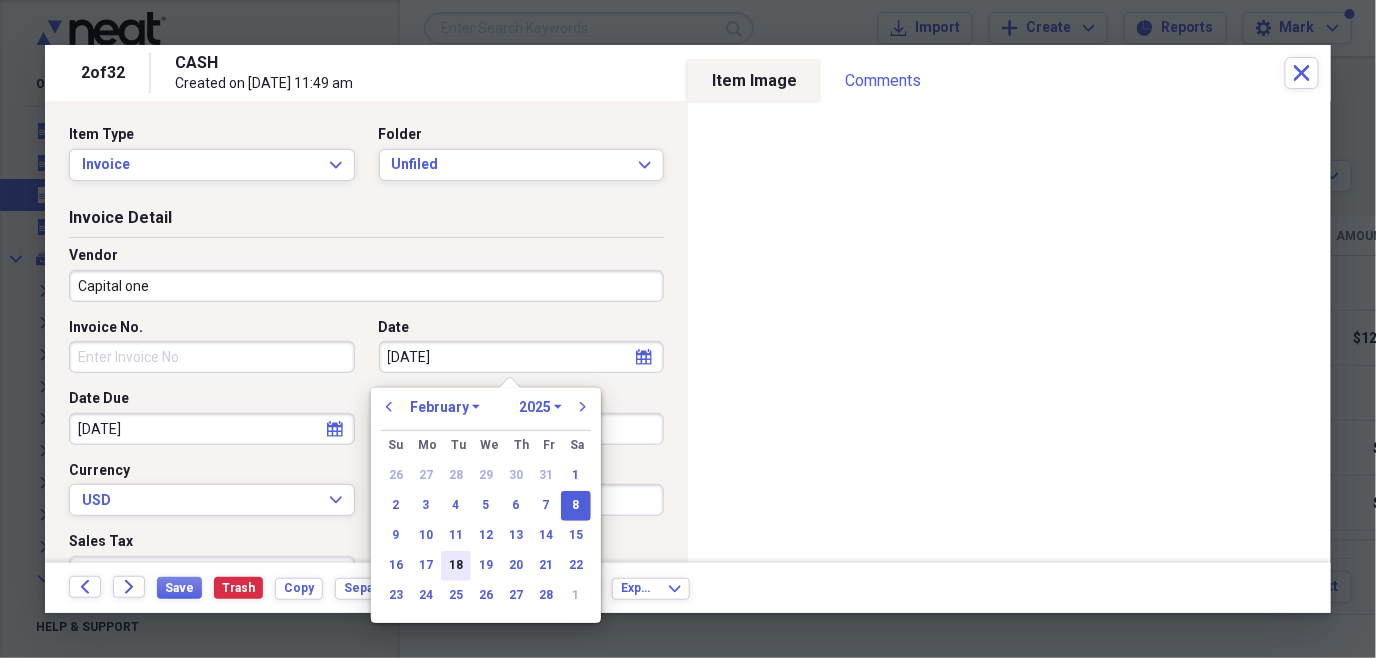 click on "18" at bounding box center (456, 566) 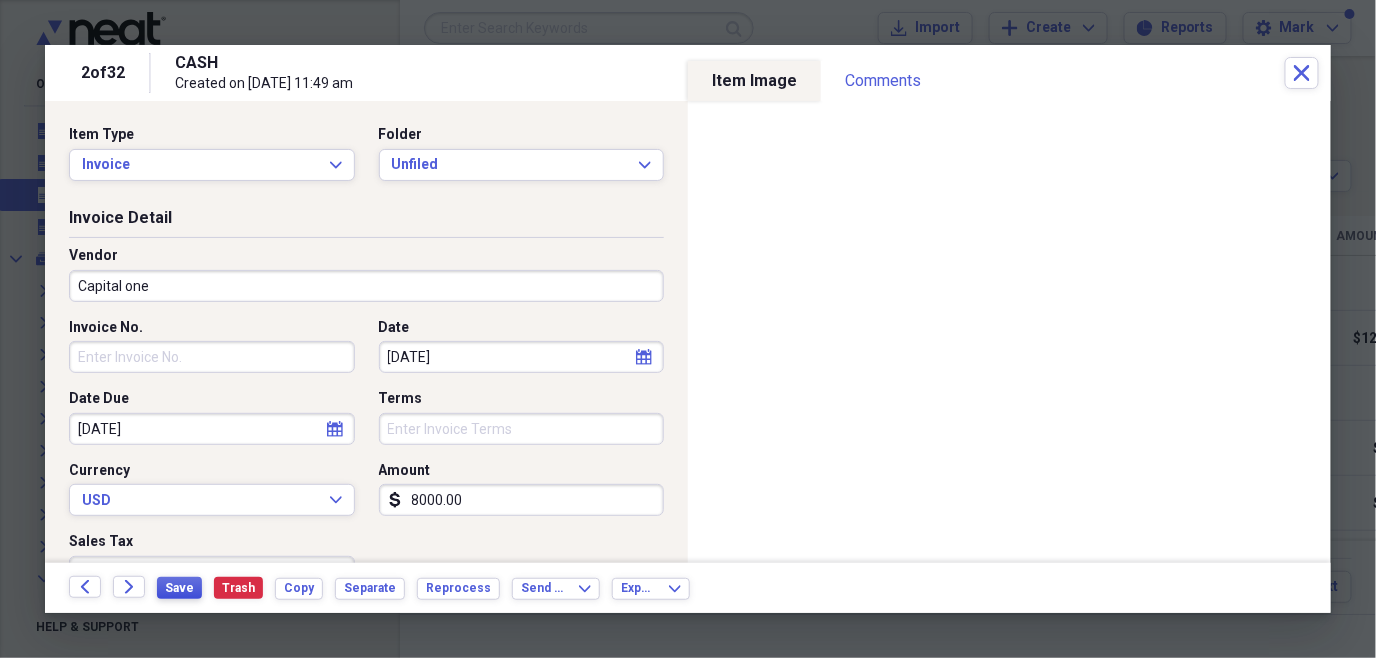 type on "8000.00" 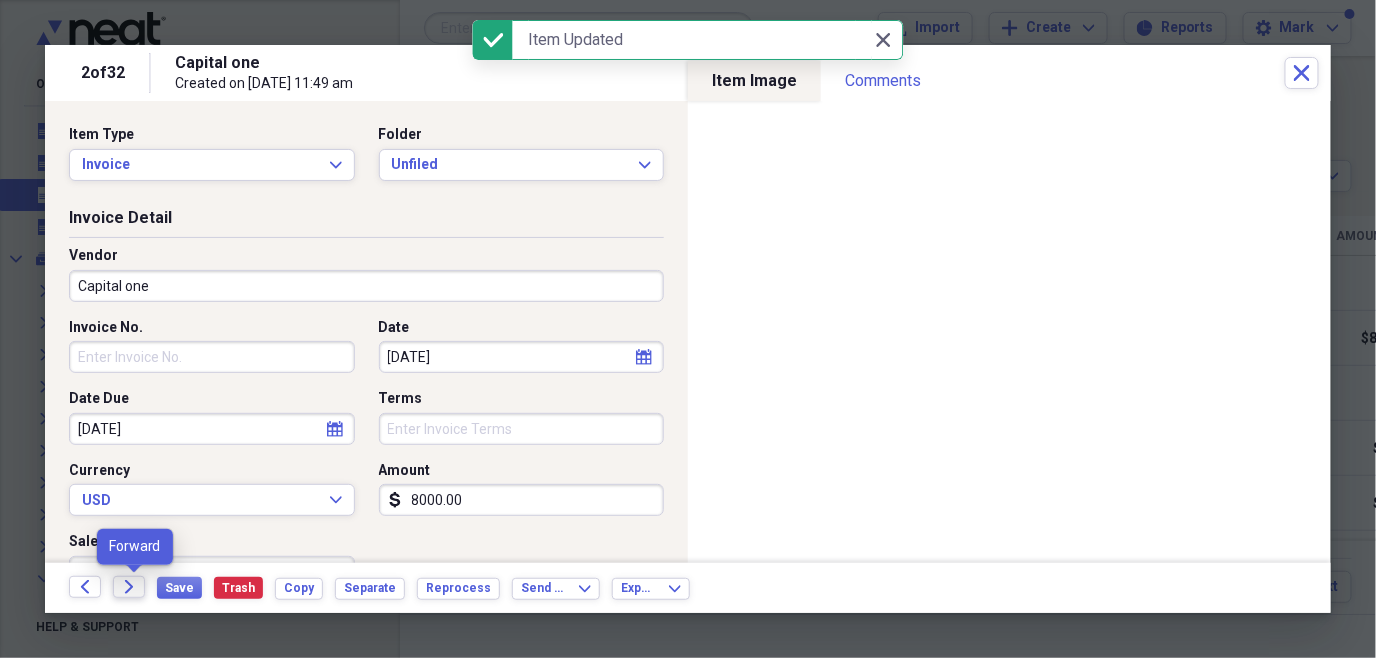 click on "Forward" at bounding box center (129, 587) 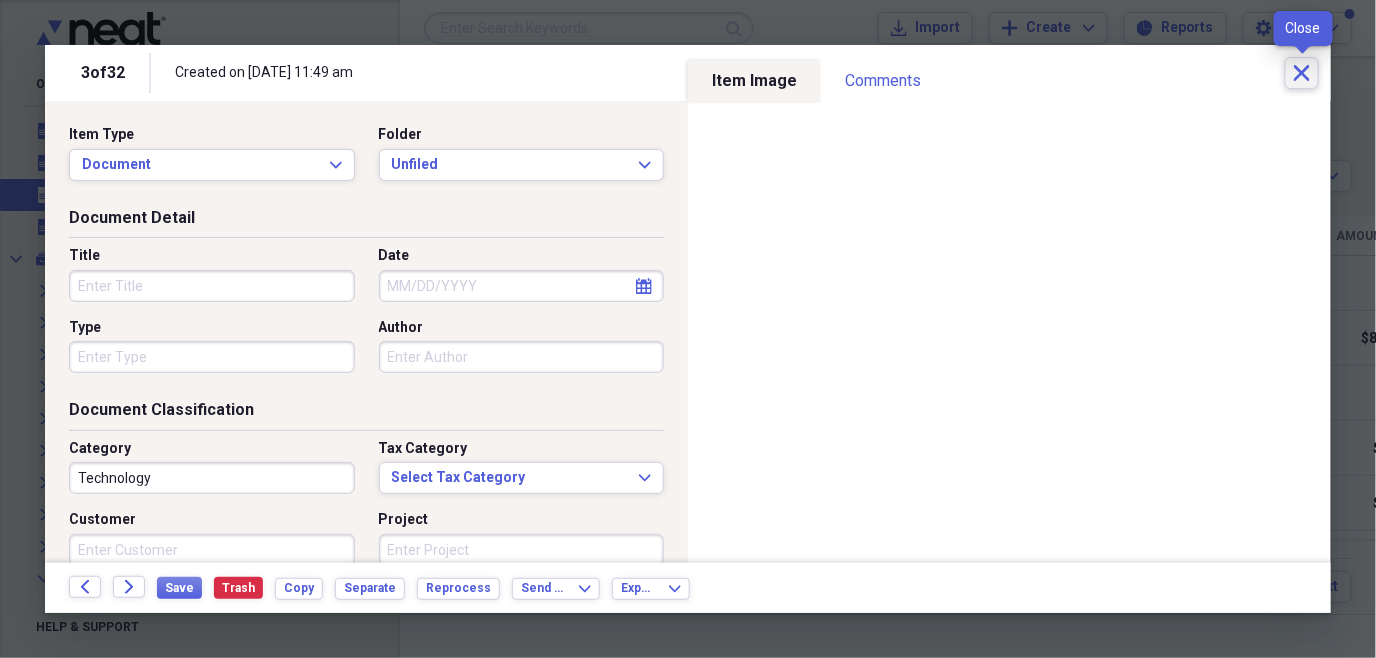 click on "Close" 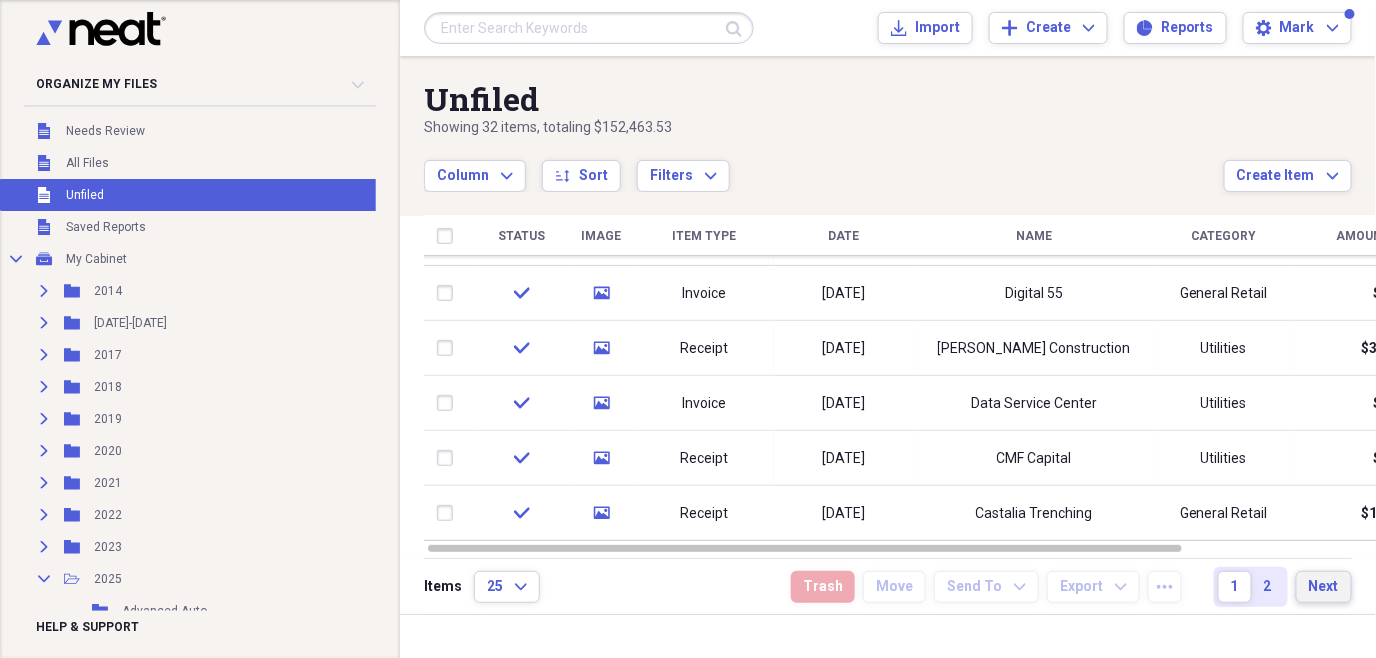 click on "Next" at bounding box center (1324, 587) 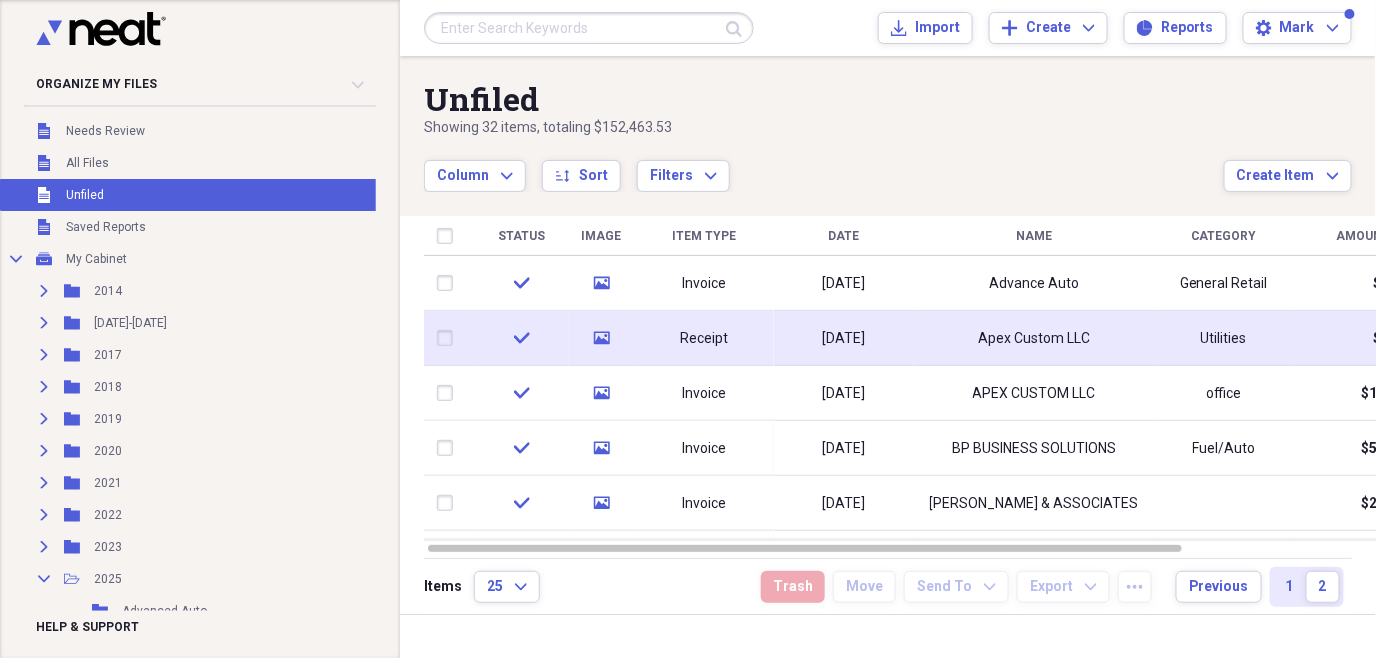 click on "Apex Custom LLC" at bounding box center [1034, 339] 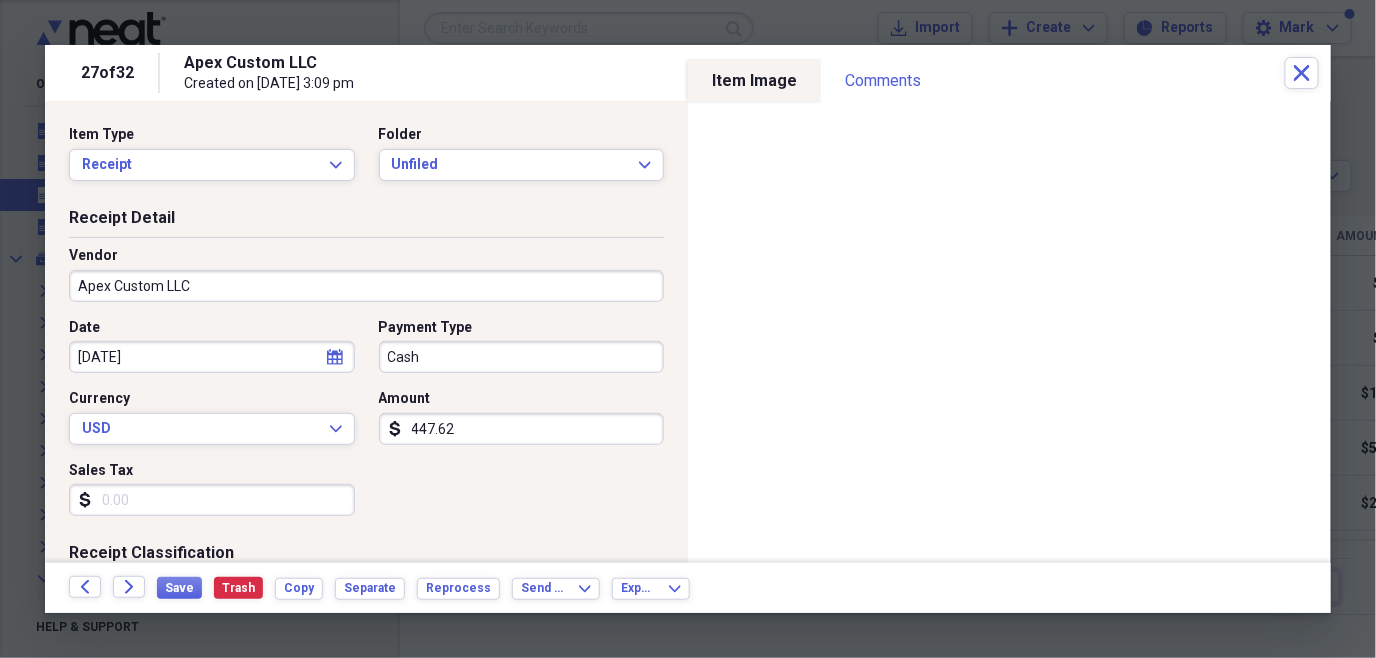click on "Apex Custom LLC" at bounding box center (366, 286) 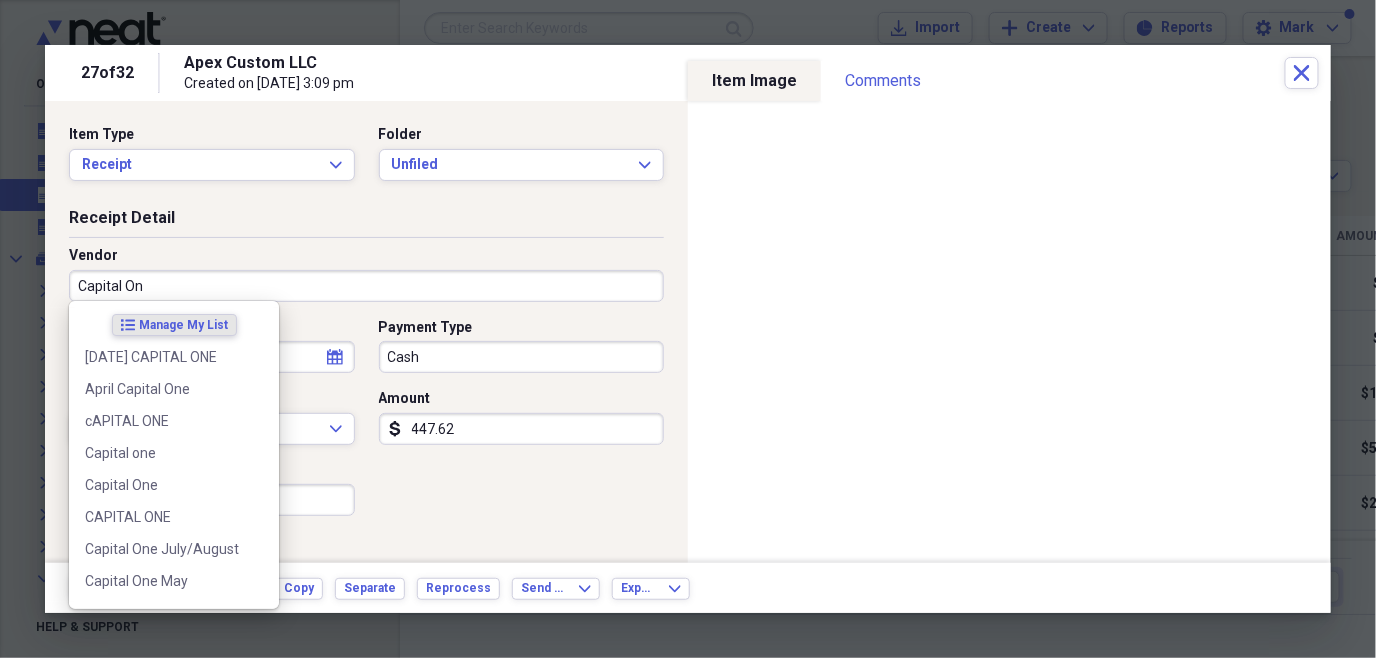type on "Capital One" 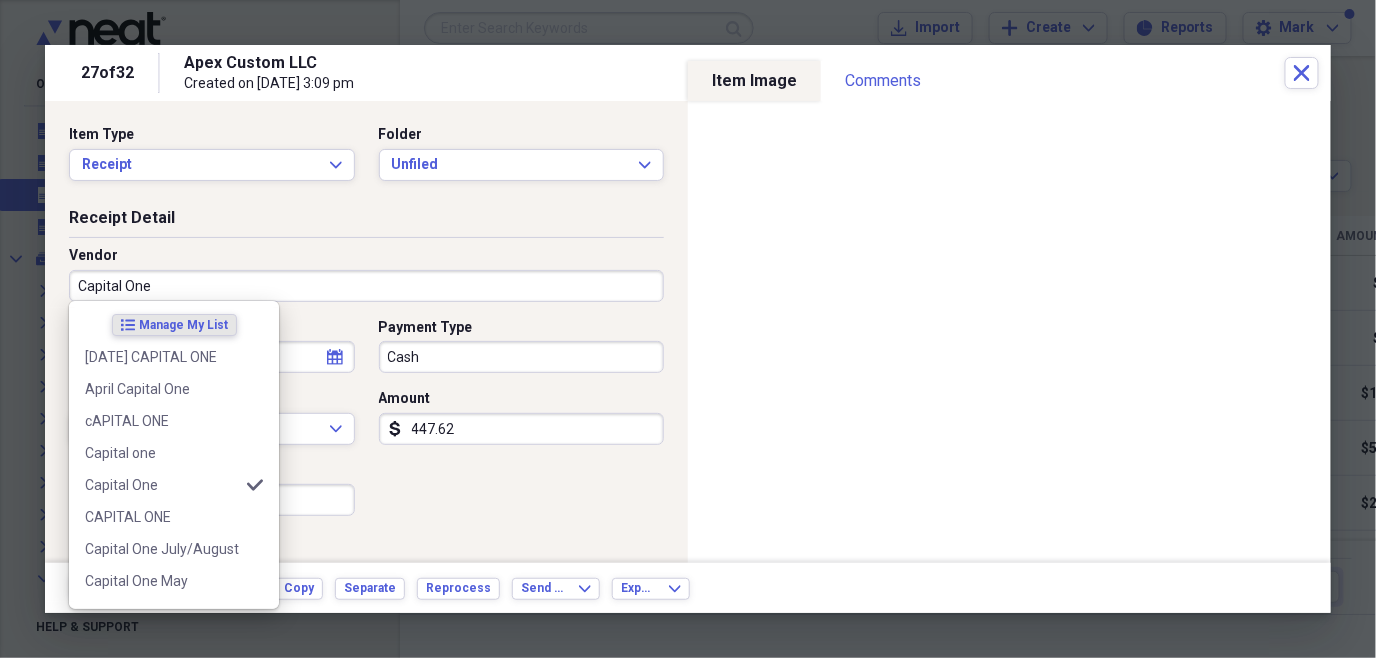 type on "office" 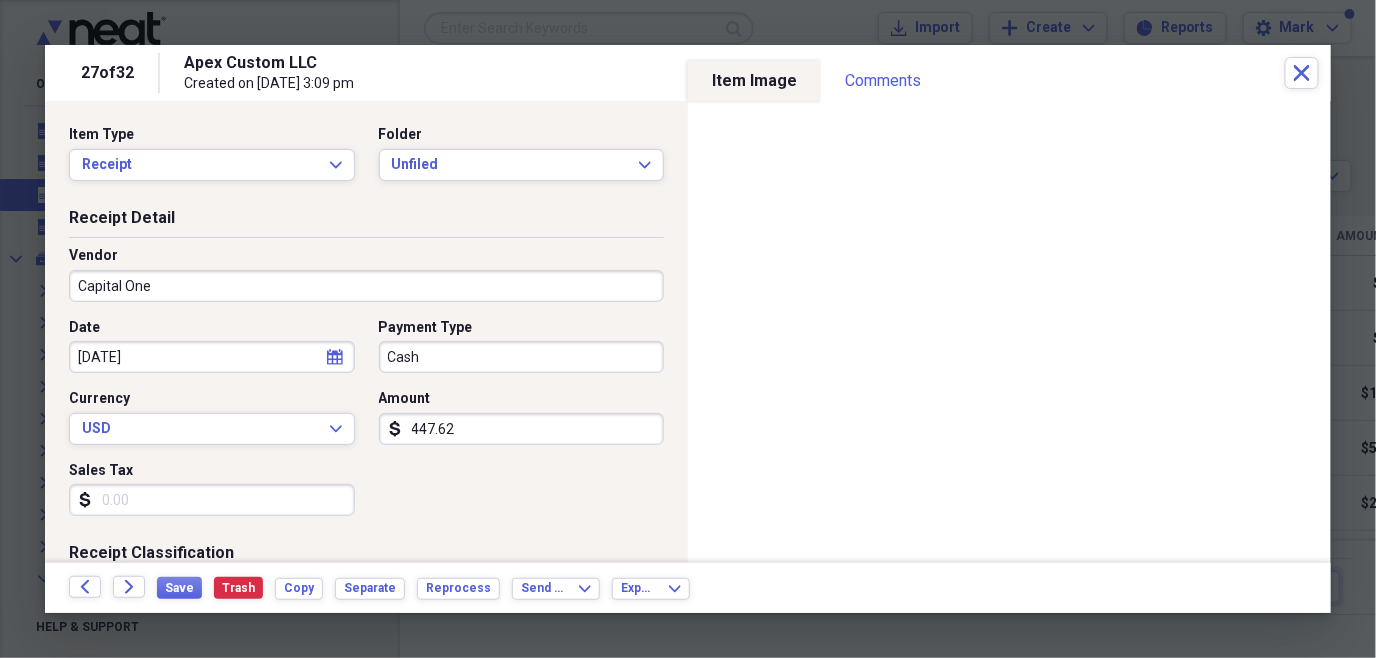 click on "447.62" at bounding box center (522, 429) 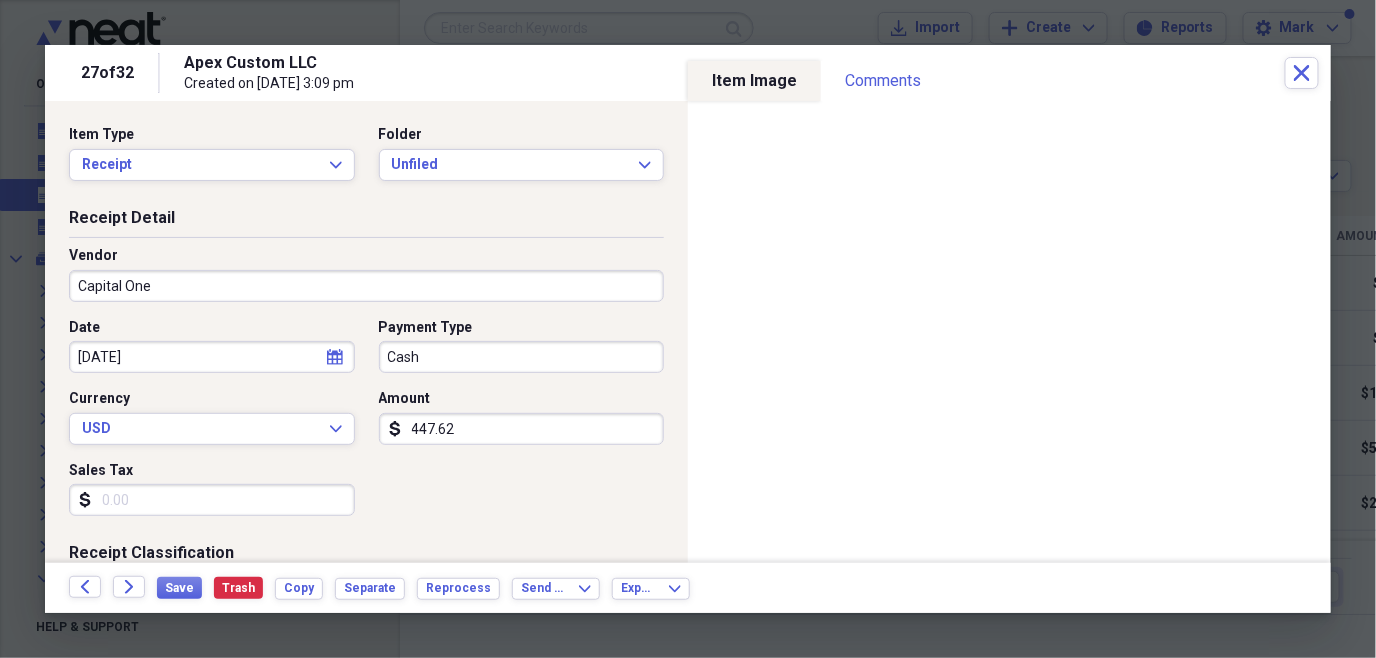 click on "Save Trash Copy Separate Reprocess" at bounding box center [334, 588] 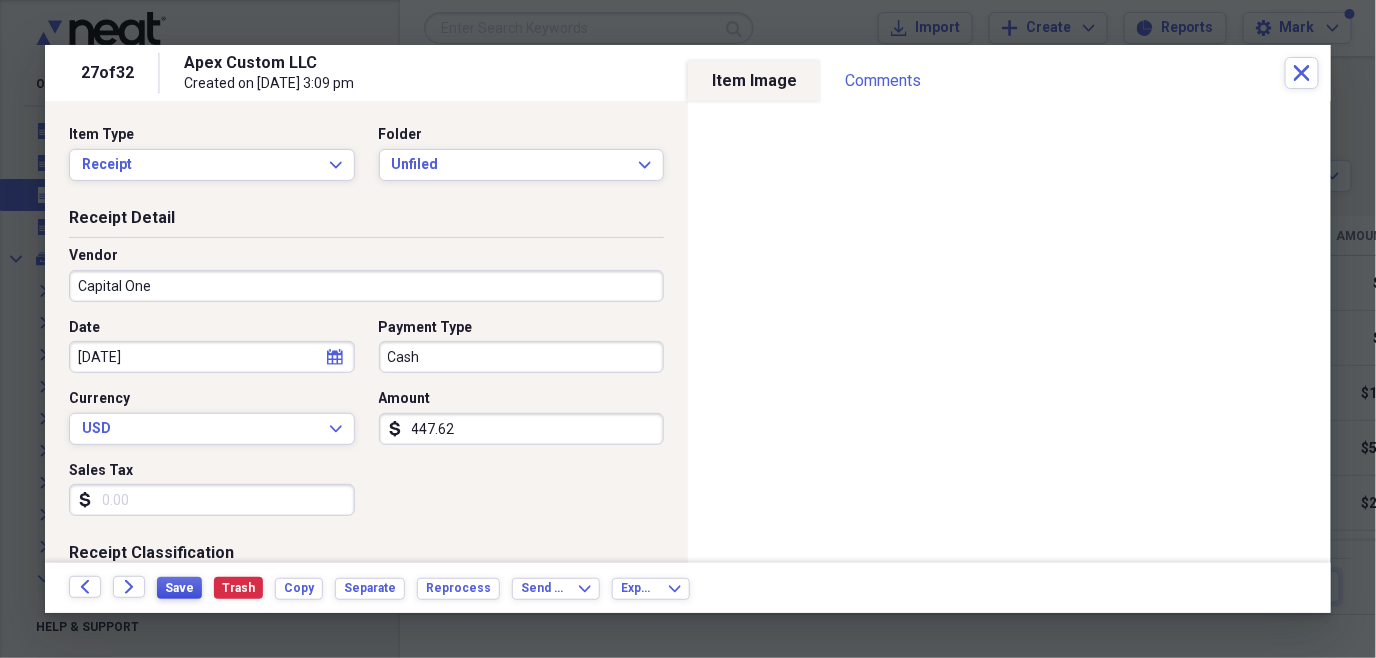 click on "Save" at bounding box center (179, 588) 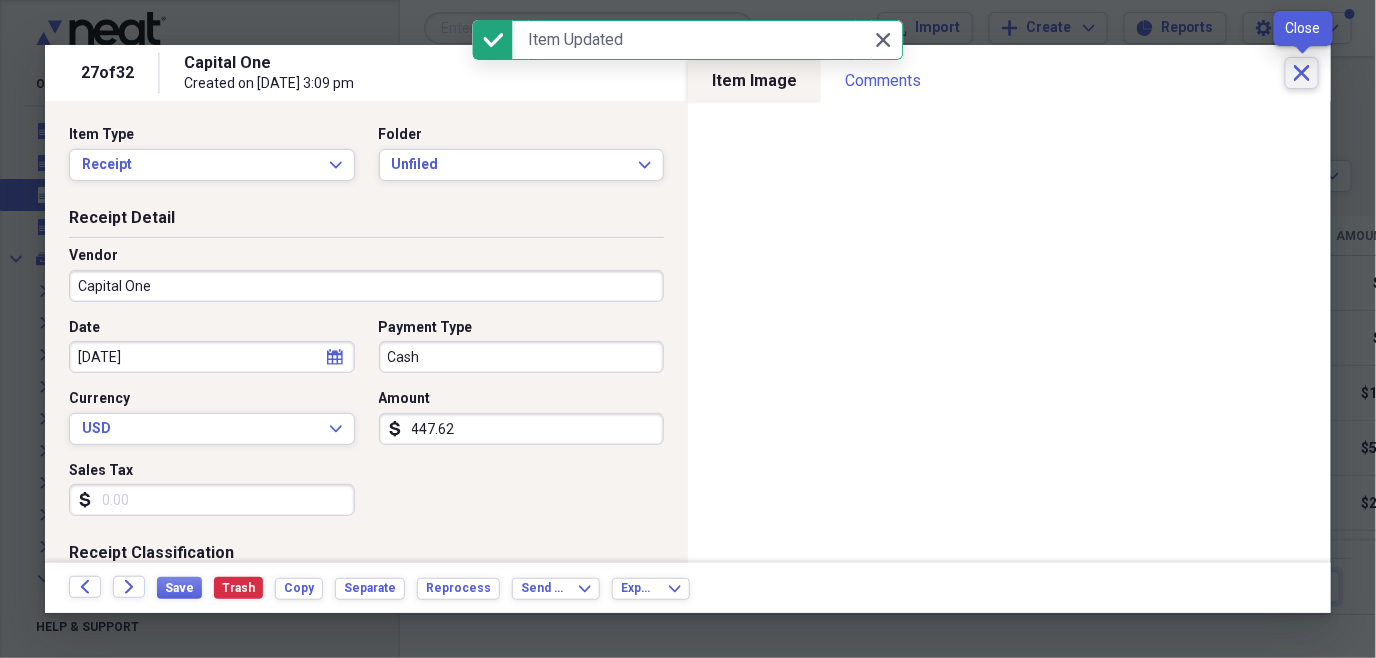 drag, startPoint x: 1296, startPoint y: 65, endPoint x: 1226, endPoint y: 17, distance: 84.87638 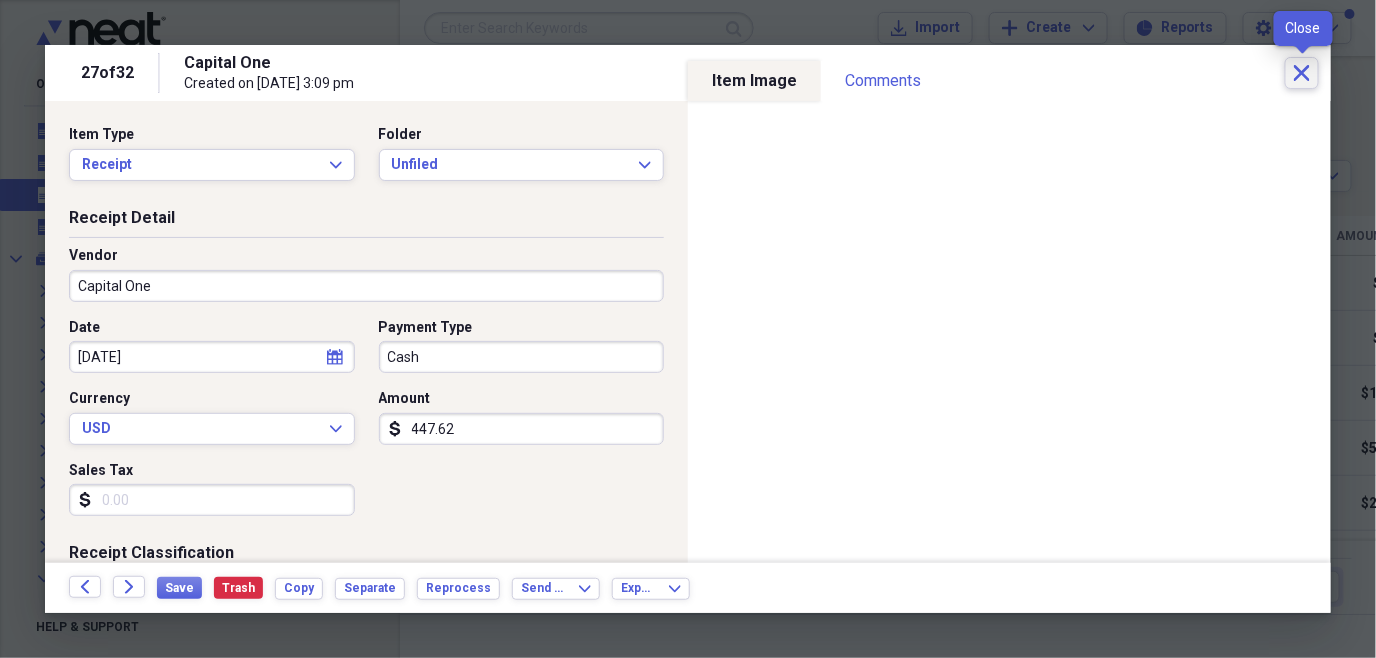 click on "Close" 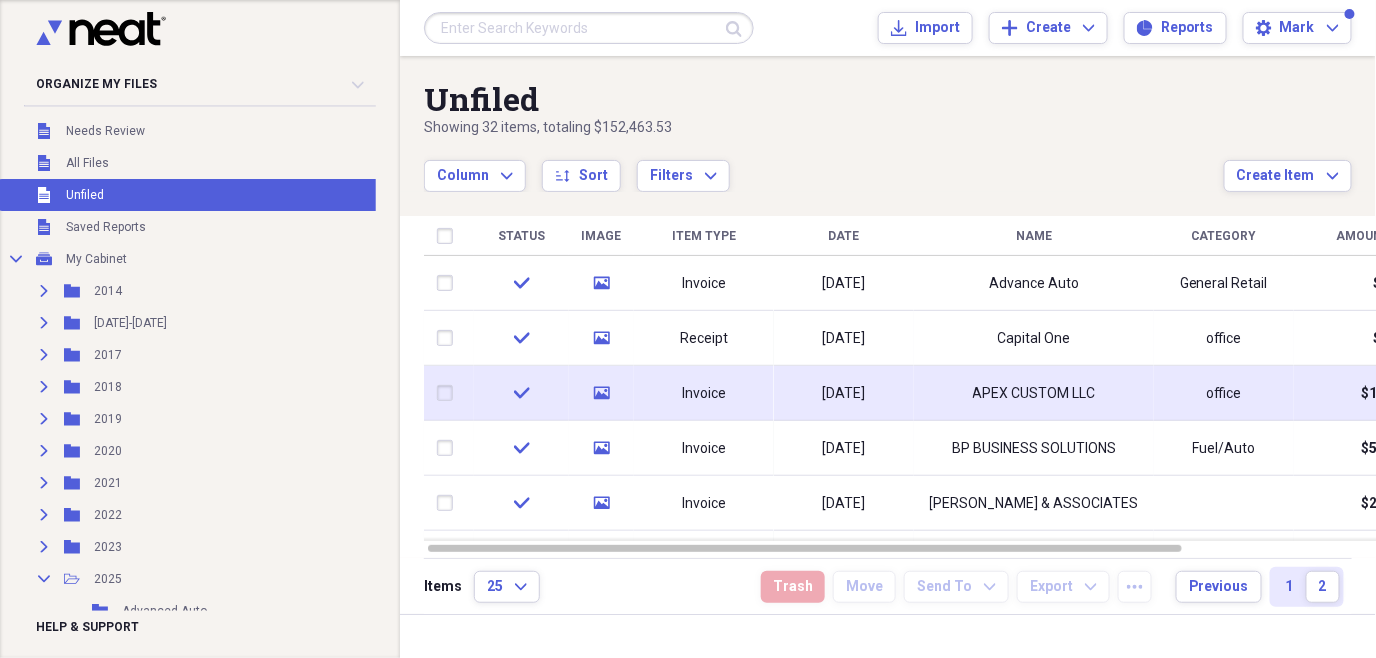 click on "APEX CUSTOM LLC" at bounding box center [1034, 394] 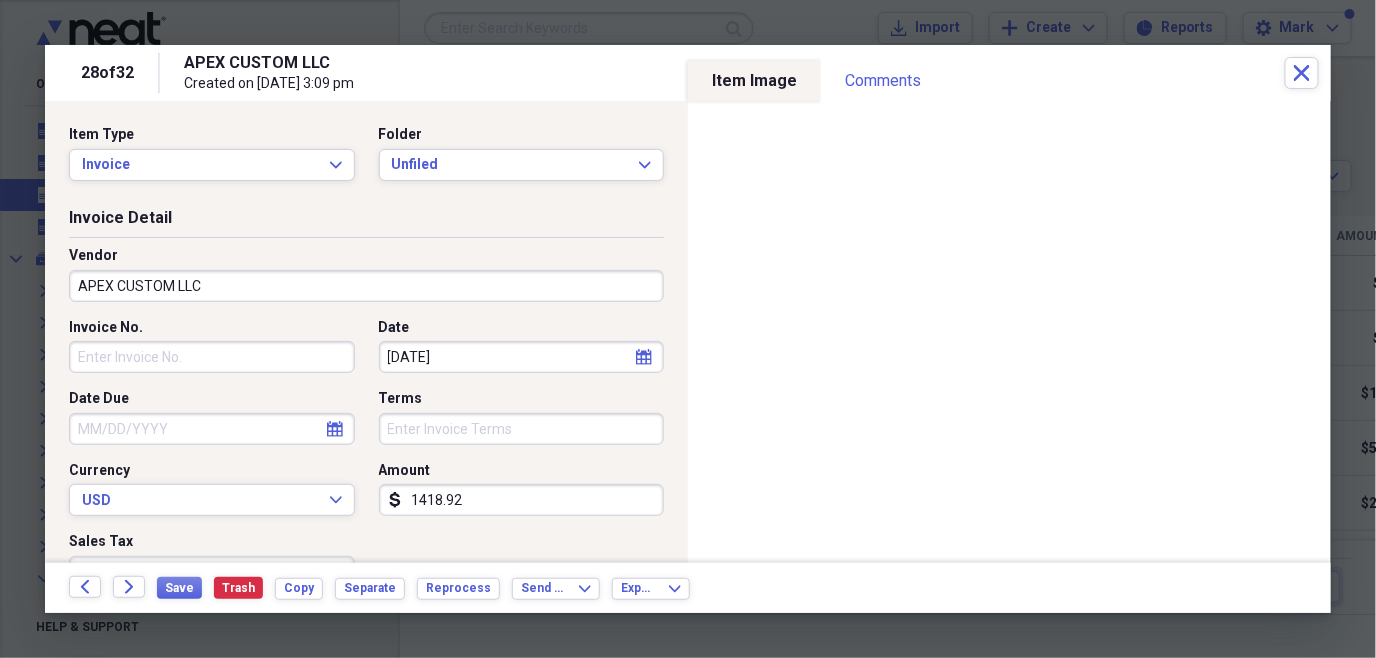 click on "Vendor APEX CUSTOM LLC" at bounding box center [366, 274] 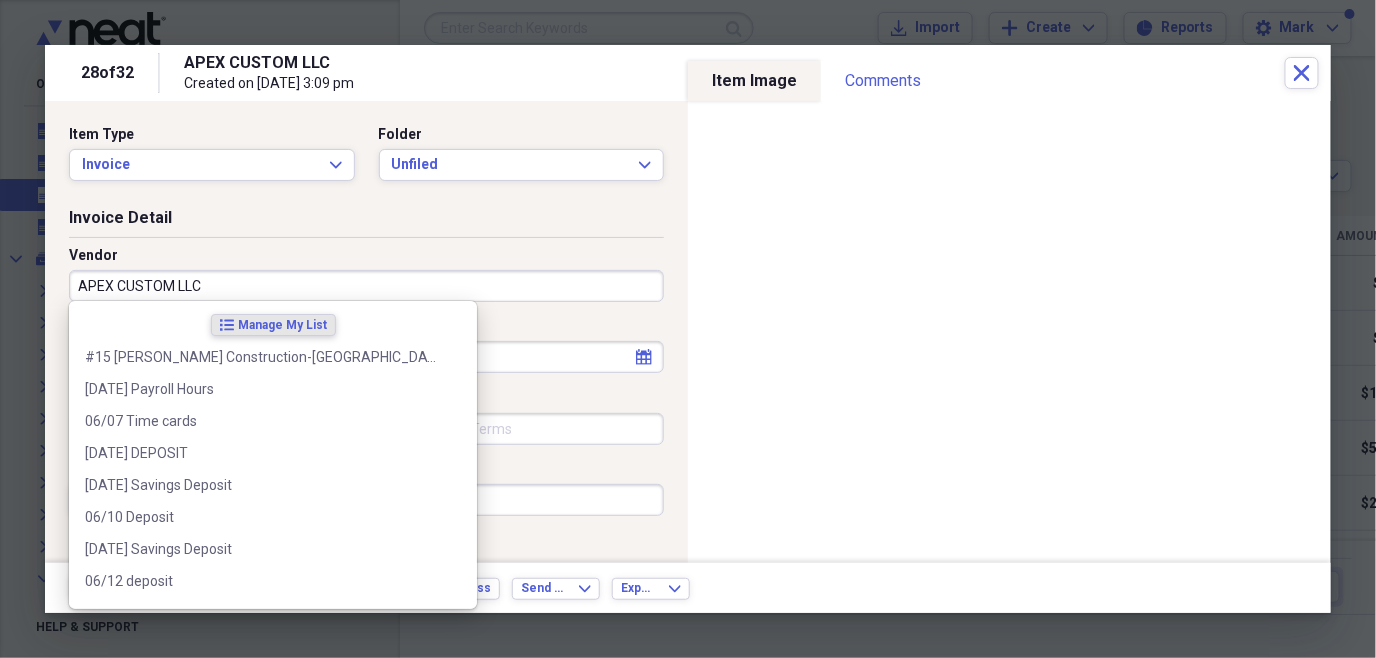 drag, startPoint x: 211, startPoint y: 288, endPoint x: 294, endPoint y: 205, distance: 117.37972 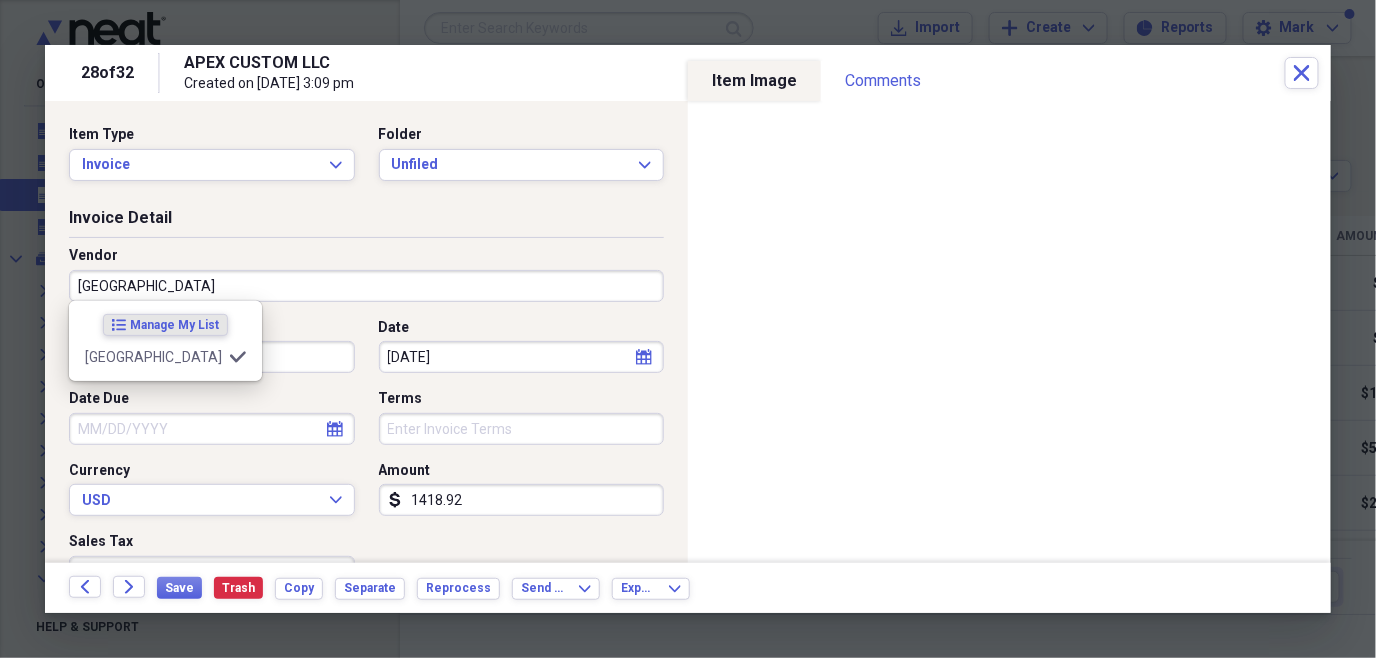 type on "[GEOGRAPHIC_DATA]" 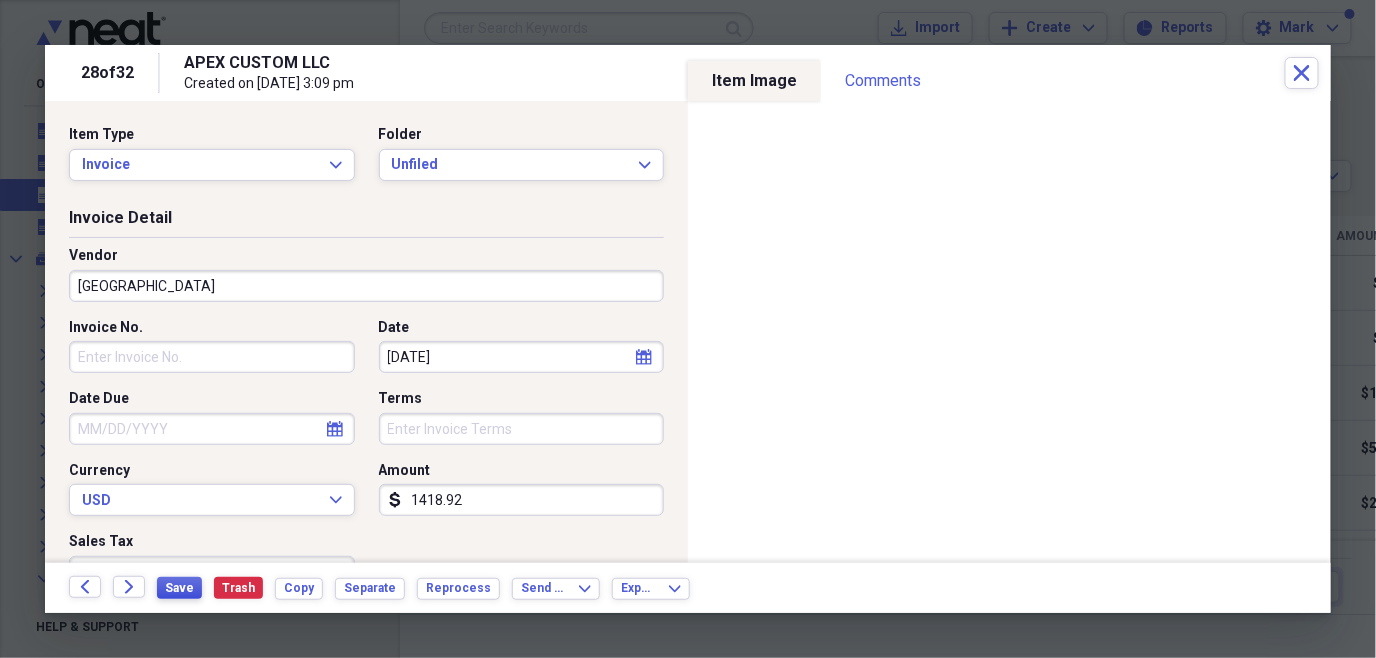 click on "Save" at bounding box center (179, 588) 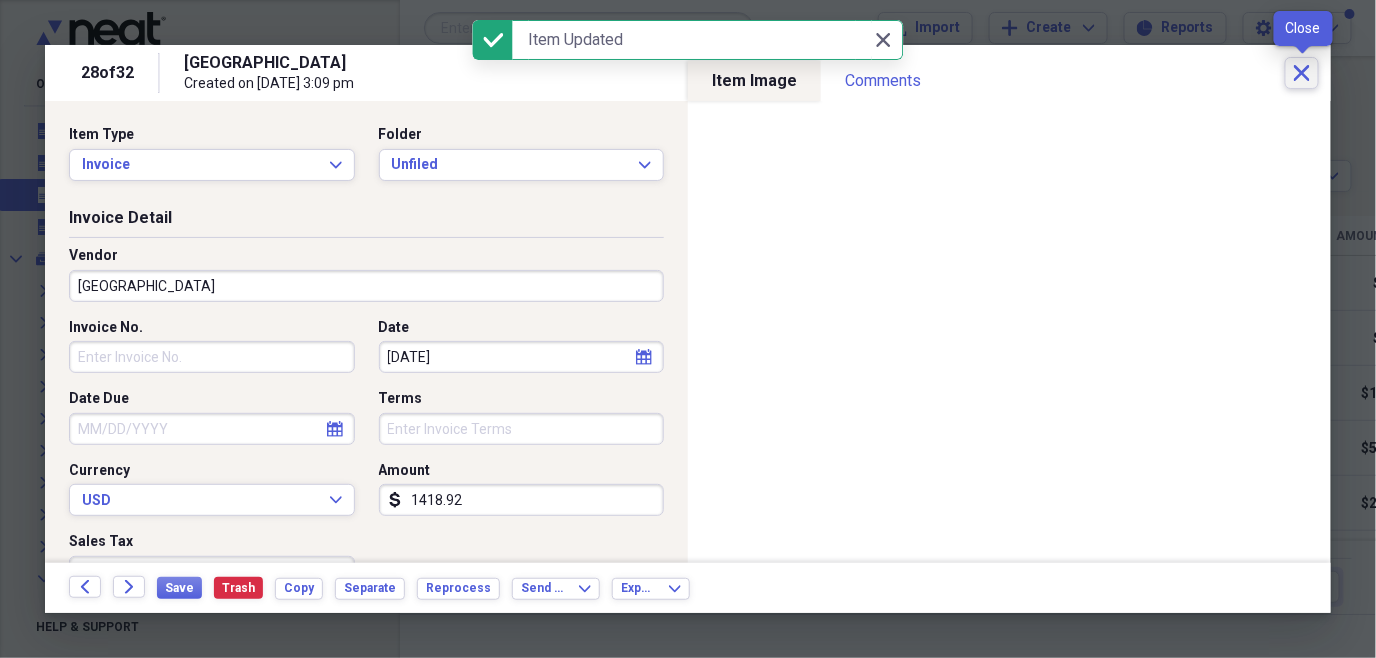 click on "Close" 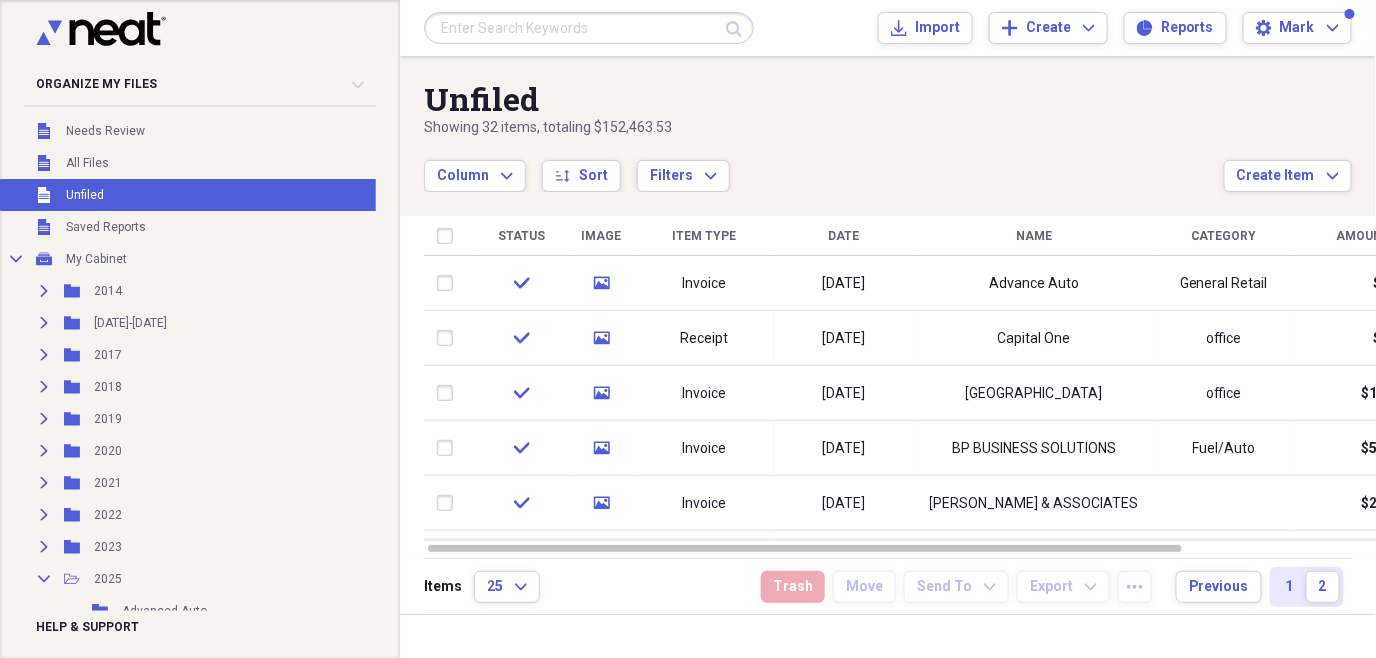 drag, startPoint x: 1371, startPoint y: 351, endPoint x: 1359, endPoint y: 215, distance: 136.52838 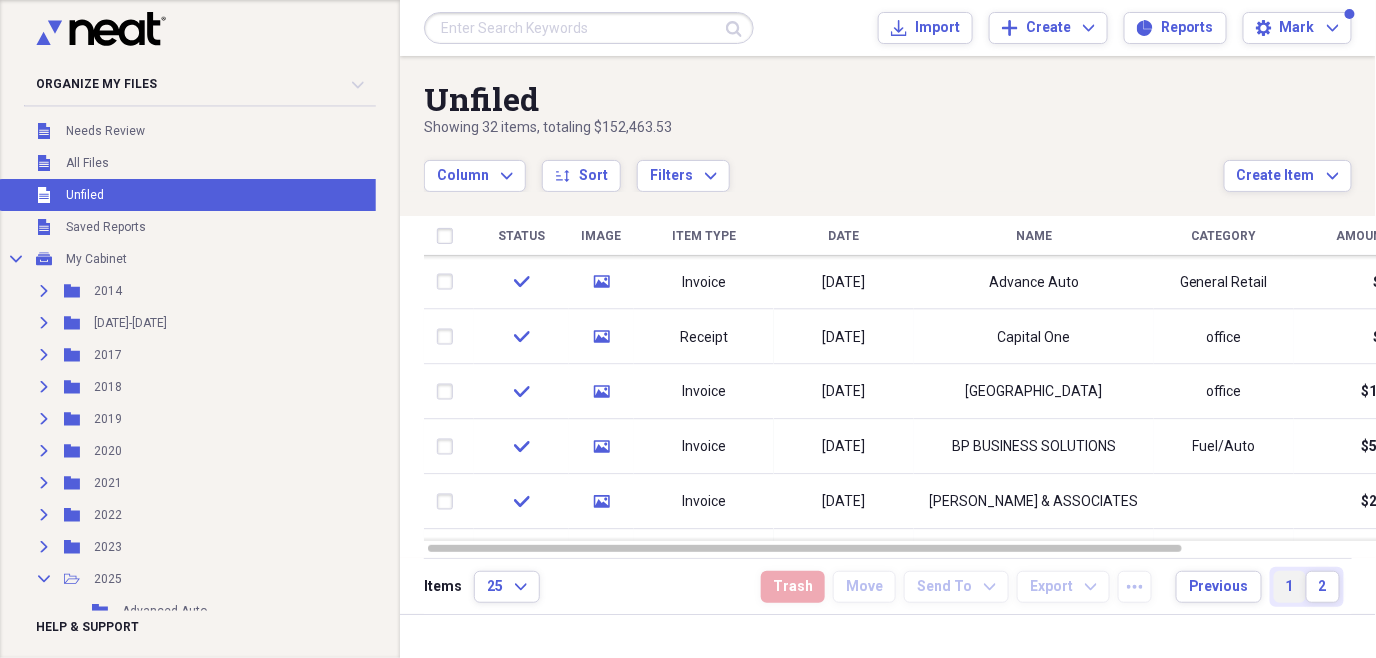 click on "1" at bounding box center [1290, 587] 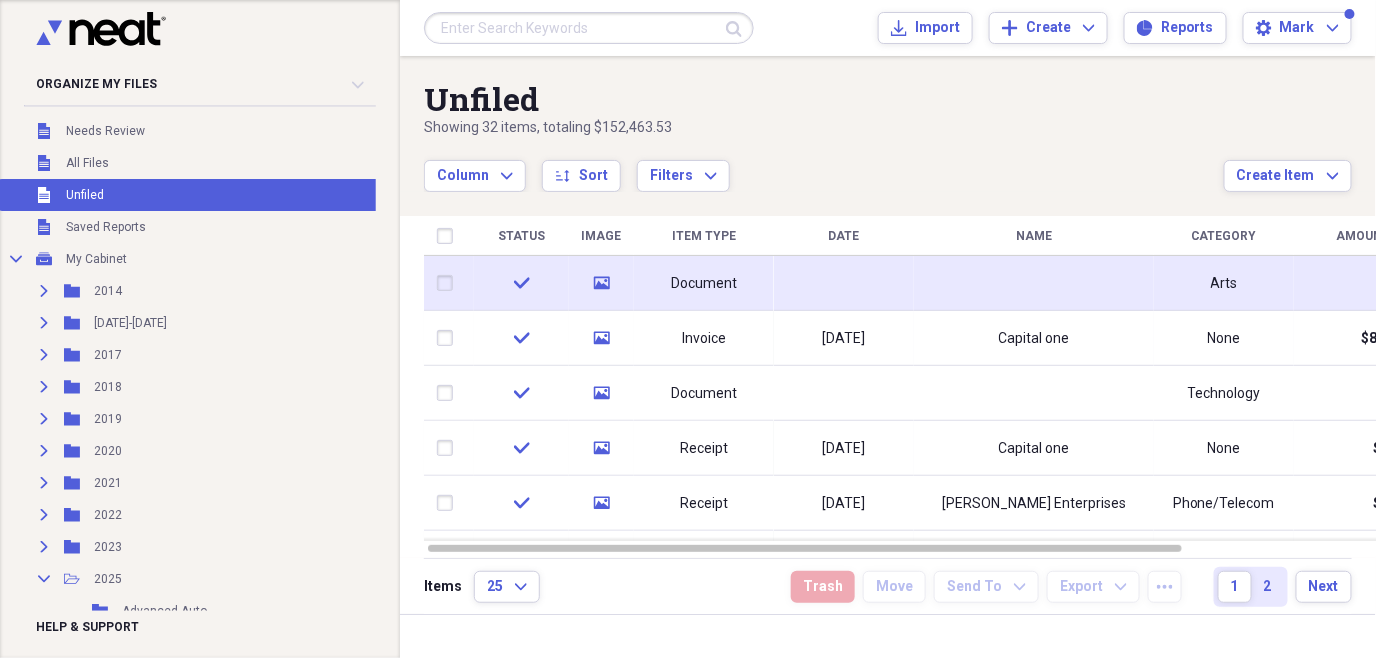 click on "Document" at bounding box center [704, 284] 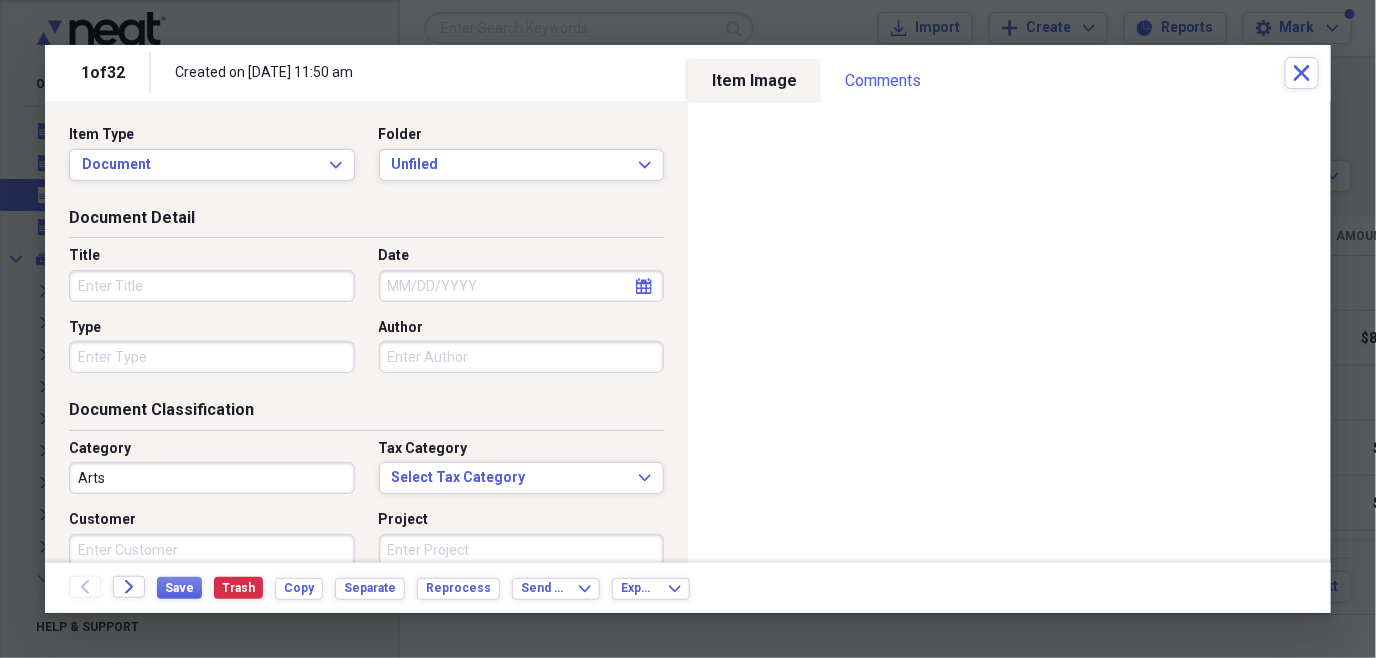 scroll, scrollTop: 0, scrollLeft: 0, axis: both 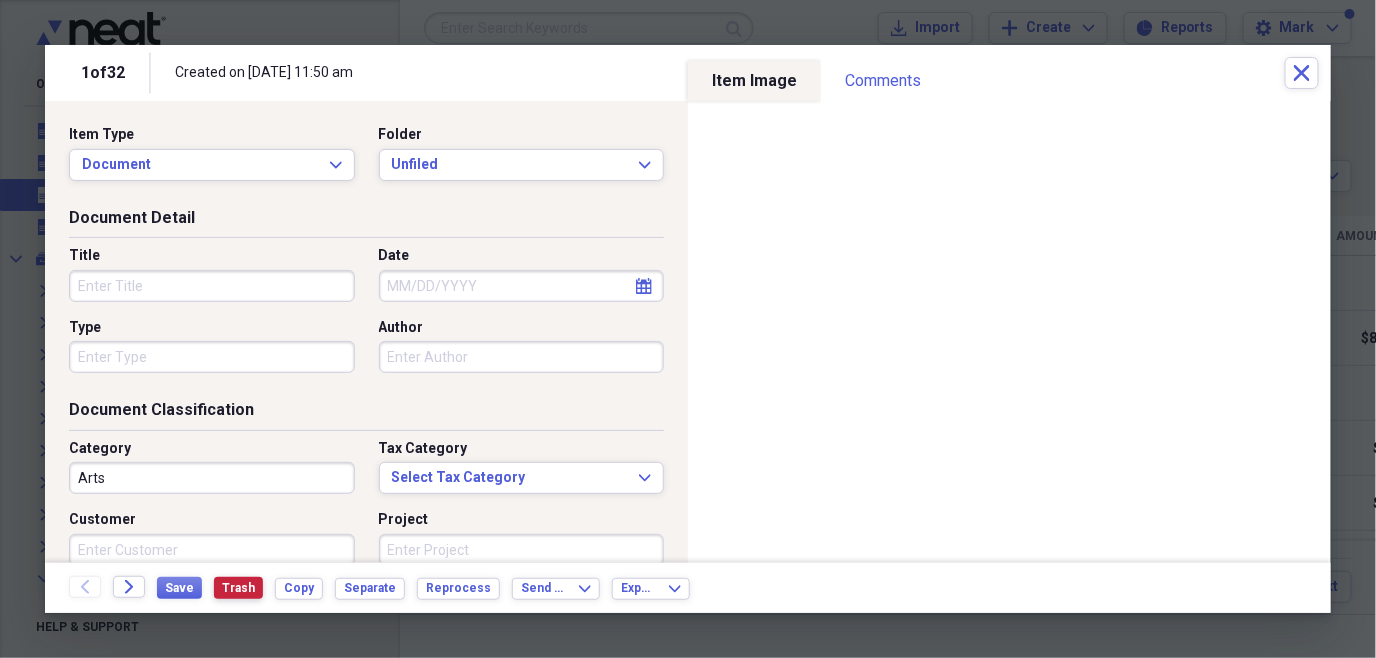 click on "Trash" at bounding box center [238, 588] 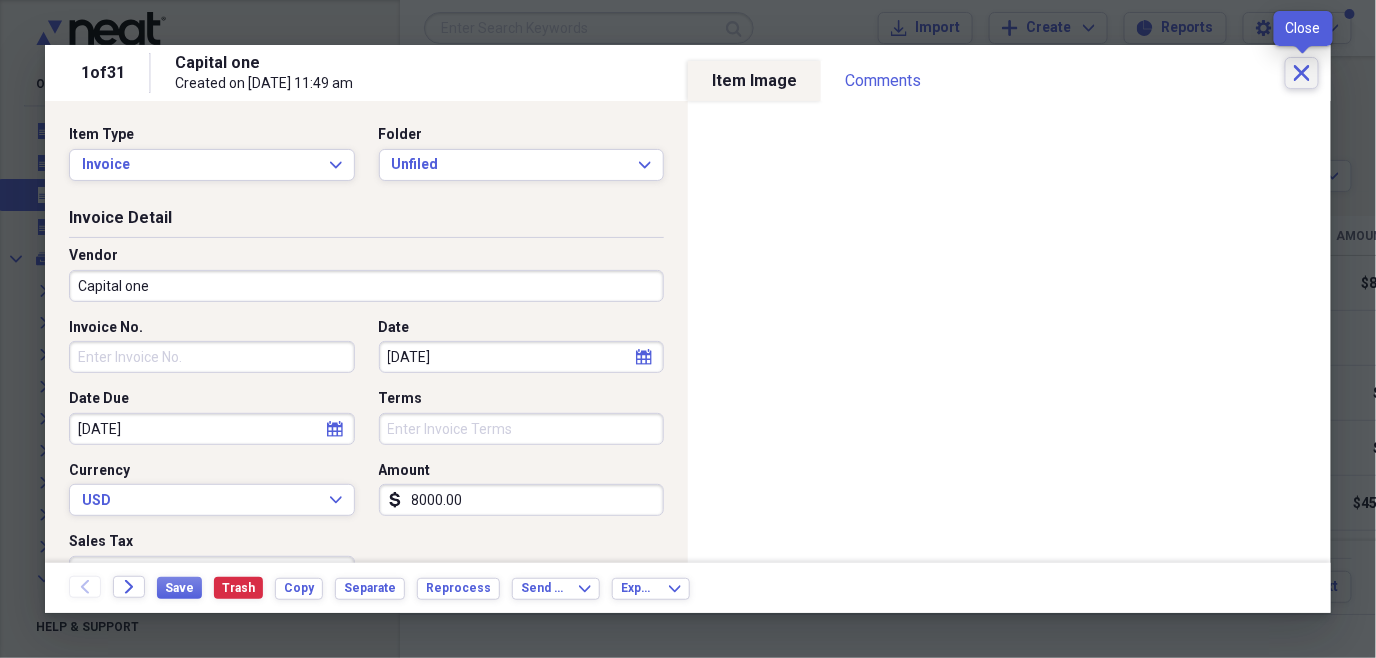click on "Close" 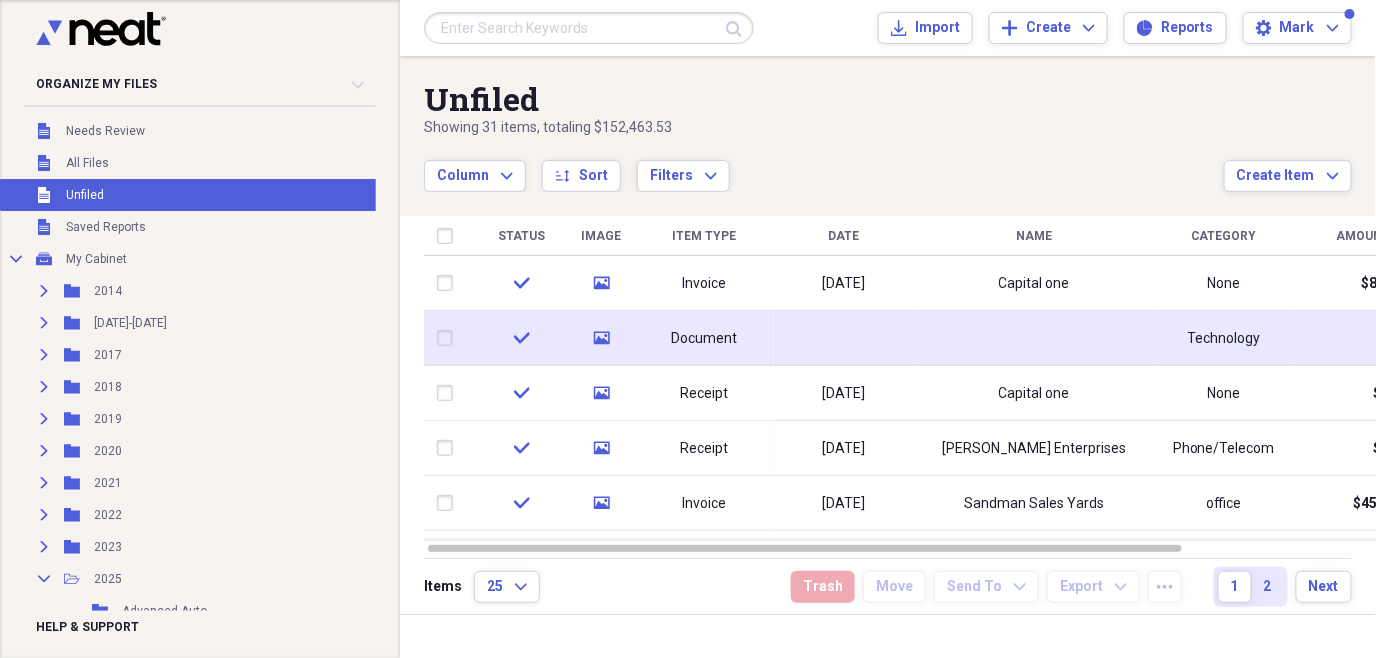 click on "Document" at bounding box center [704, 339] 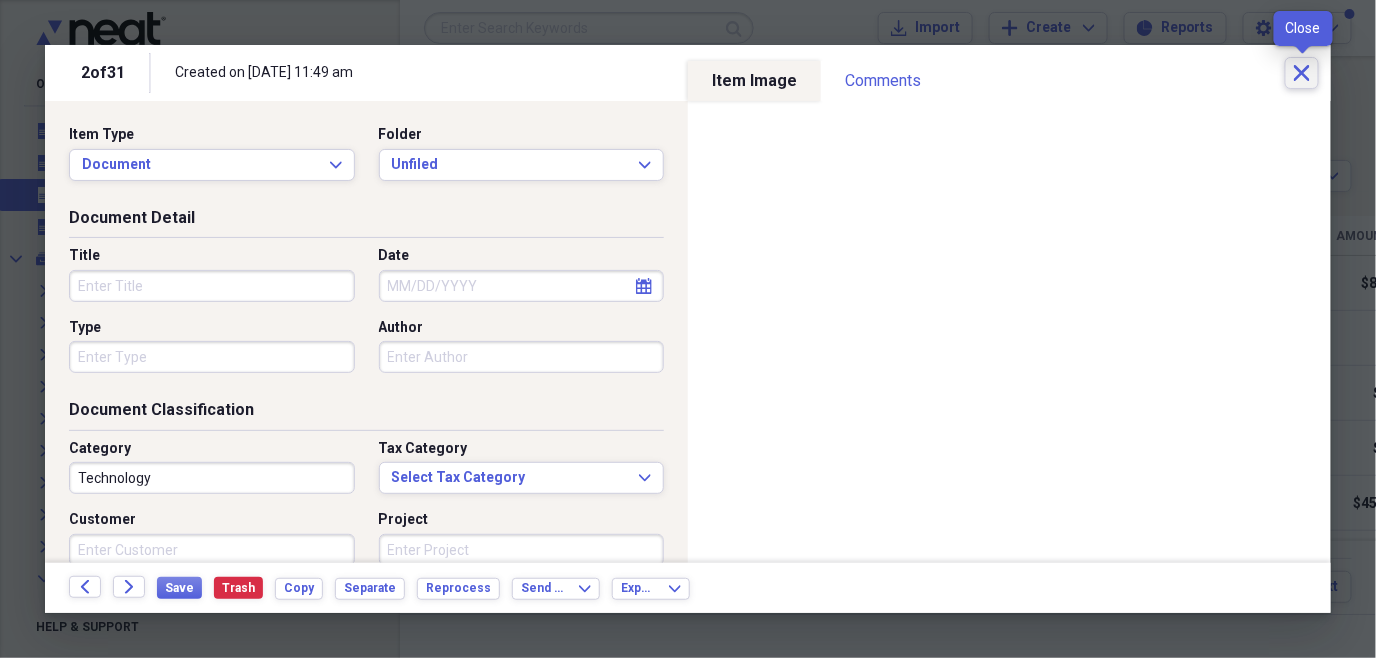 click on "Close" 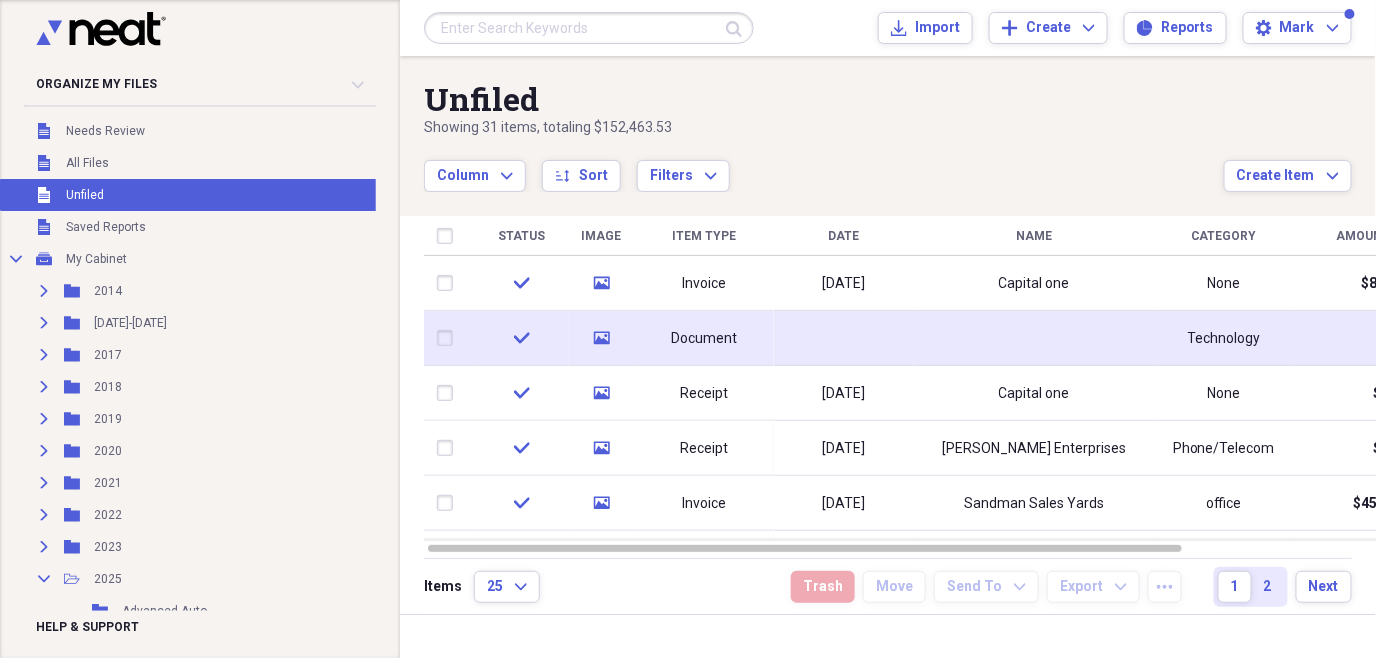 click on "Document" at bounding box center (704, 339) 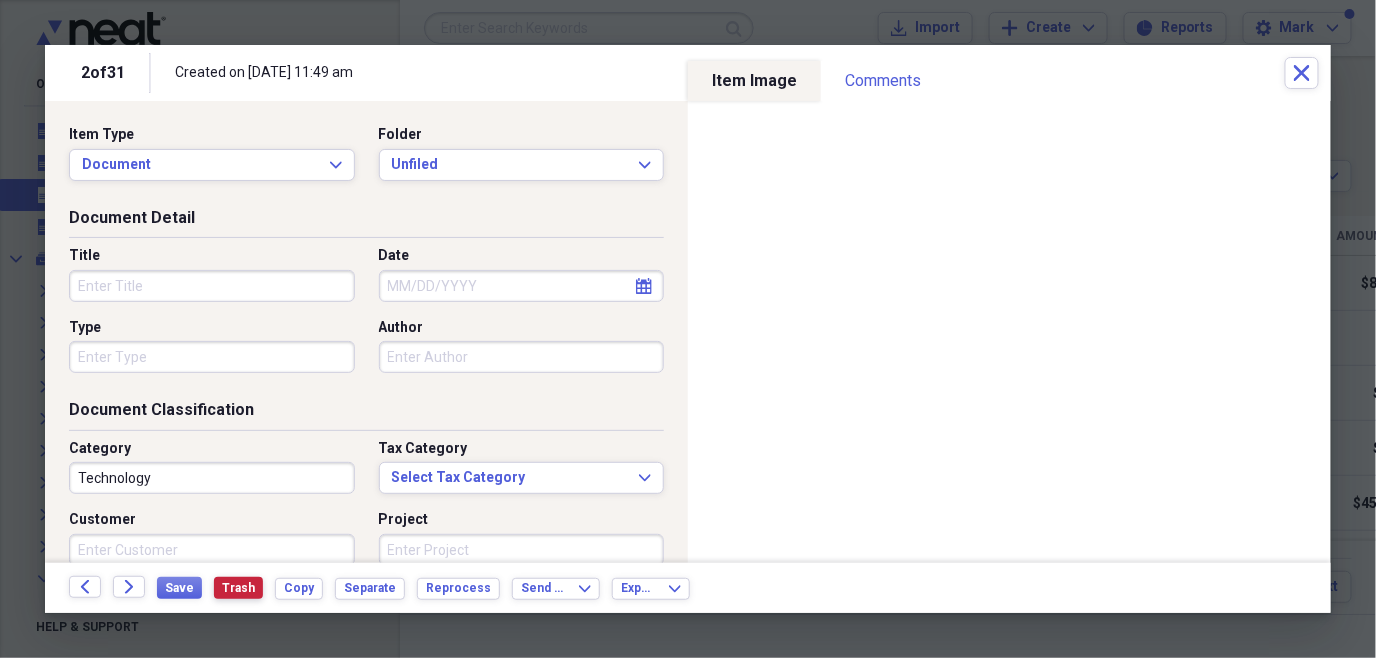 click on "Trash" at bounding box center (238, 588) 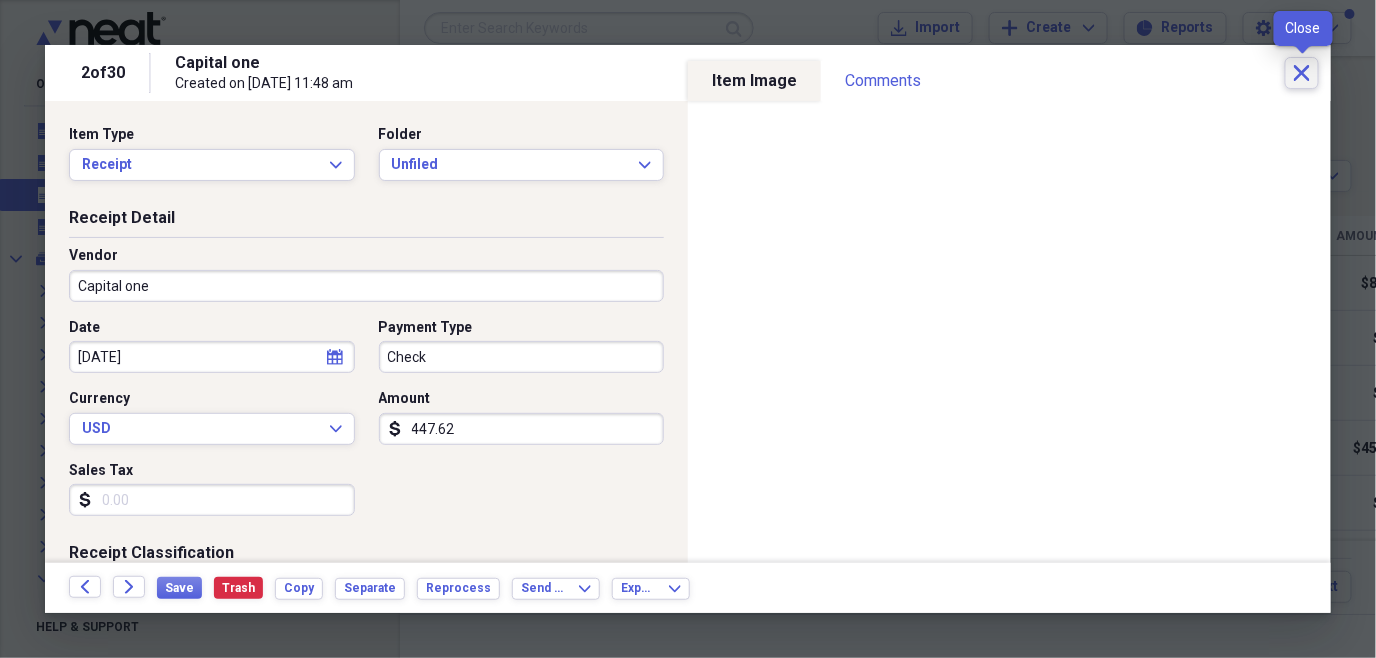 click on "Close" 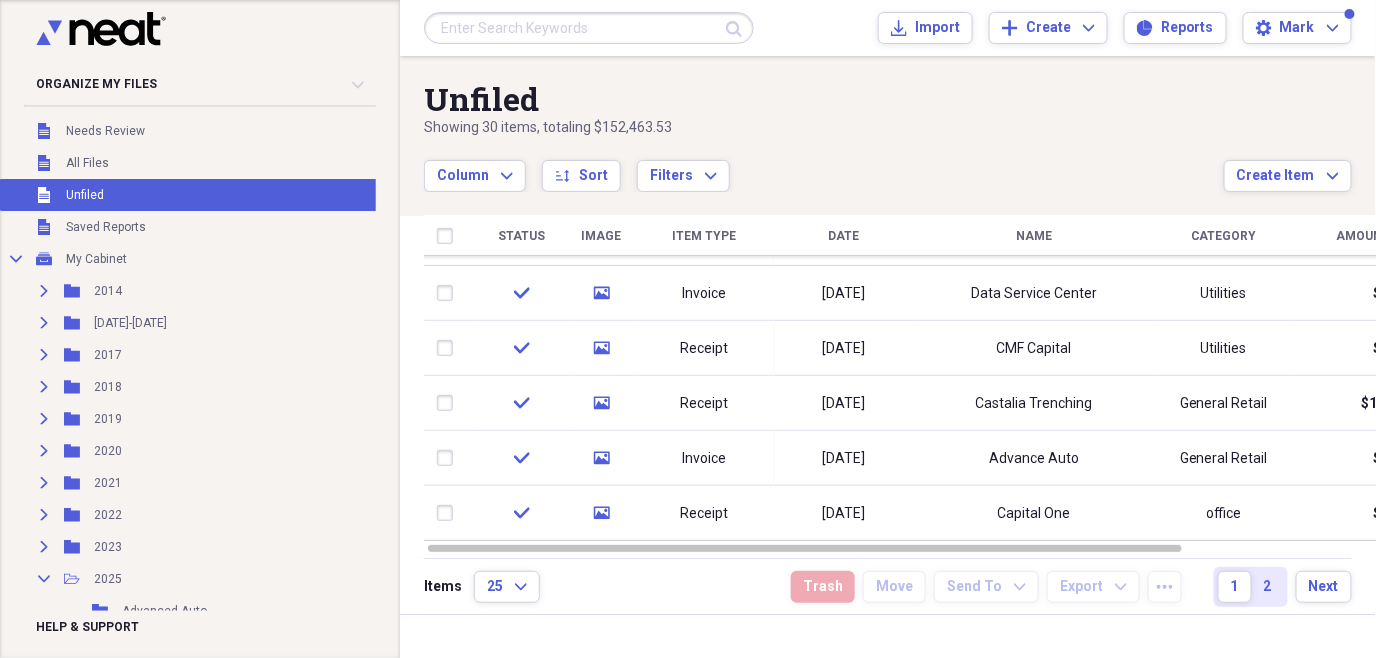 drag, startPoint x: 1369, startPoint y: 468, endPoint x: 1348, endPoint y: 643, distance: 176.2555 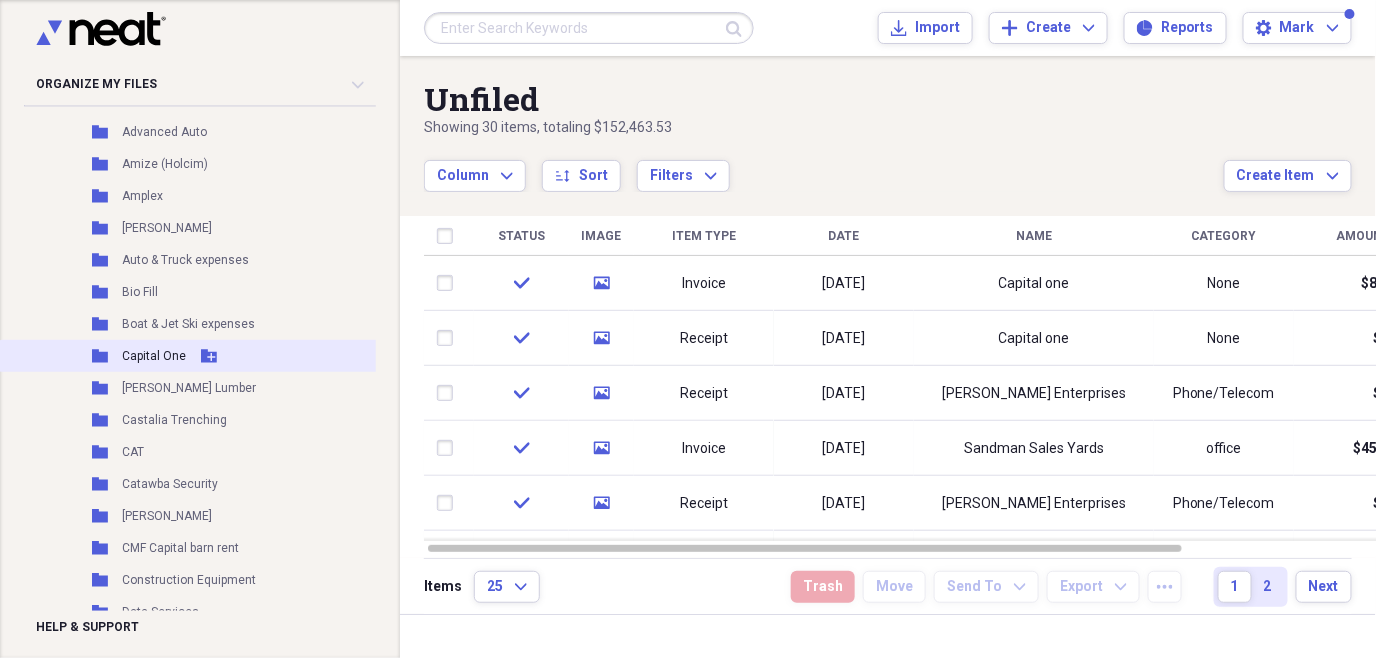 scroll, scrollTop: 527, scrollLeft: 0, axis: vertical 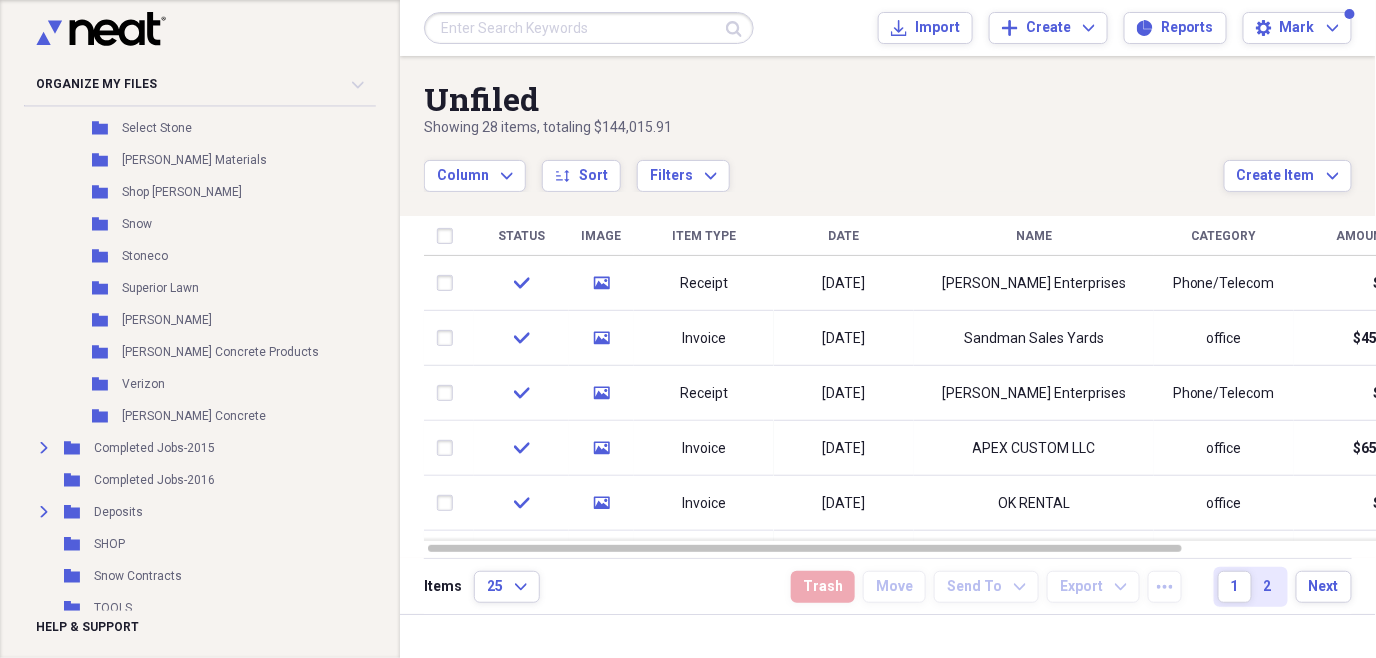 drag, startPoint x: 710, startPoint y: 43, endPoint x: 477, endPoint y: 29, distance: 233.42023 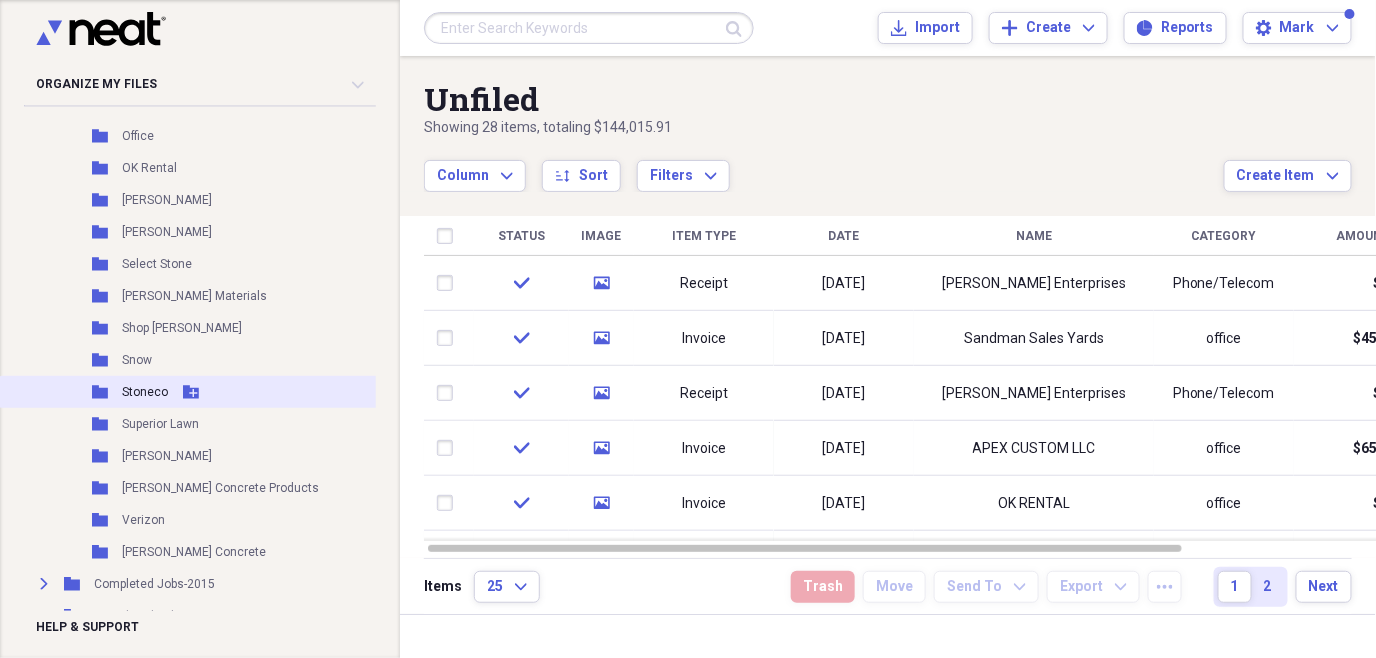 scroll, scrollTop: 1527, scrollLeft: 0, axis: vertical 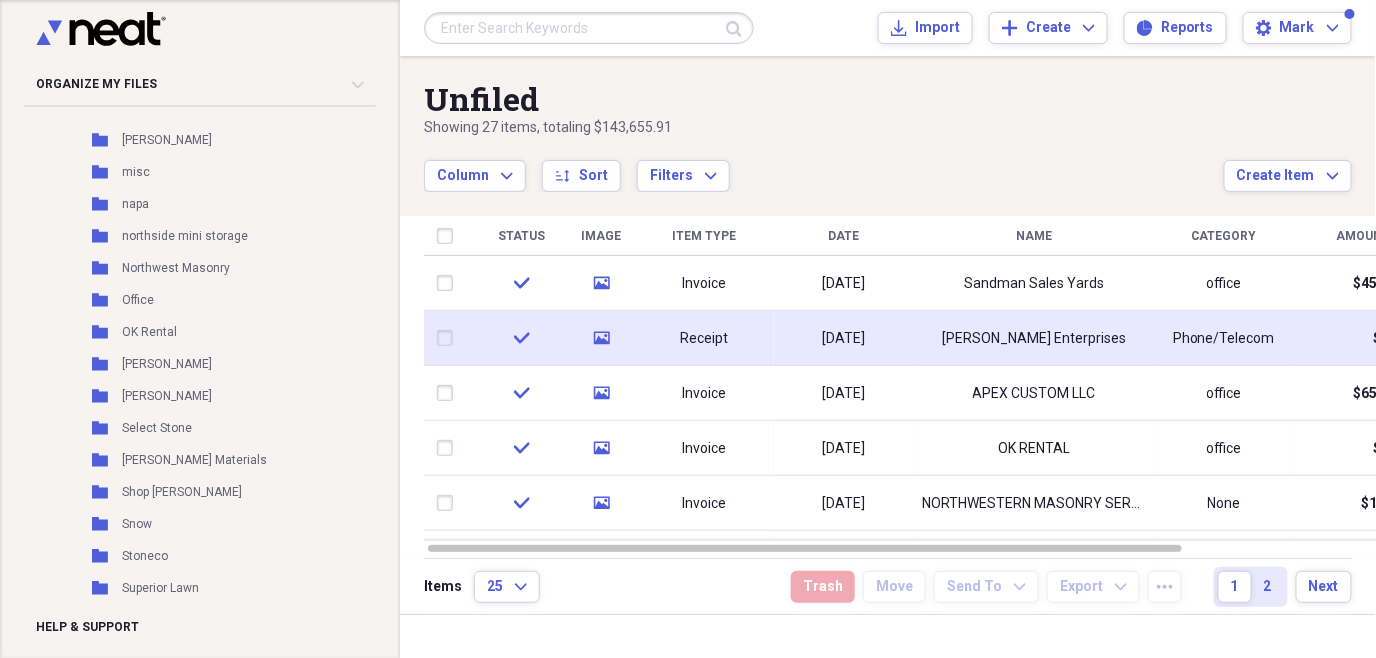 click on "Receipt" at bounding box center [704, 338] 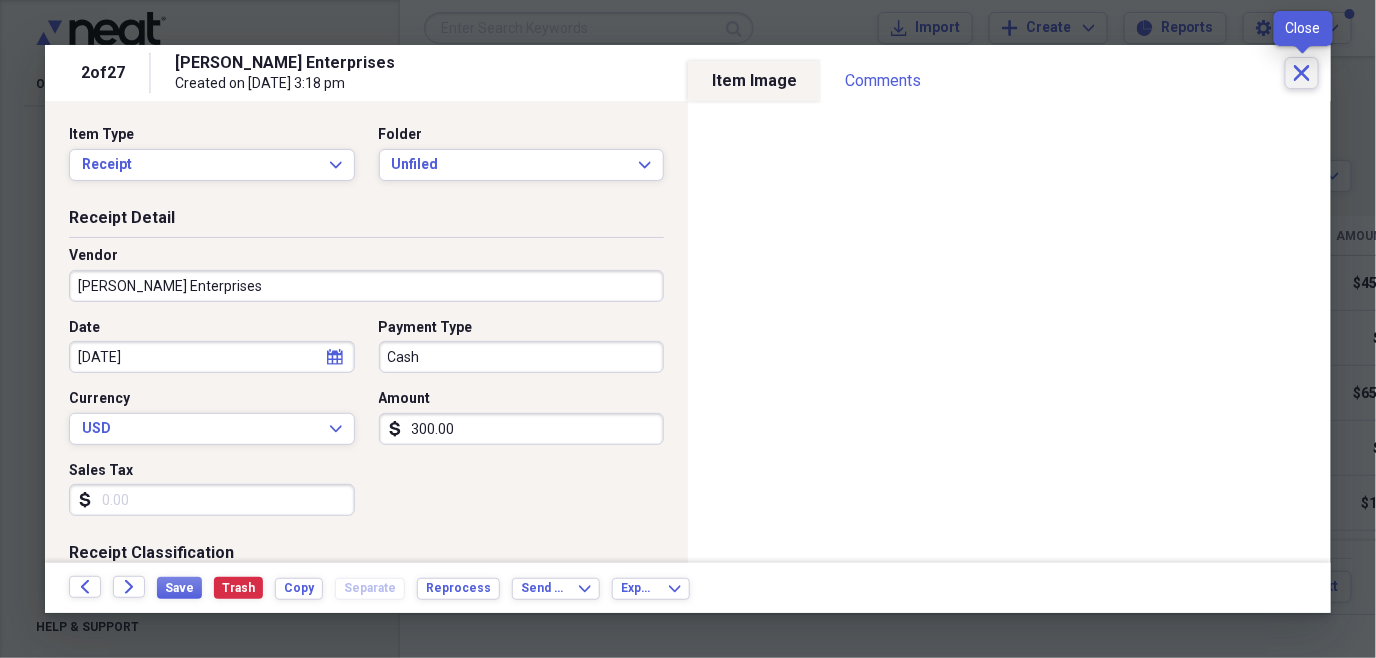 drag, startPoint x: 1296, startPoint y: 78, endPoint x: 1283, endPoint y: 64, distance: 19.104973 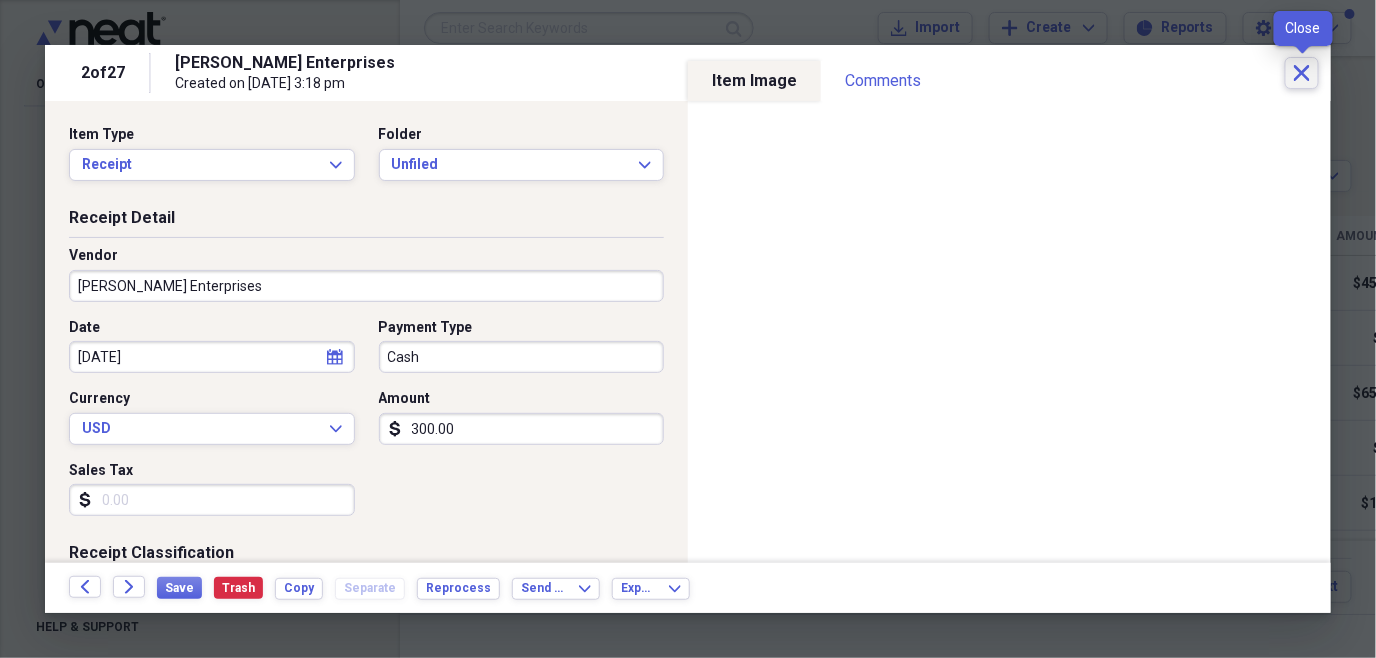 click on "2  of  27 [PERSON_NAME] Enterprises Created on [DATE] 3:18 pm Close" at bounding box center (688, 73) 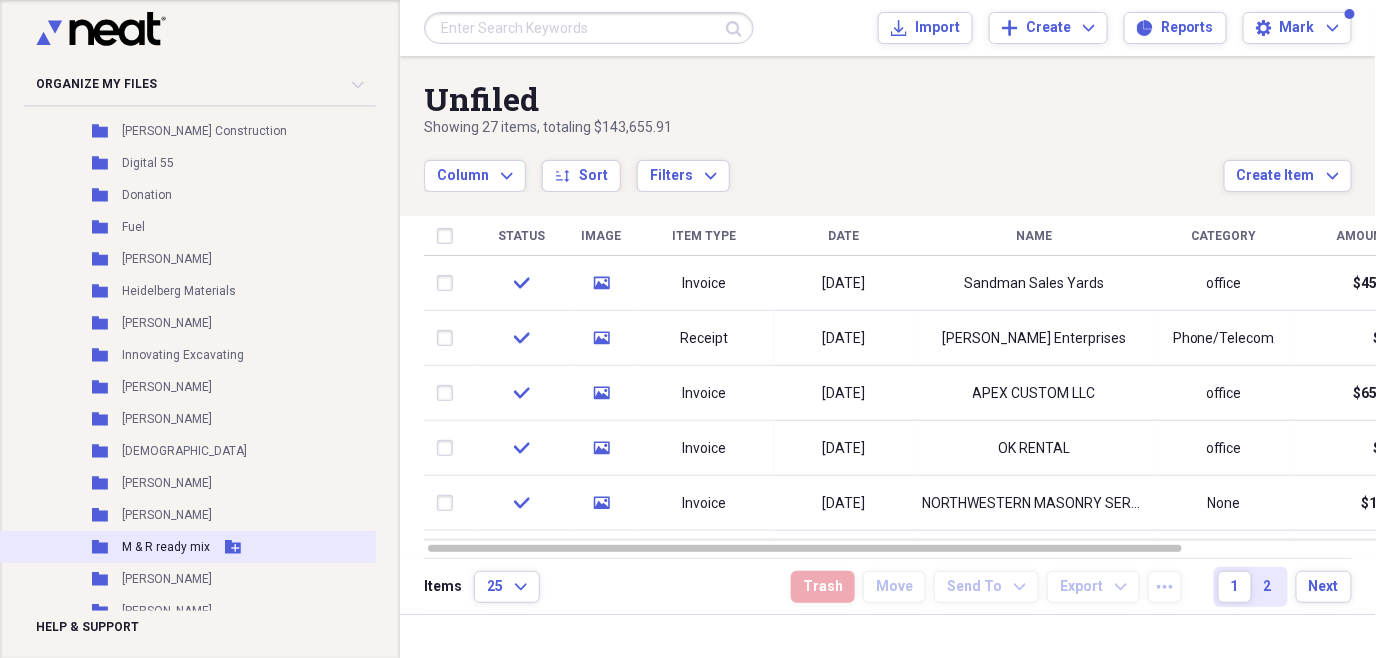scroll, scrollTop: 927, scrollLeft: 0, axis: vertical 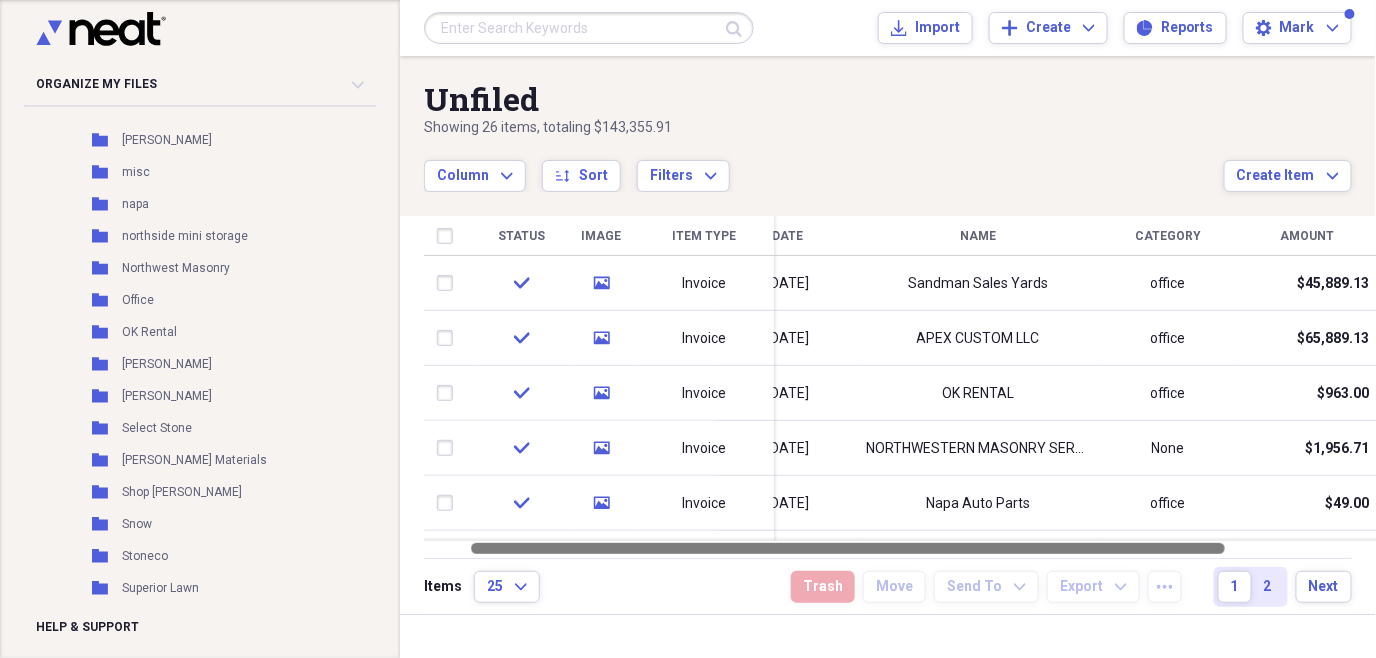 drag, startPoint x: 469, startPoint y: 541, endPoint x: 514, endPoint y: 543, distance: 45.044422 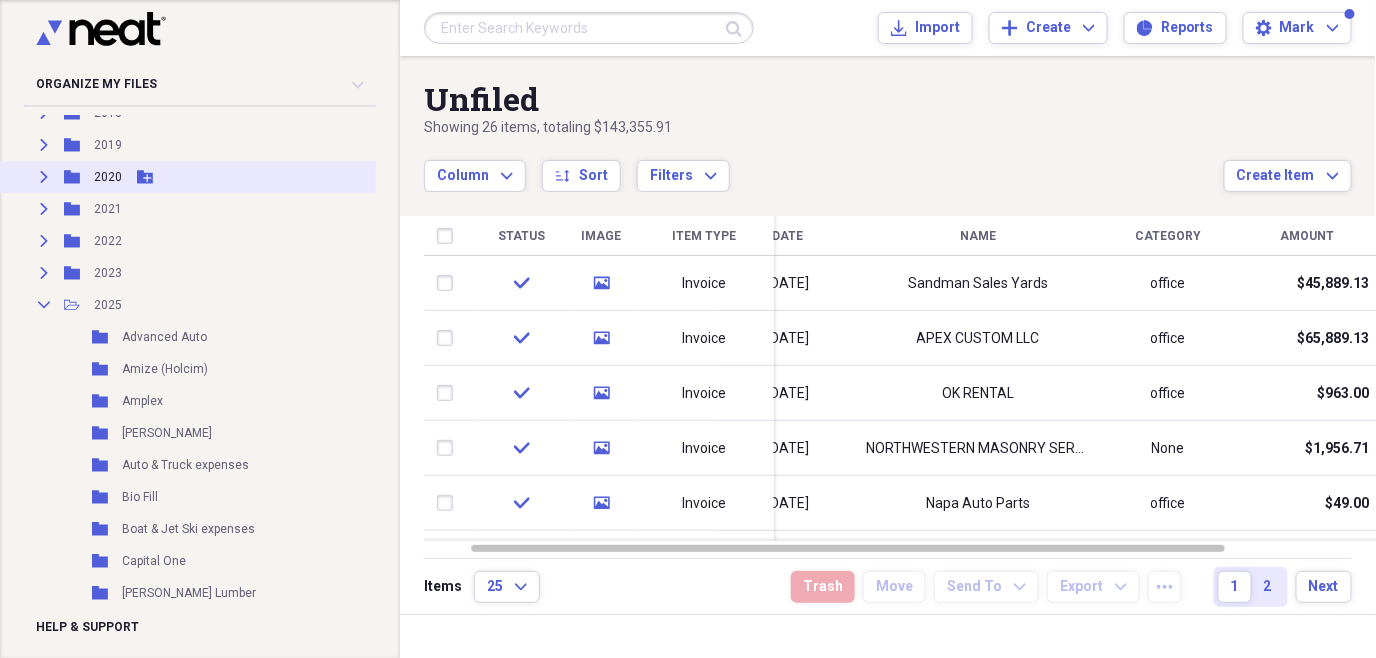 scroll, scrollTop: 227, scrollLeft: 0, axis: vertical 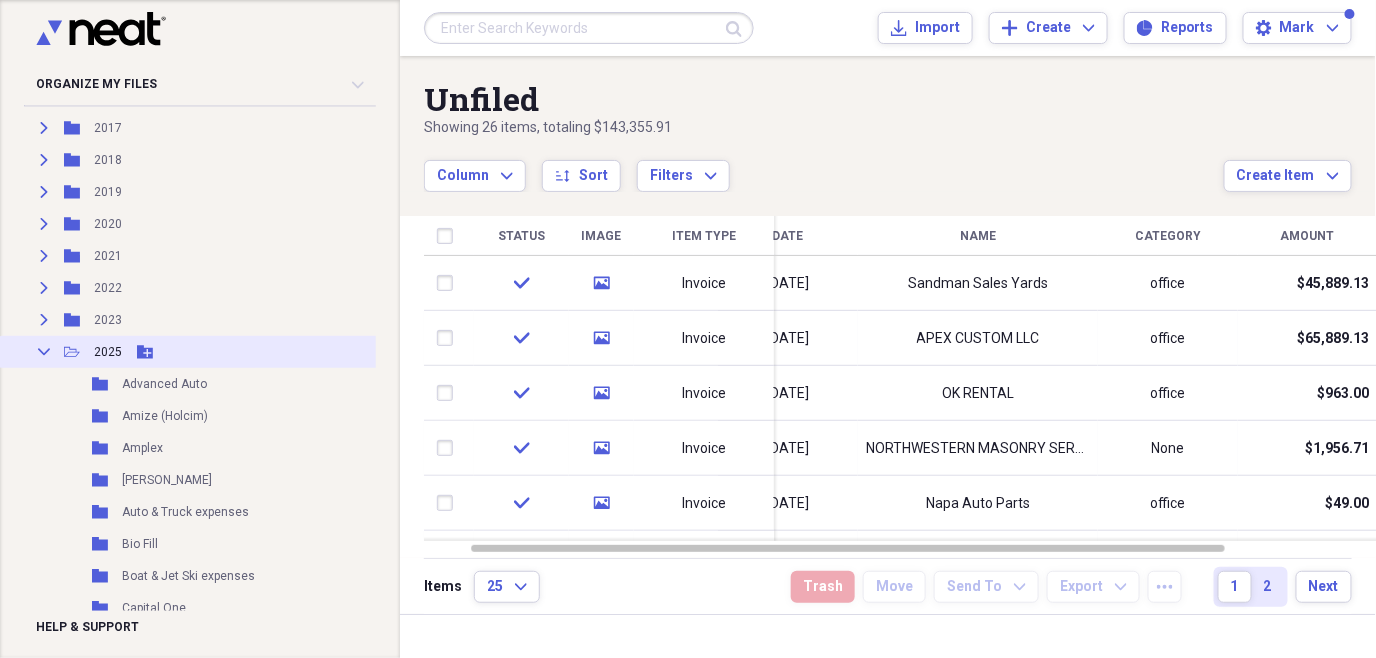 click on "Add Folder" 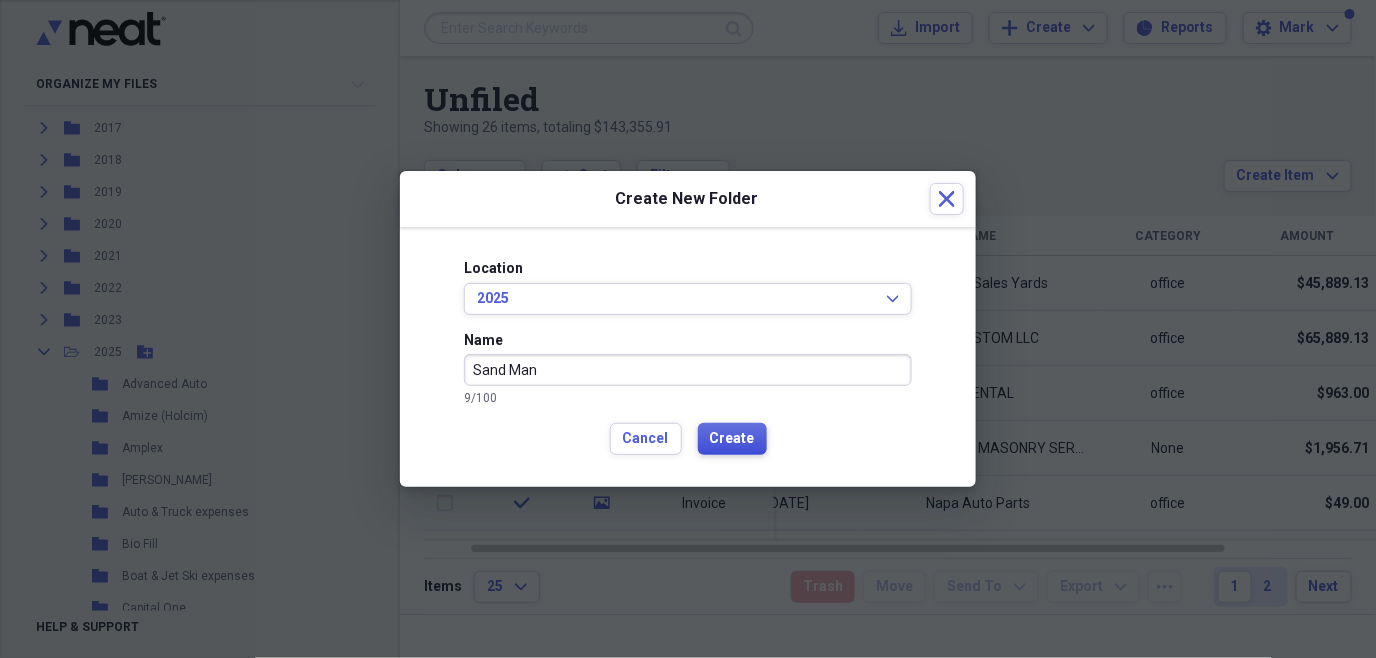 type on "Sand Man" 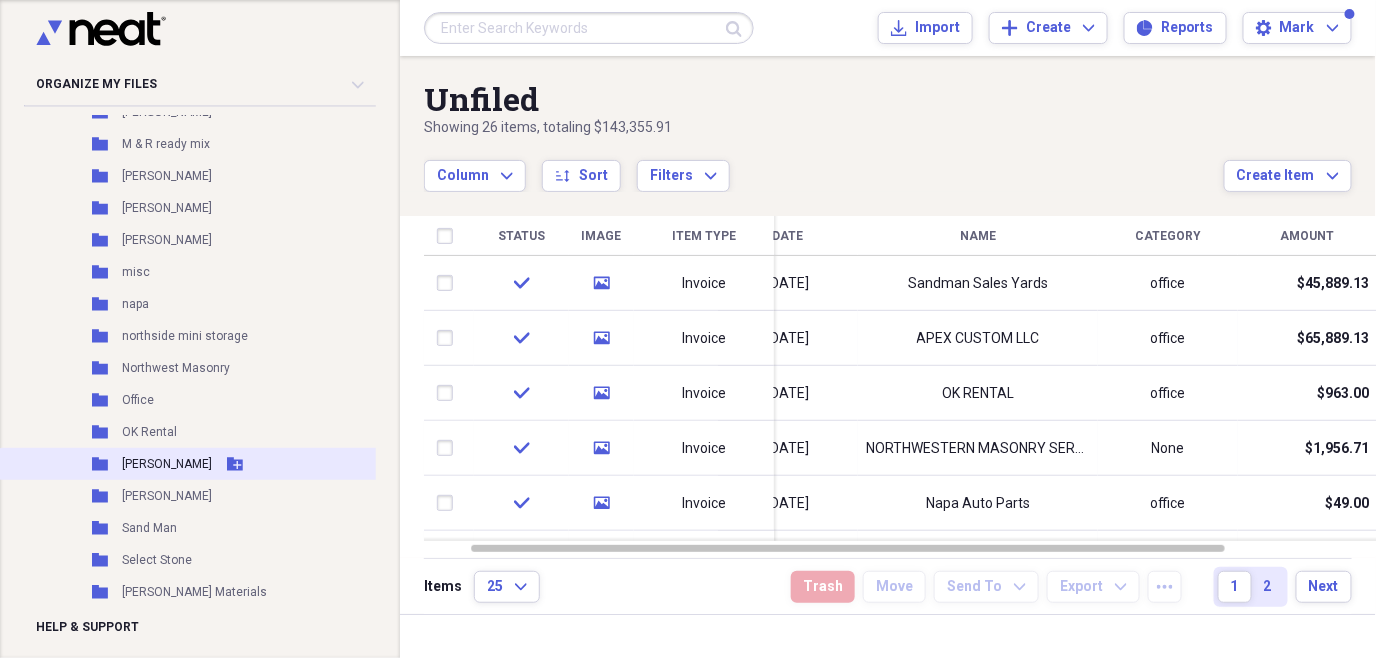scroll, scrollTop: 1527, scrollLeft: 0, axis: vertical 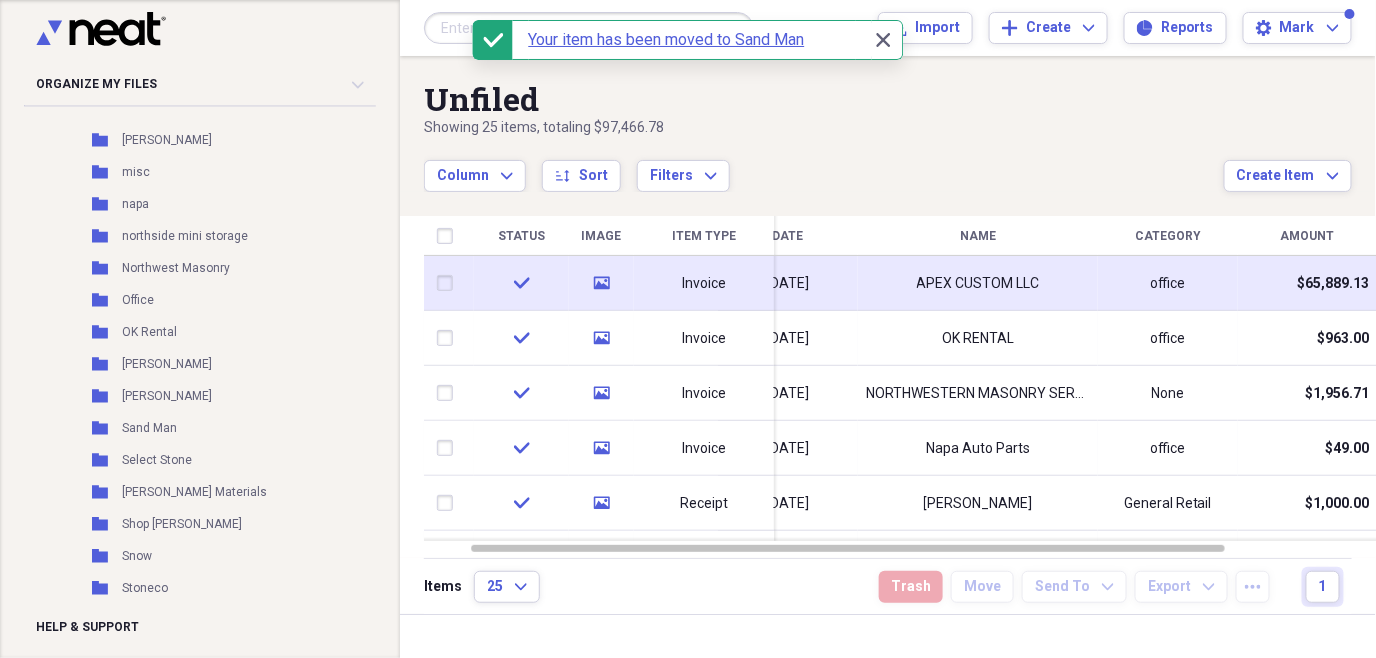 click on "APEX CUSTOM LLC" at bounding box center (978, 284) 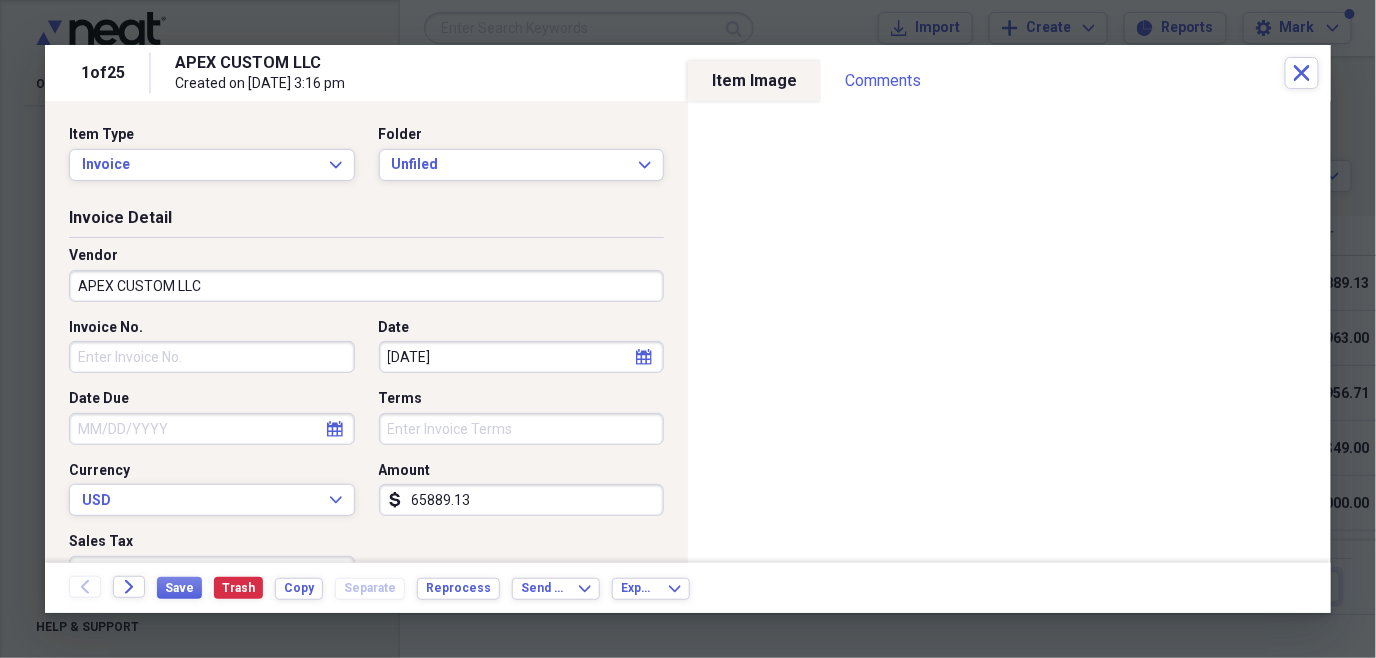 click on "calendar Calendar" at bounding box center [644, 357] 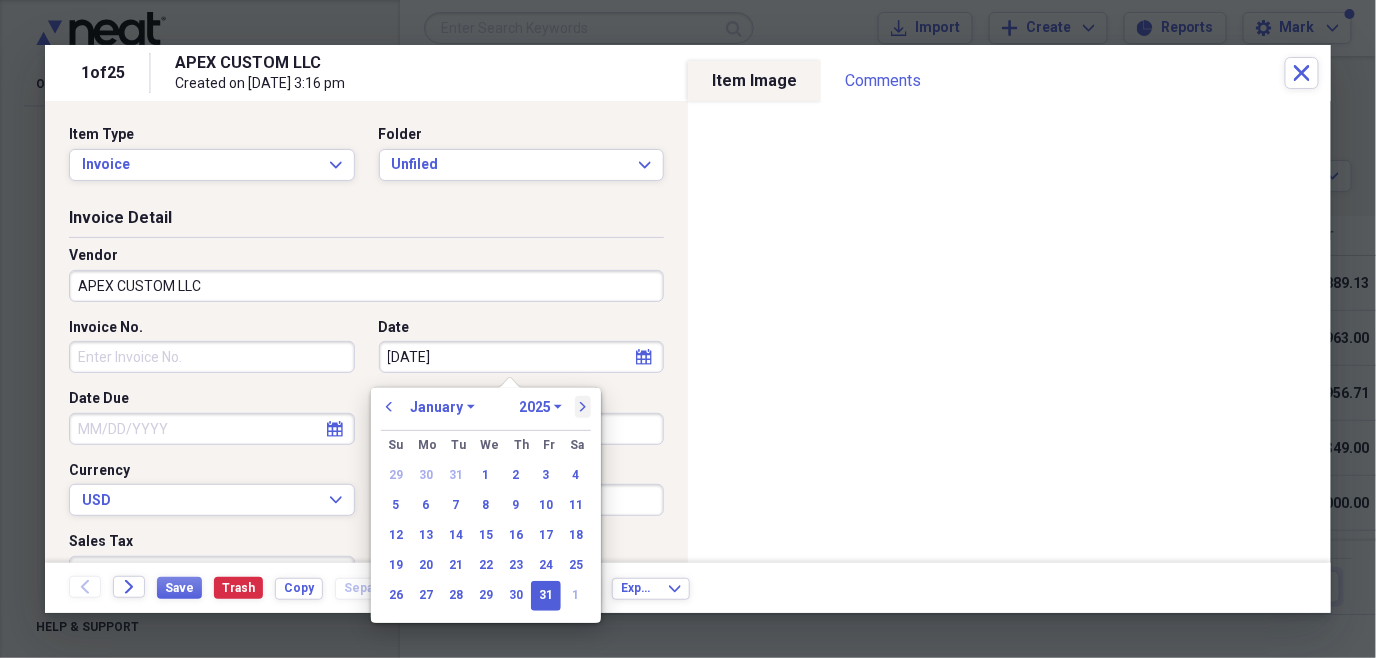 click on "next" at bounding box center [583, 407] 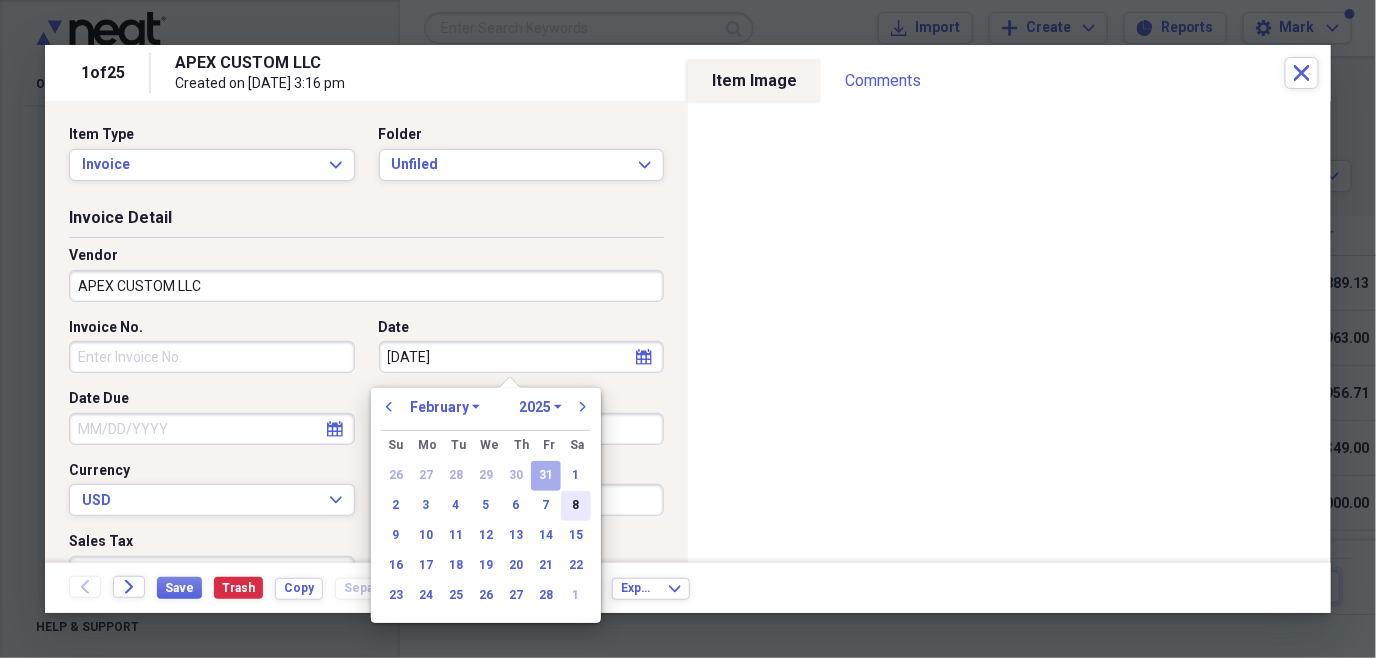 click on "8" at bounding box center (576, 506) 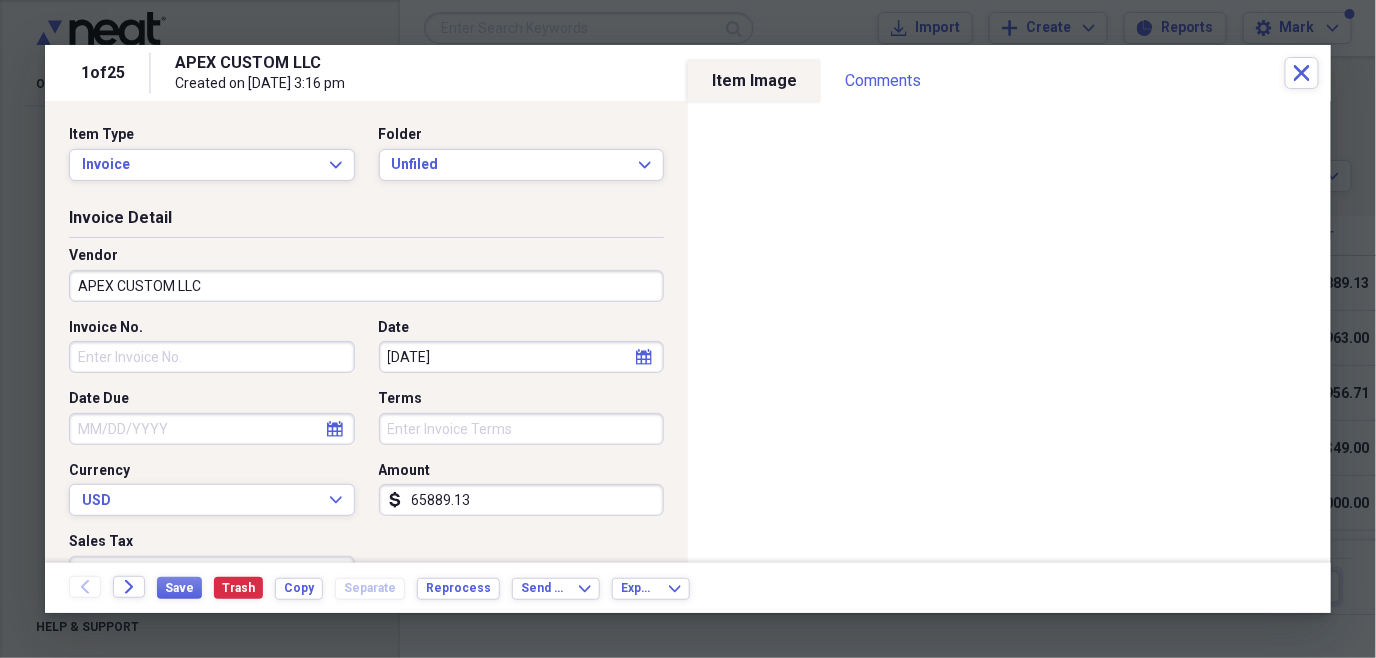 type on "[DATE]" 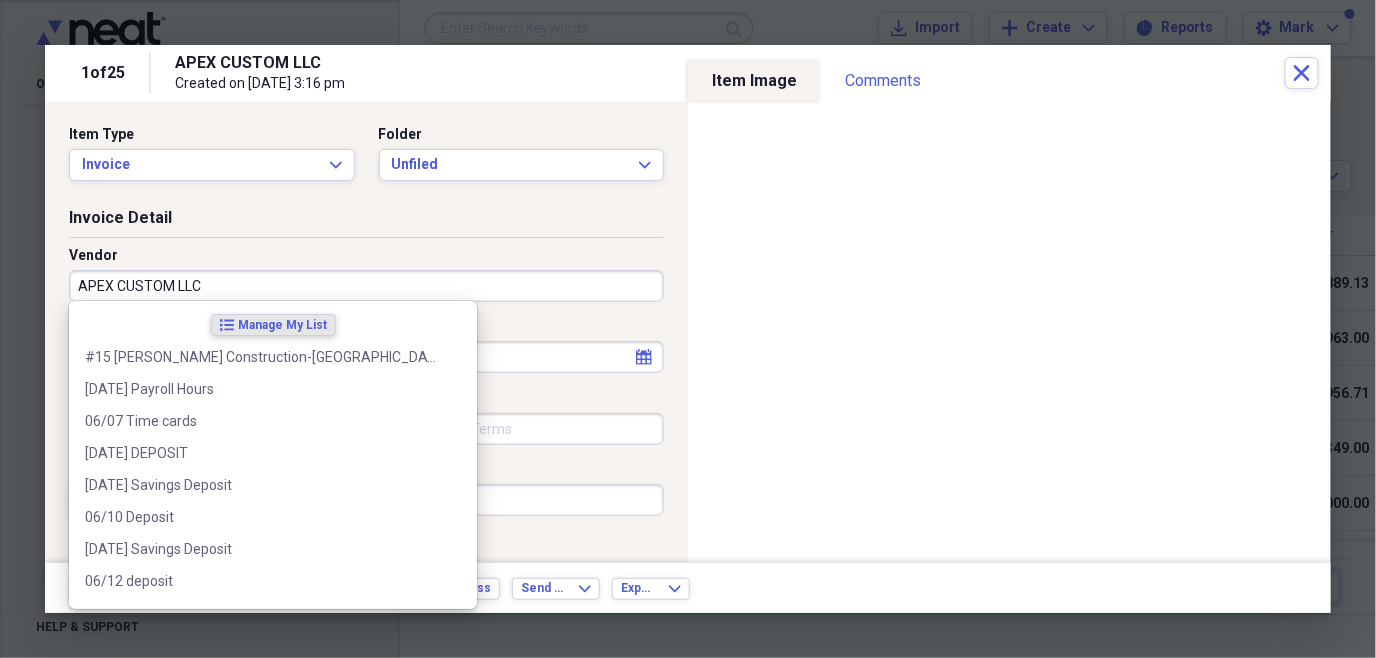 click on "APEX CUSTOM LLC" at bounding box center [366, 286] 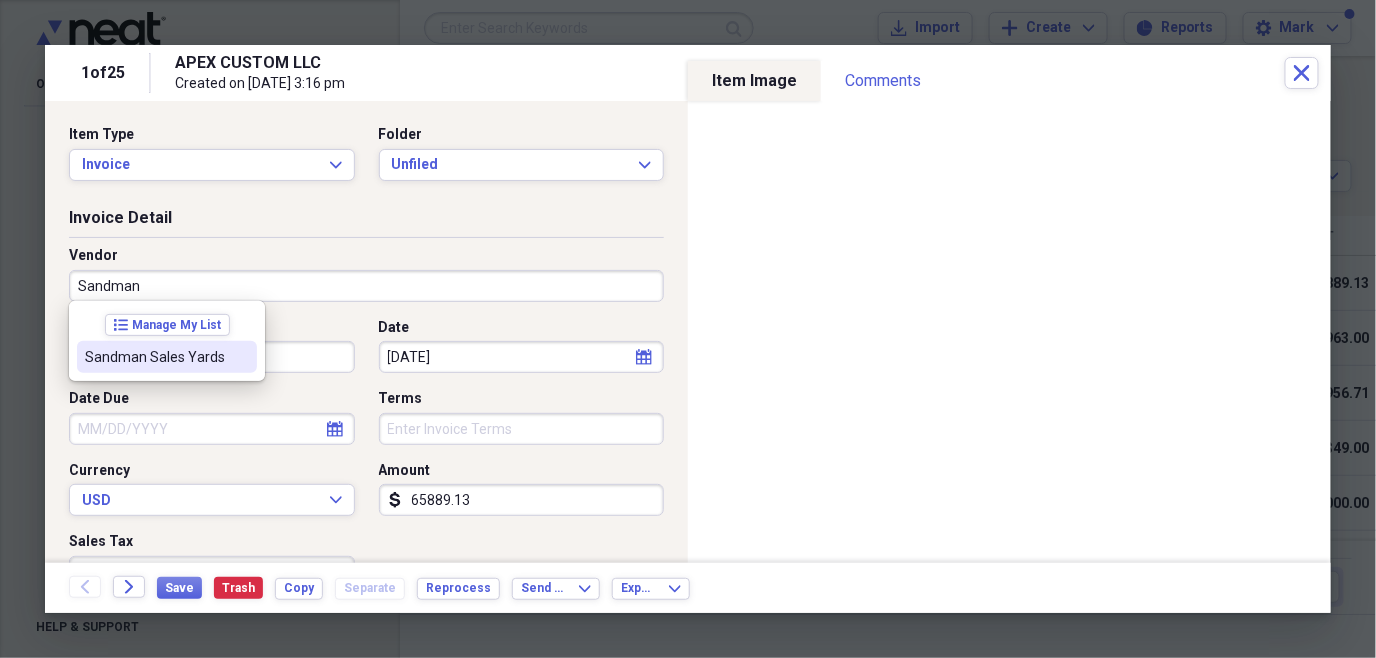click on "Sandman Sales Yards" at bounding box center (155, 357) 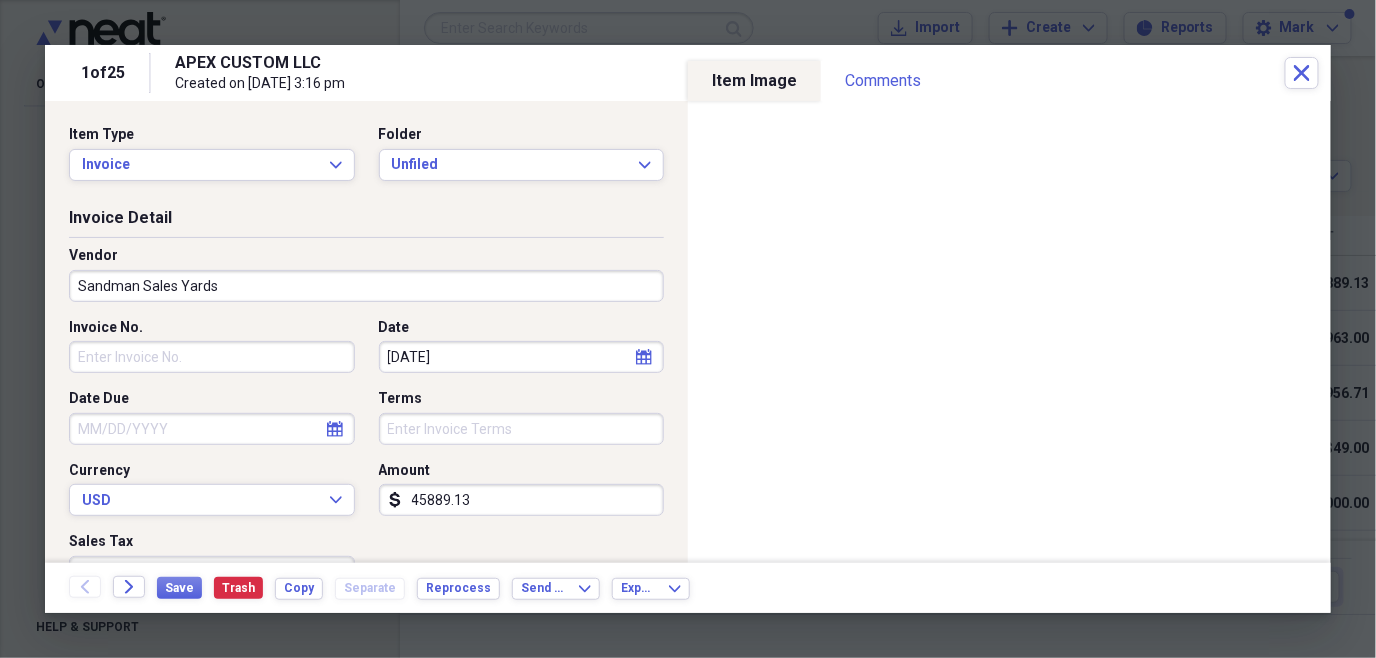 type on "45889.13" 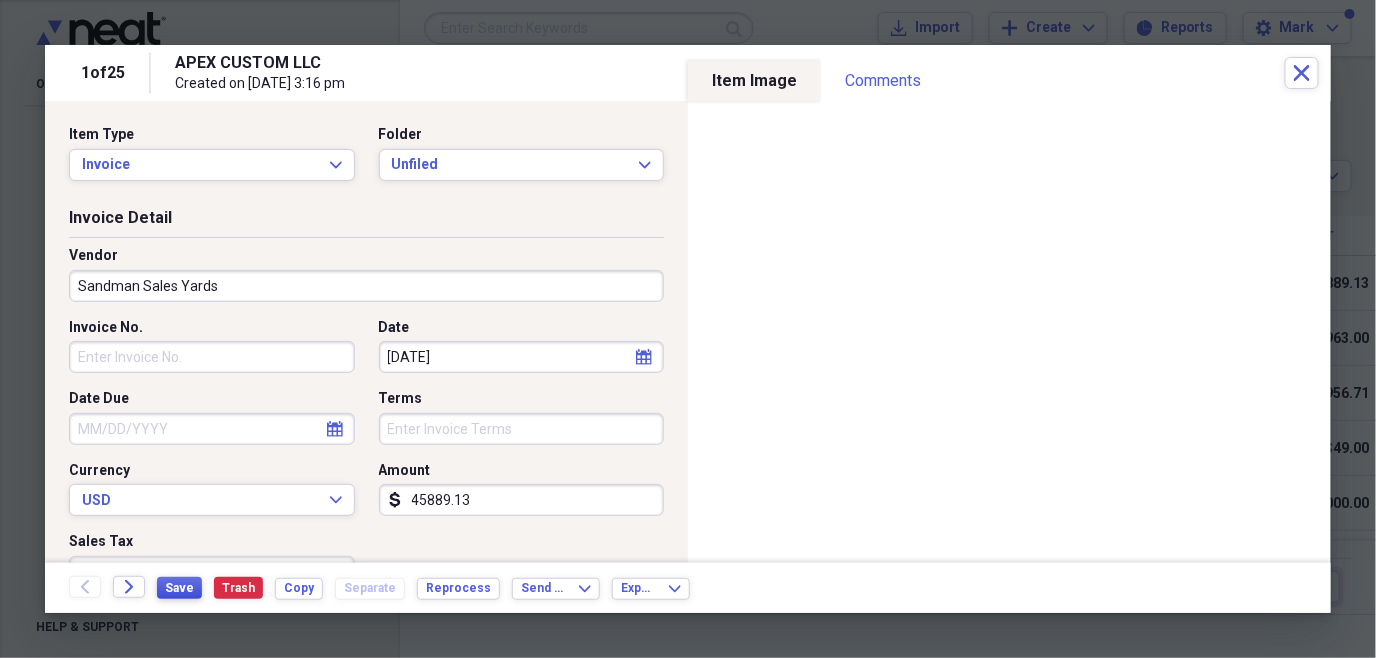 click on "Save" at bounding box center (179, 588) 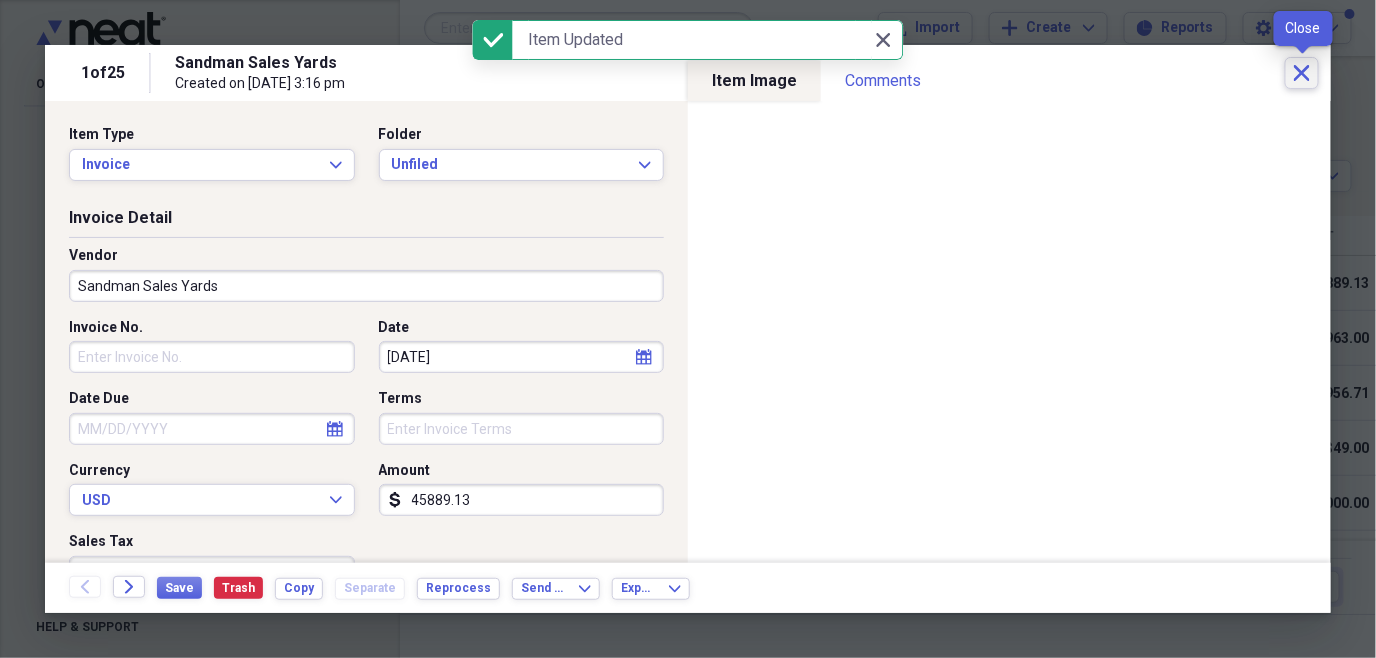 click on "Close" 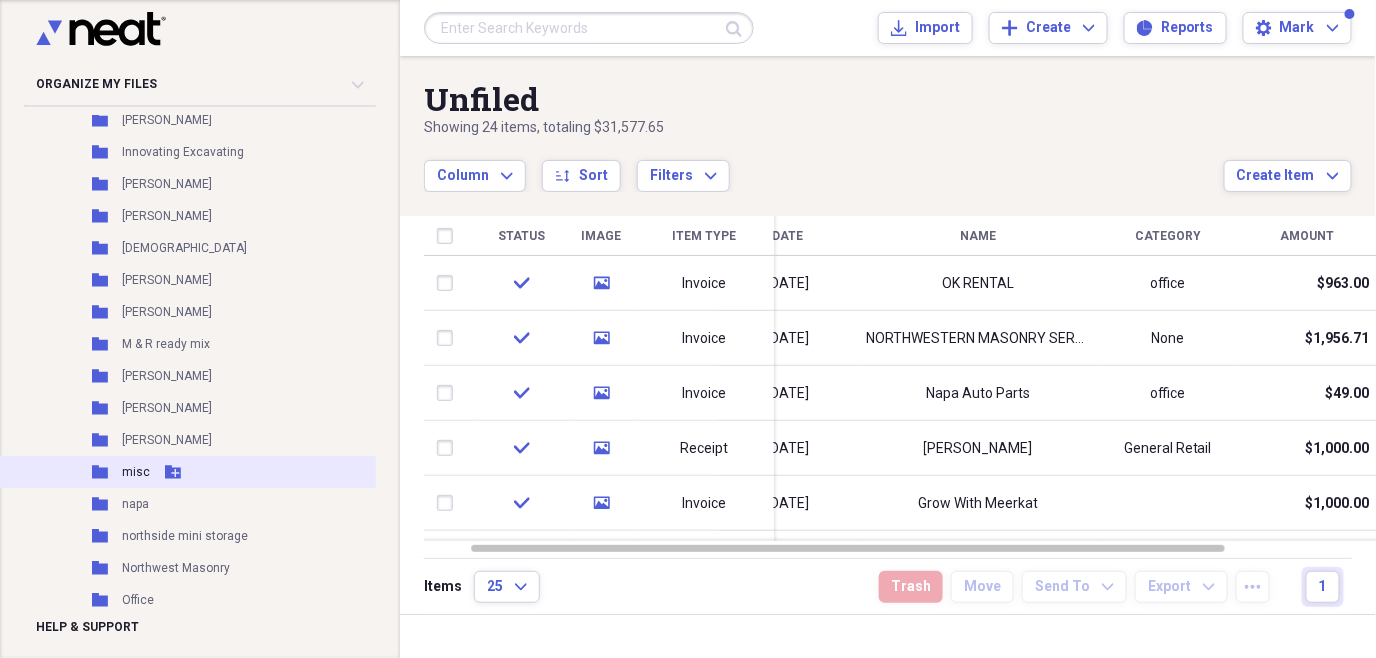 scroll, scrollTop: 1327, scrollLeft: 0, axis: vertical 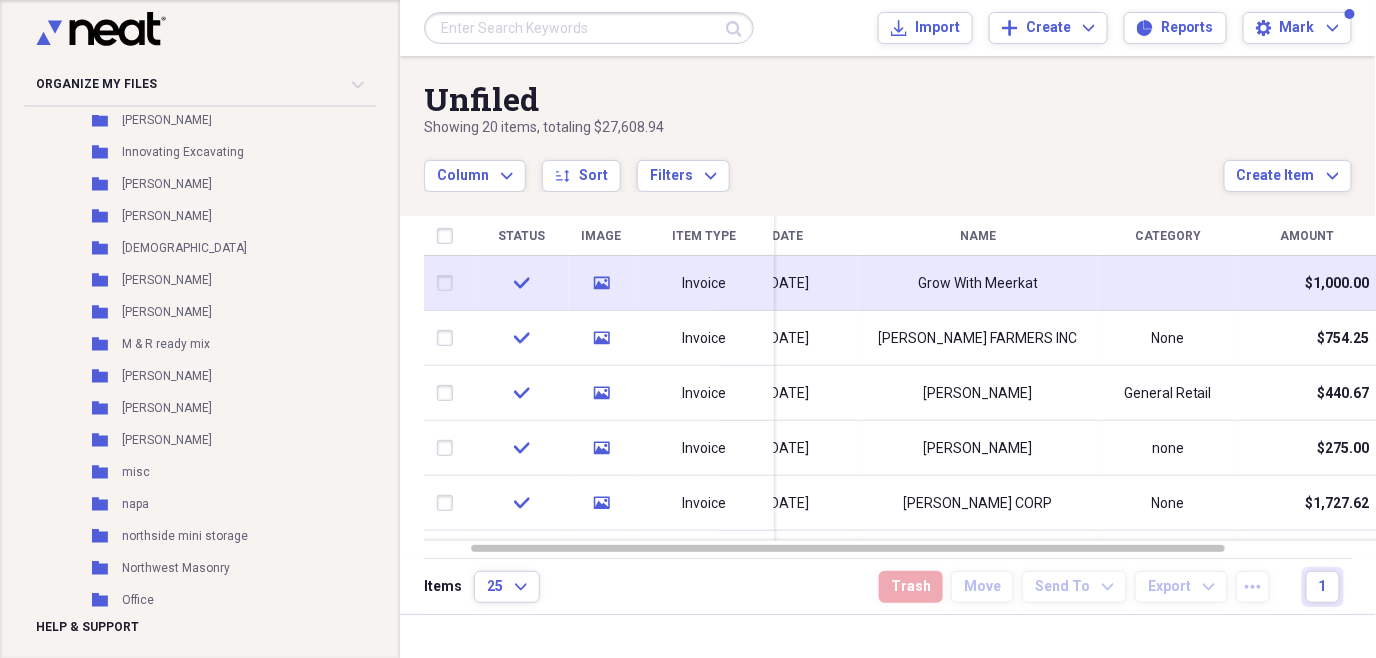 click on "Grow With Meerkat" at bounding box center [978, 284] 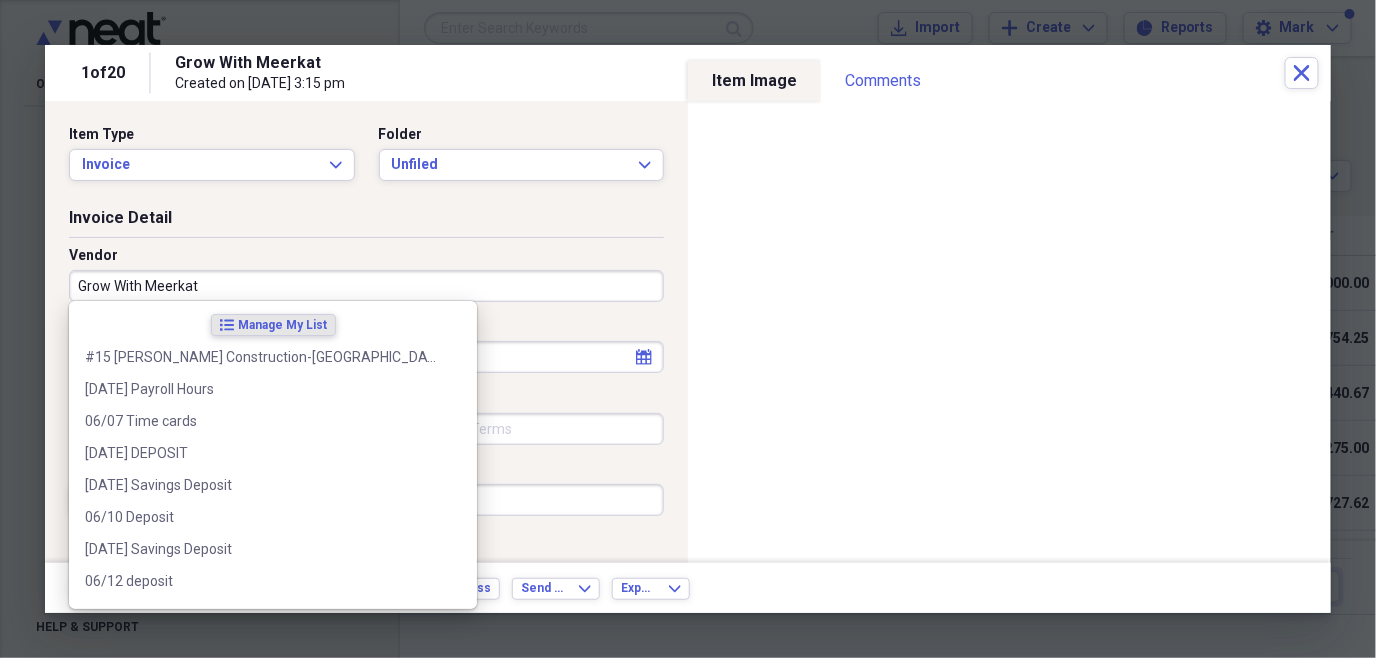 click on "Grow With Meerkat" at bounding box center [366, 286] 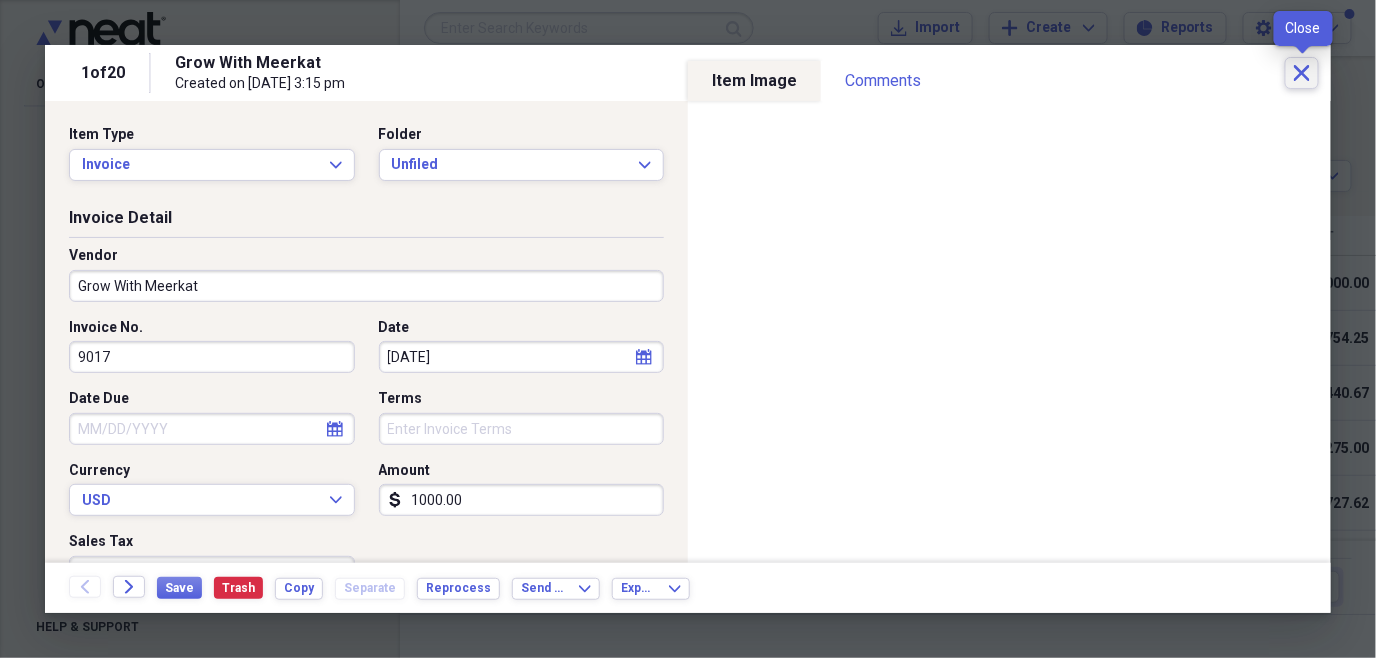 click 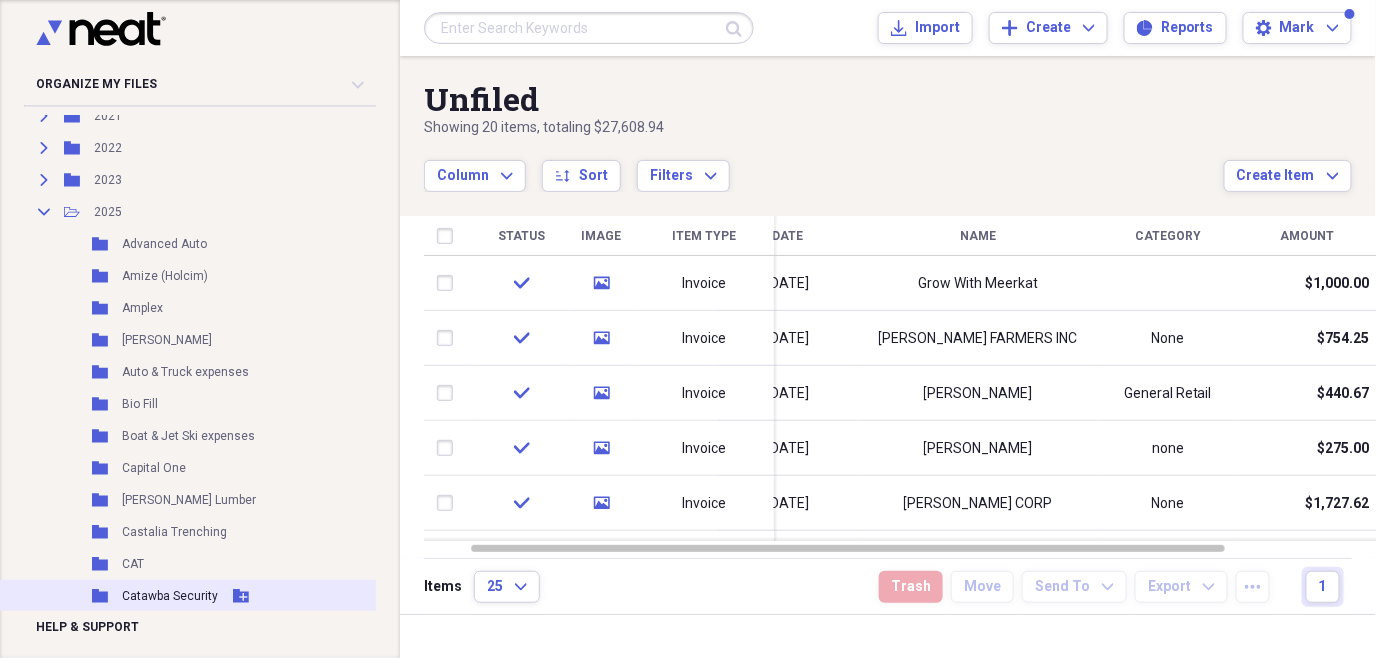 scroll, scrollTop: 327, scrollLeft: 0, axis: vertical 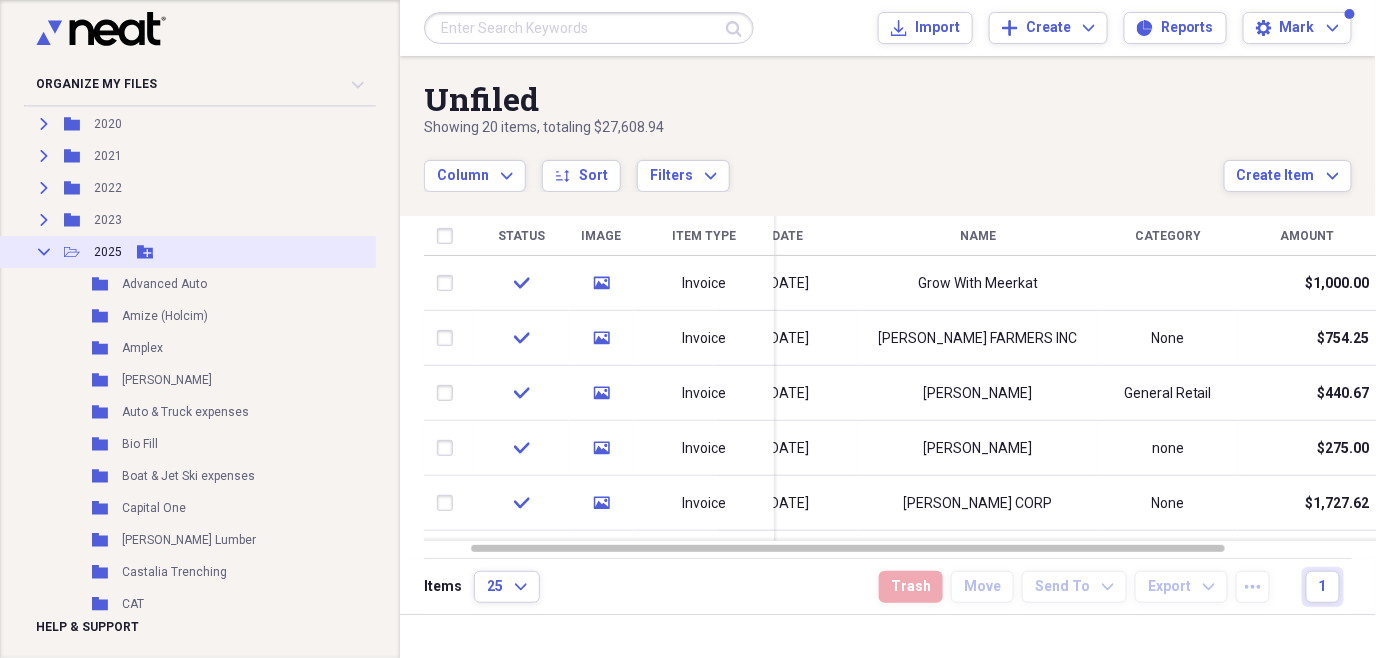 click on "Add Folder" 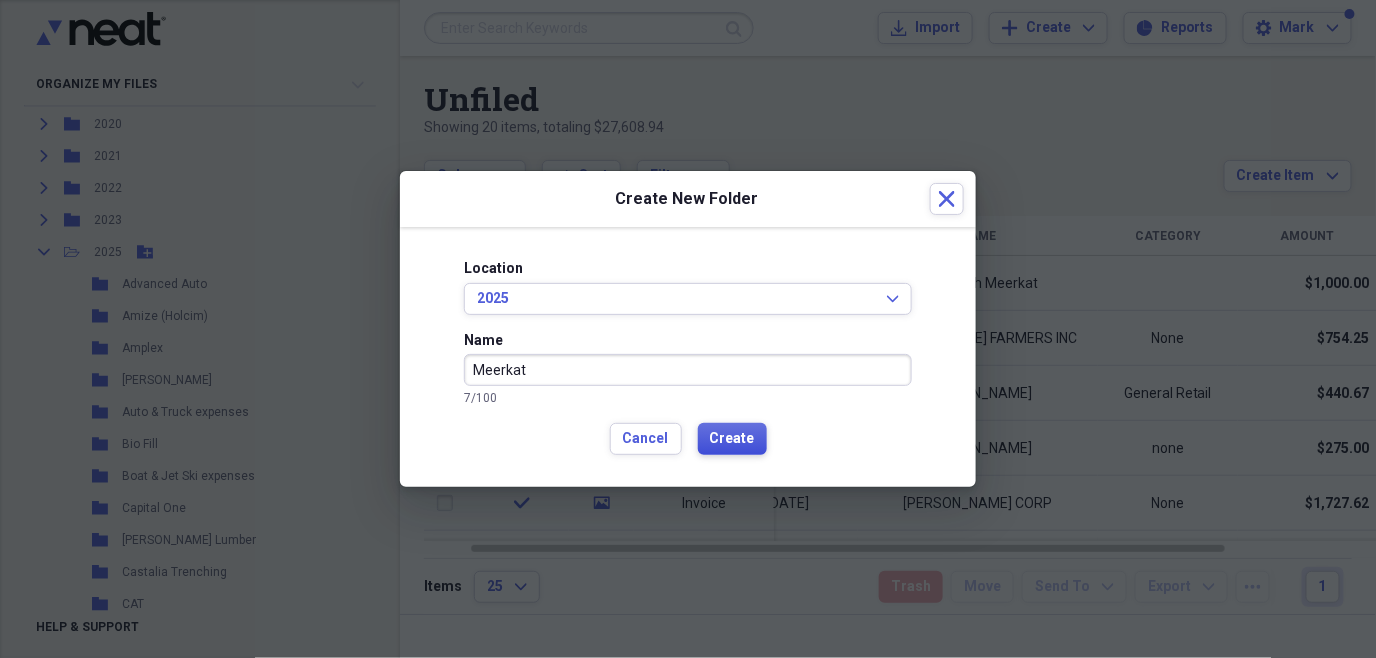 type on "Meerkat" 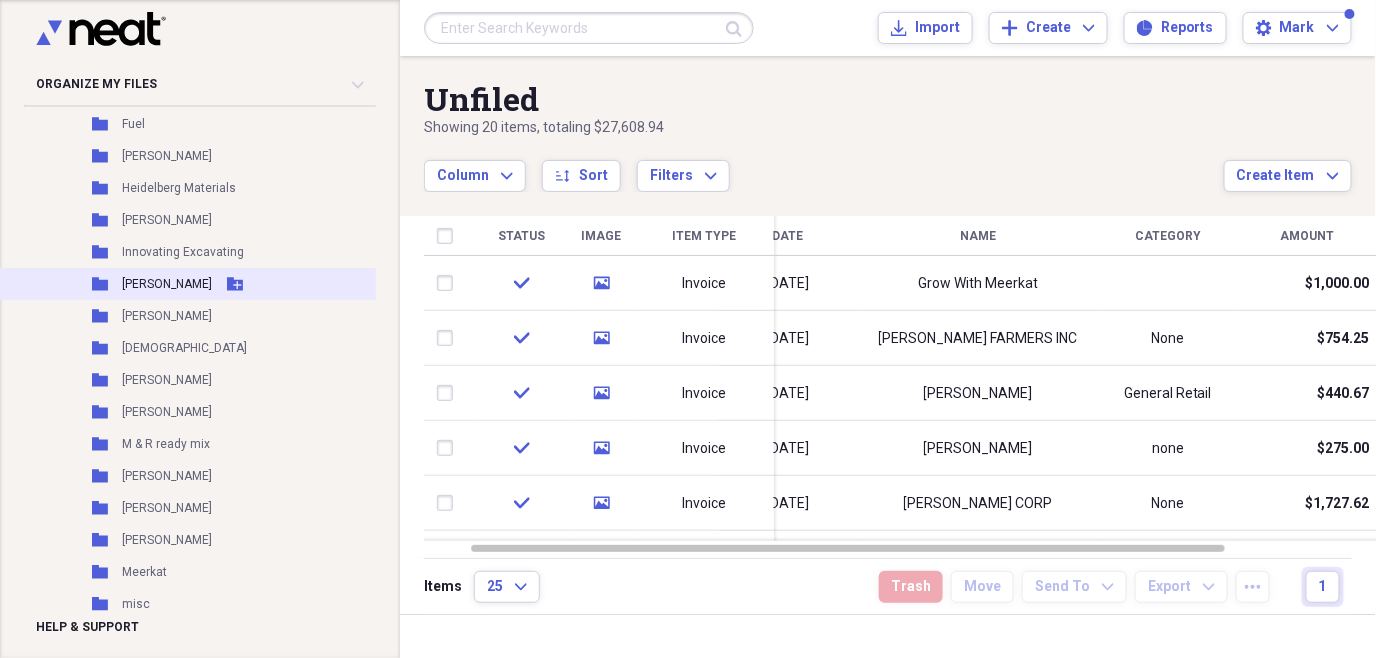 scroll, scrollTop: 1227, scrollLeft: 0, axis: vertical 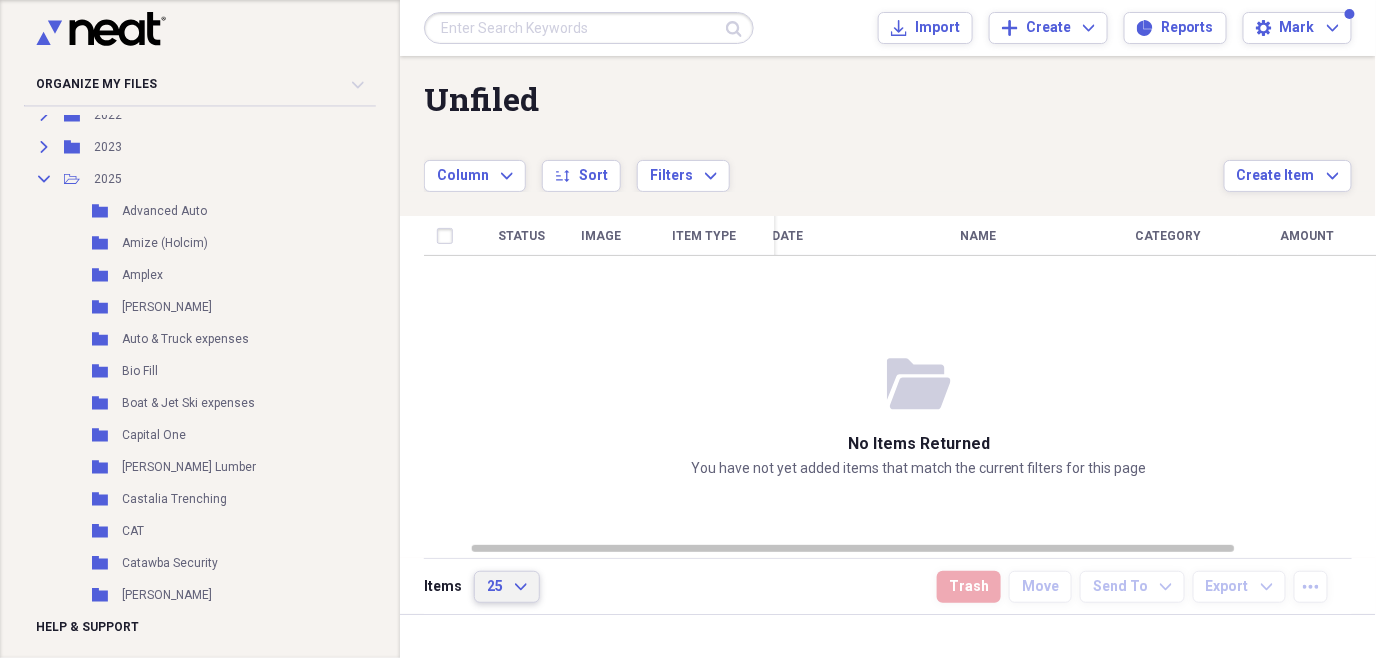 click on "25 Expand" at bounding box center [507, 587] 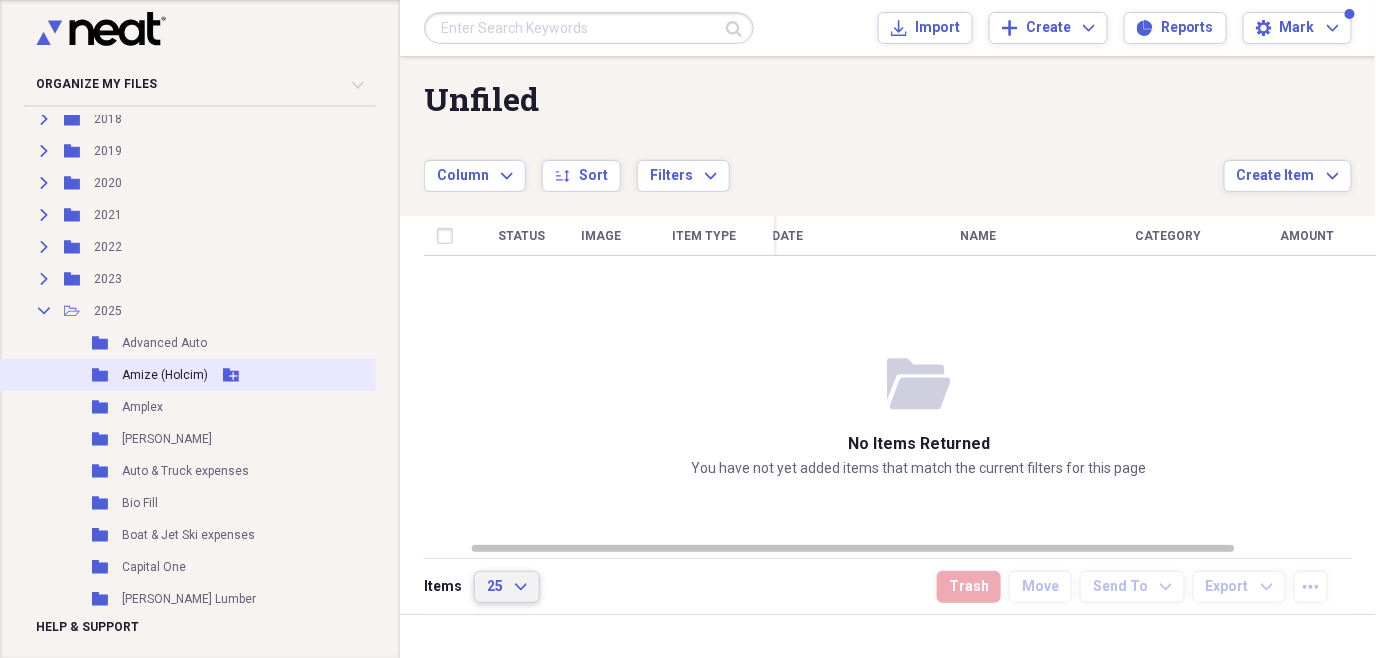 scroll, scrollTop: 0, scrollLeft: 0, axis: both 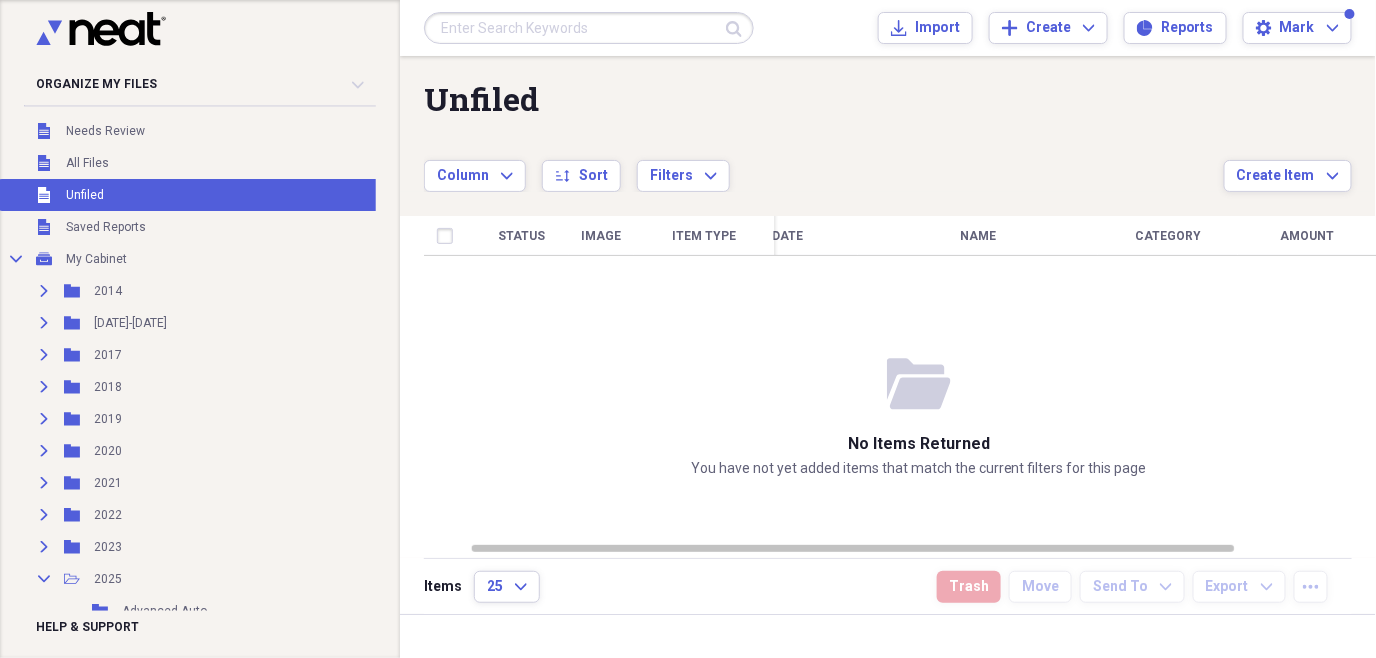 click on "Unfiled Unfiled" at bounding box center (190, 195) 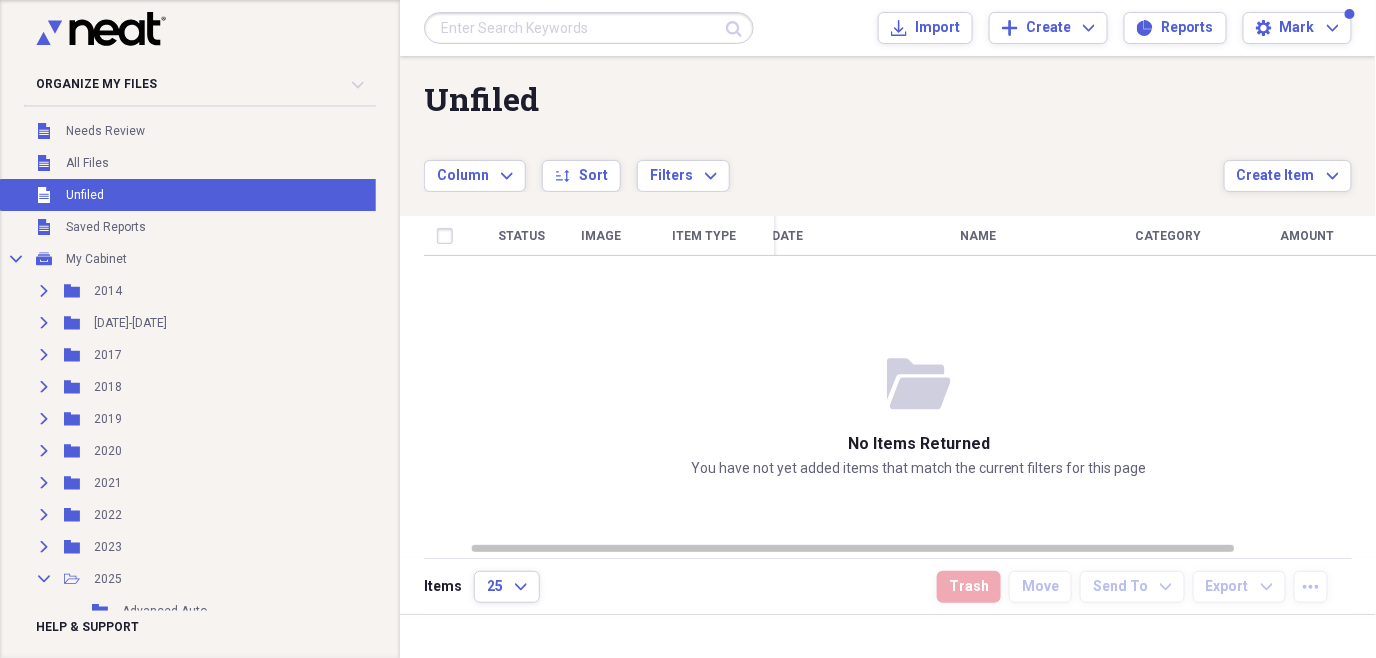 click at bounding box center (589, 28) 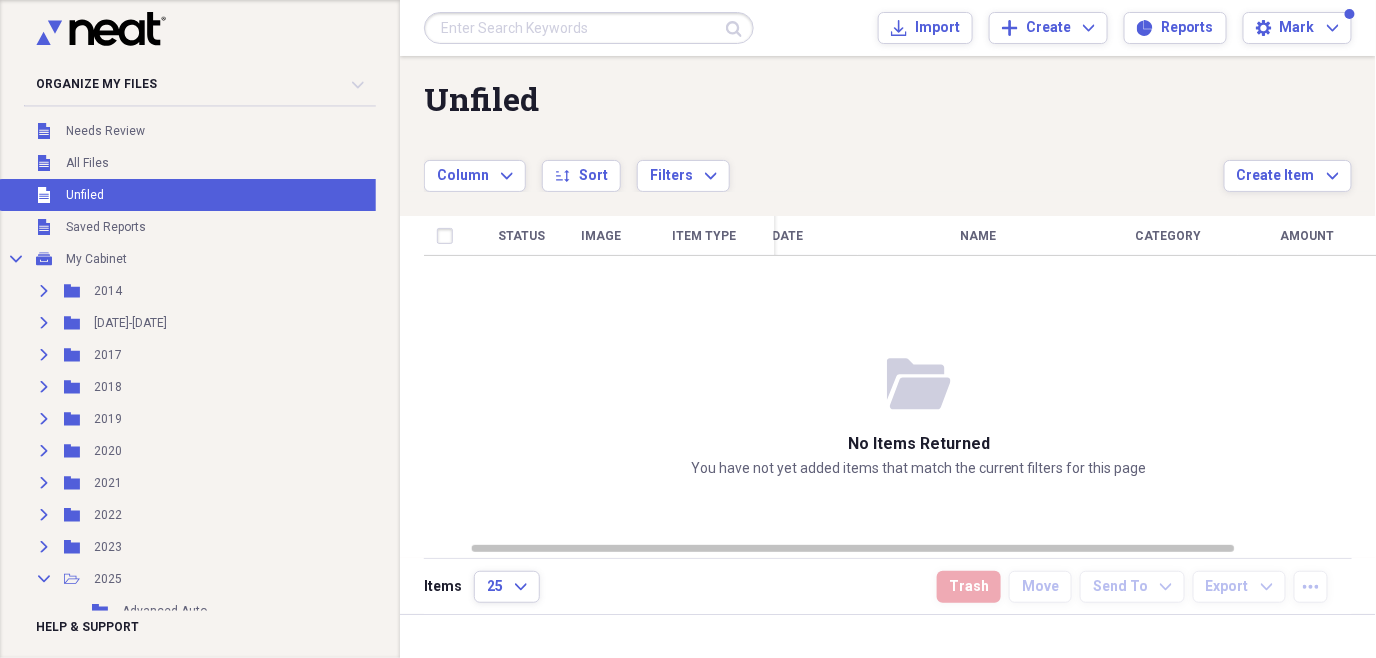 drag, startPoint x: 545, startPoint y: 27, endPoint x: 606, endPoint y: 158, distance: 144.50606 